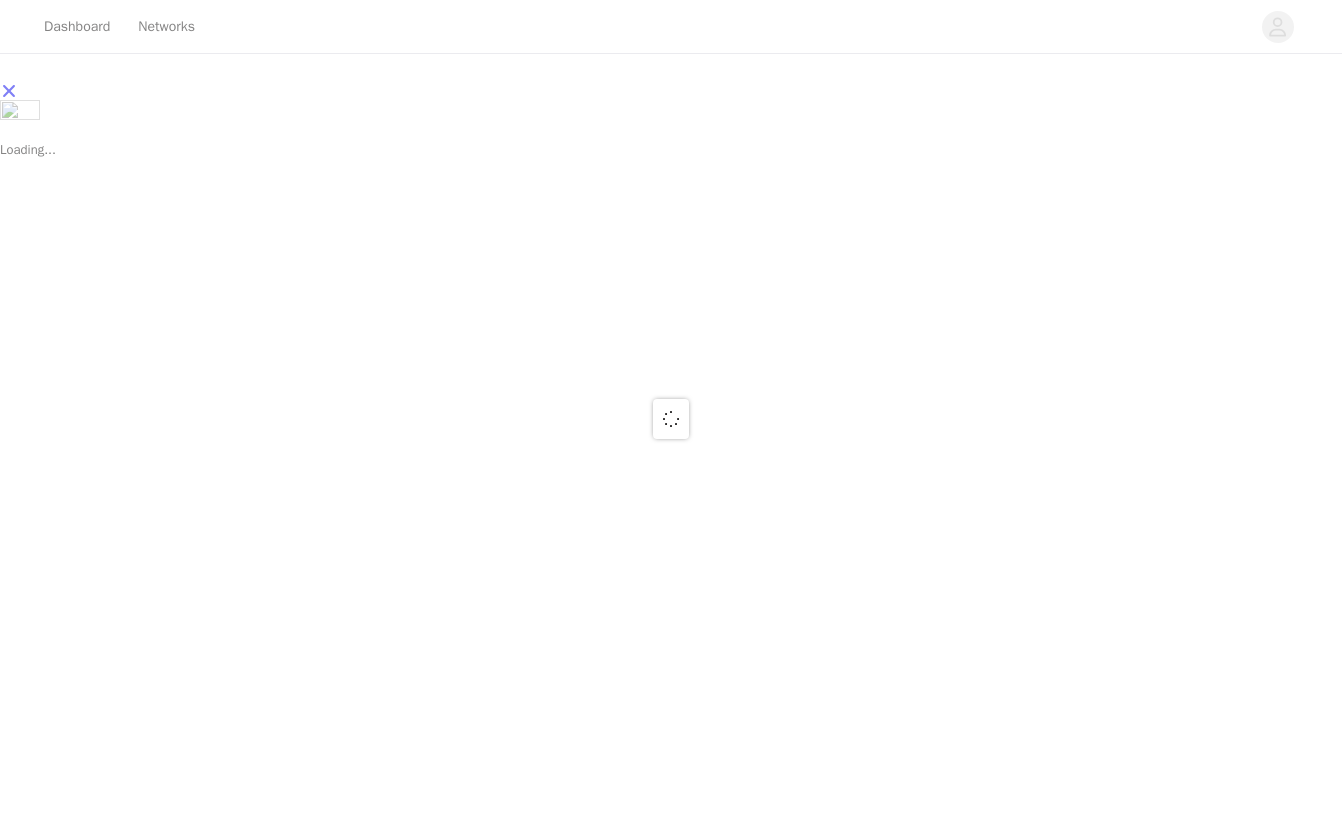 scroll, scrollTop: 0, scrollLeft: 0, axis: both 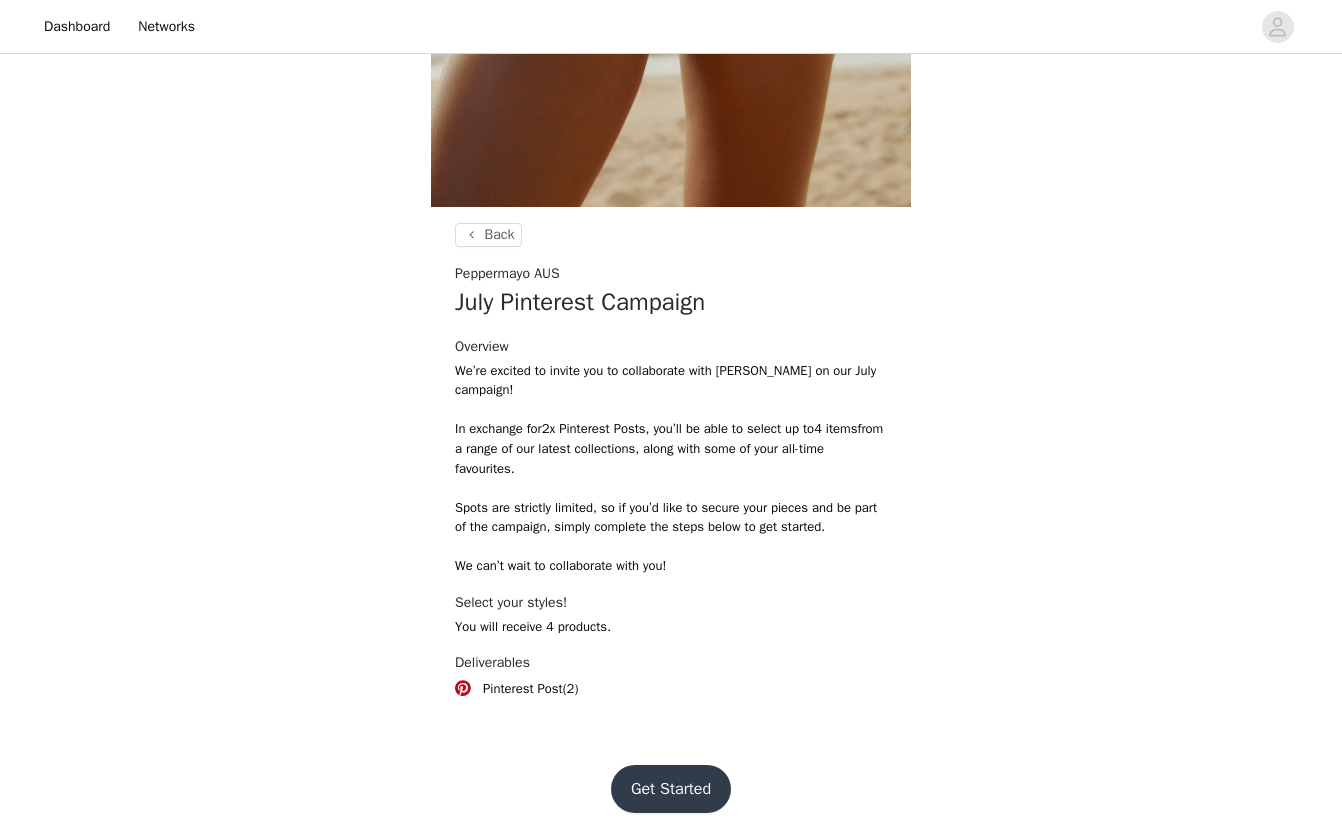 click on "Get Started" at bounding box center (671, 789) 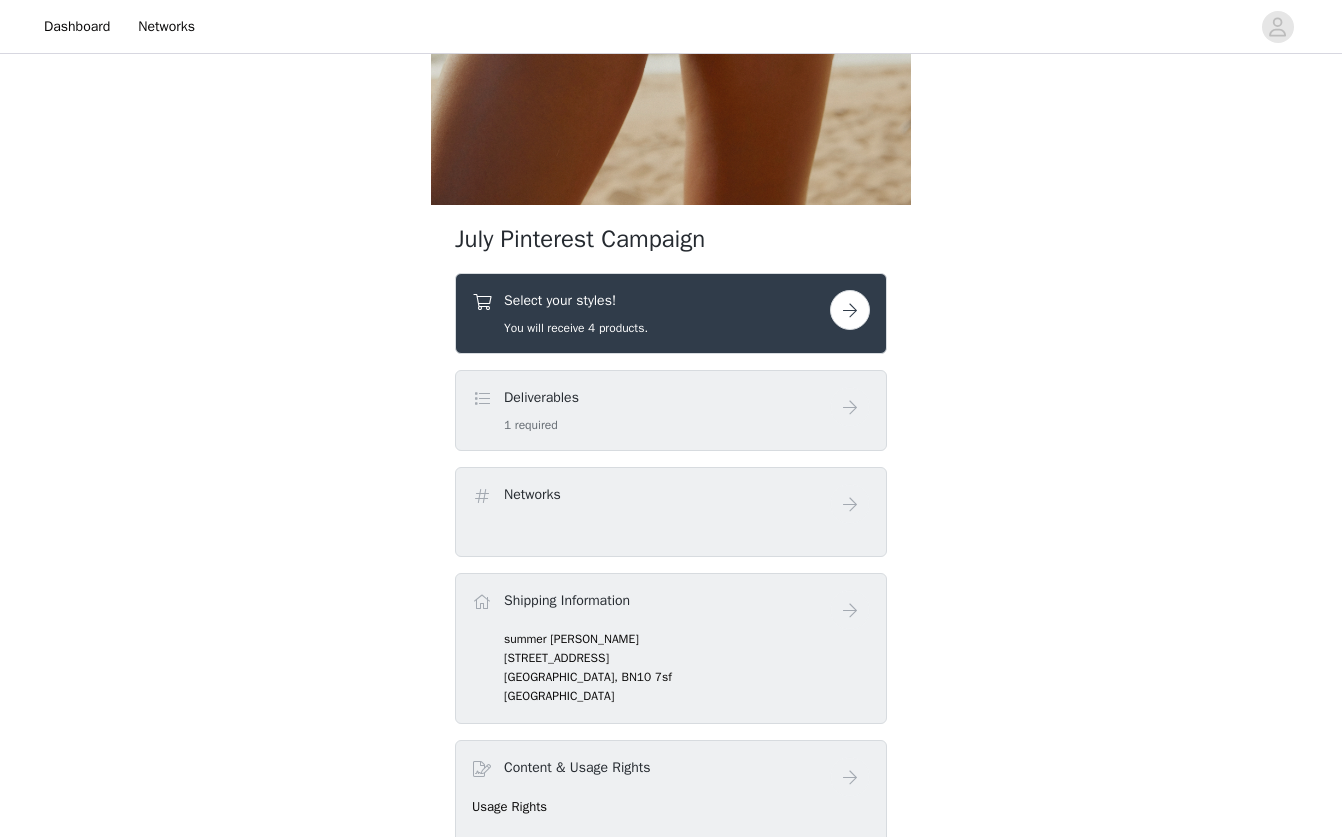 scroll, scrollTop: 583, scrollLeft: 0, axis: vertical 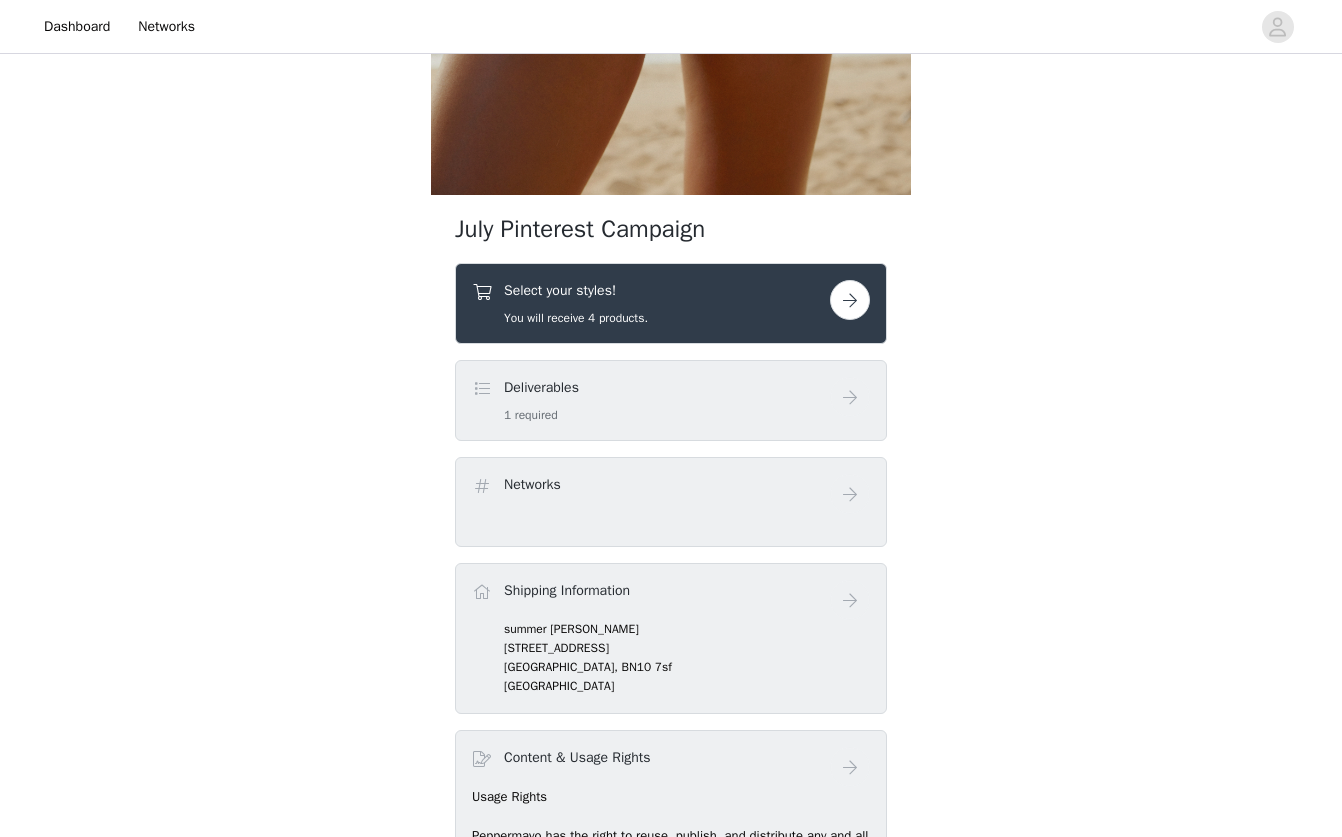 click on "Deliverables   1 required" at bounding box center (651, 400) 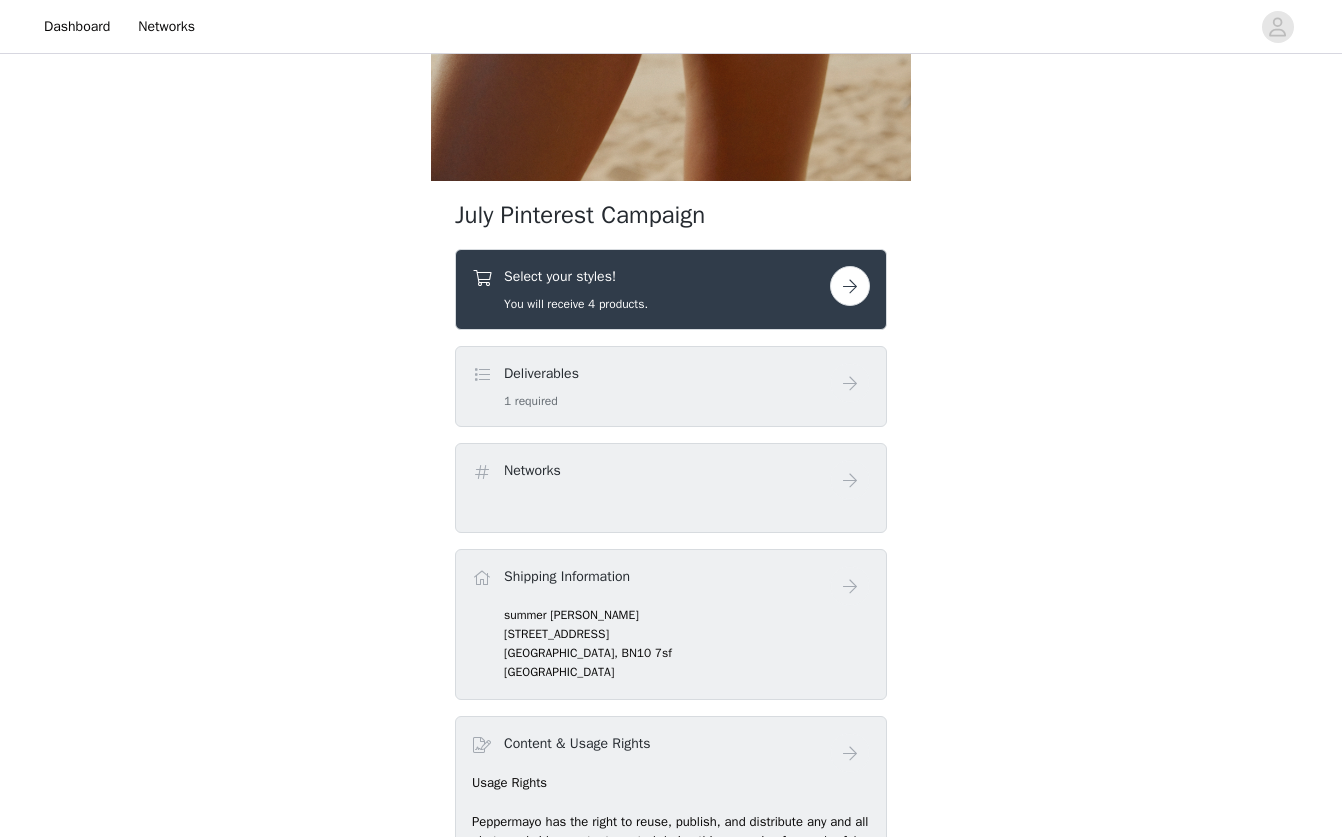 click at bounding box center (850, 286) 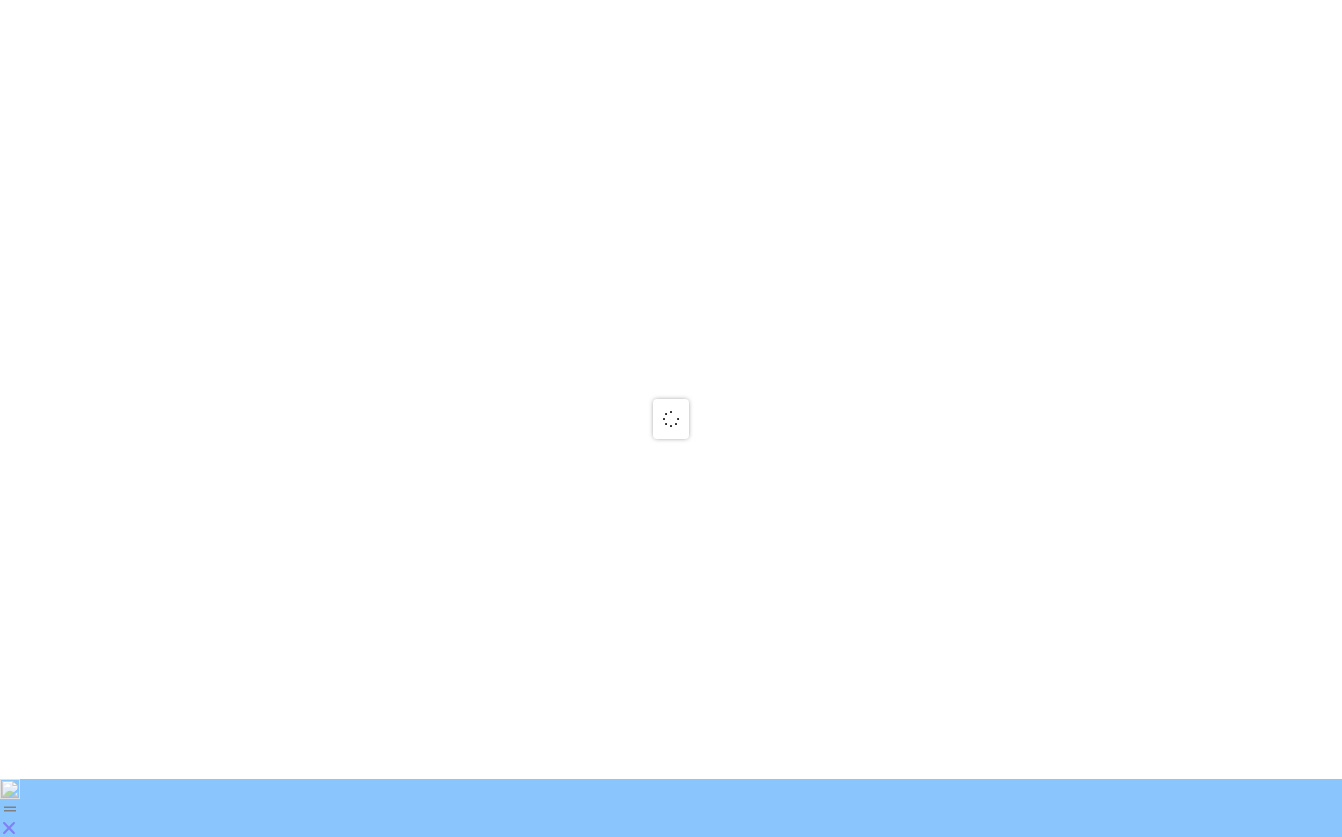 scroll, scrollTop: 0, scrollLeft: 0, axis: both 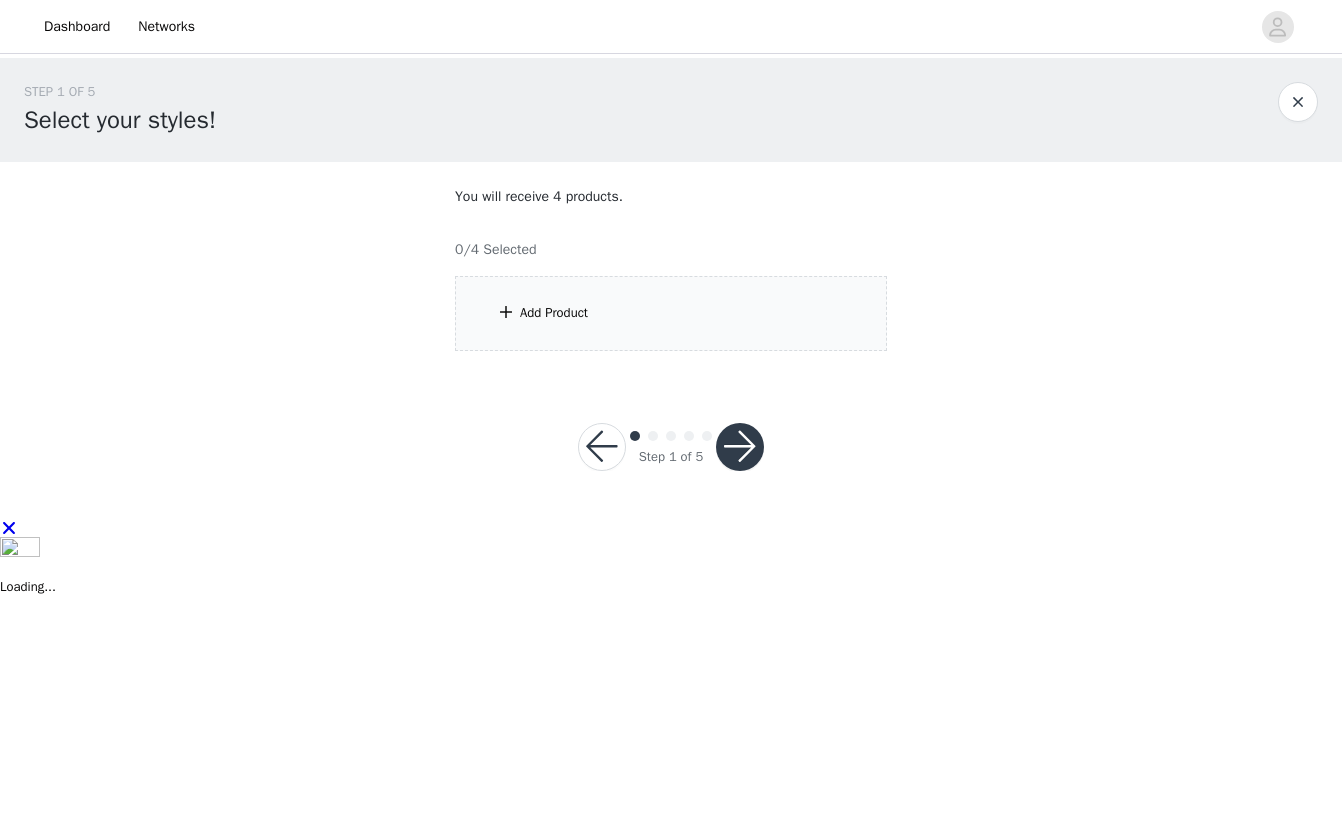 click on "Add Product" at bounding box center [671, 313] 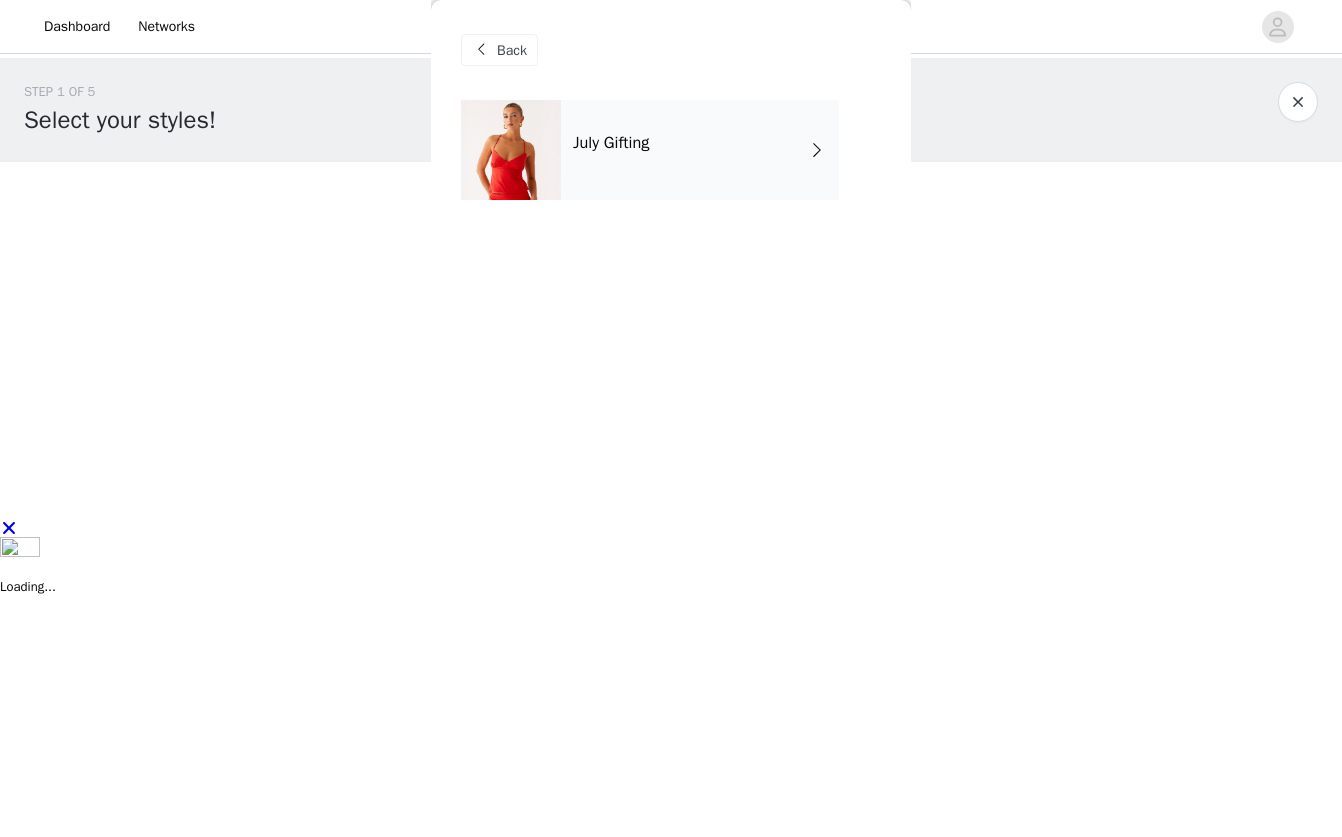 click on "July Gifting" at bounding box center [700, 150] 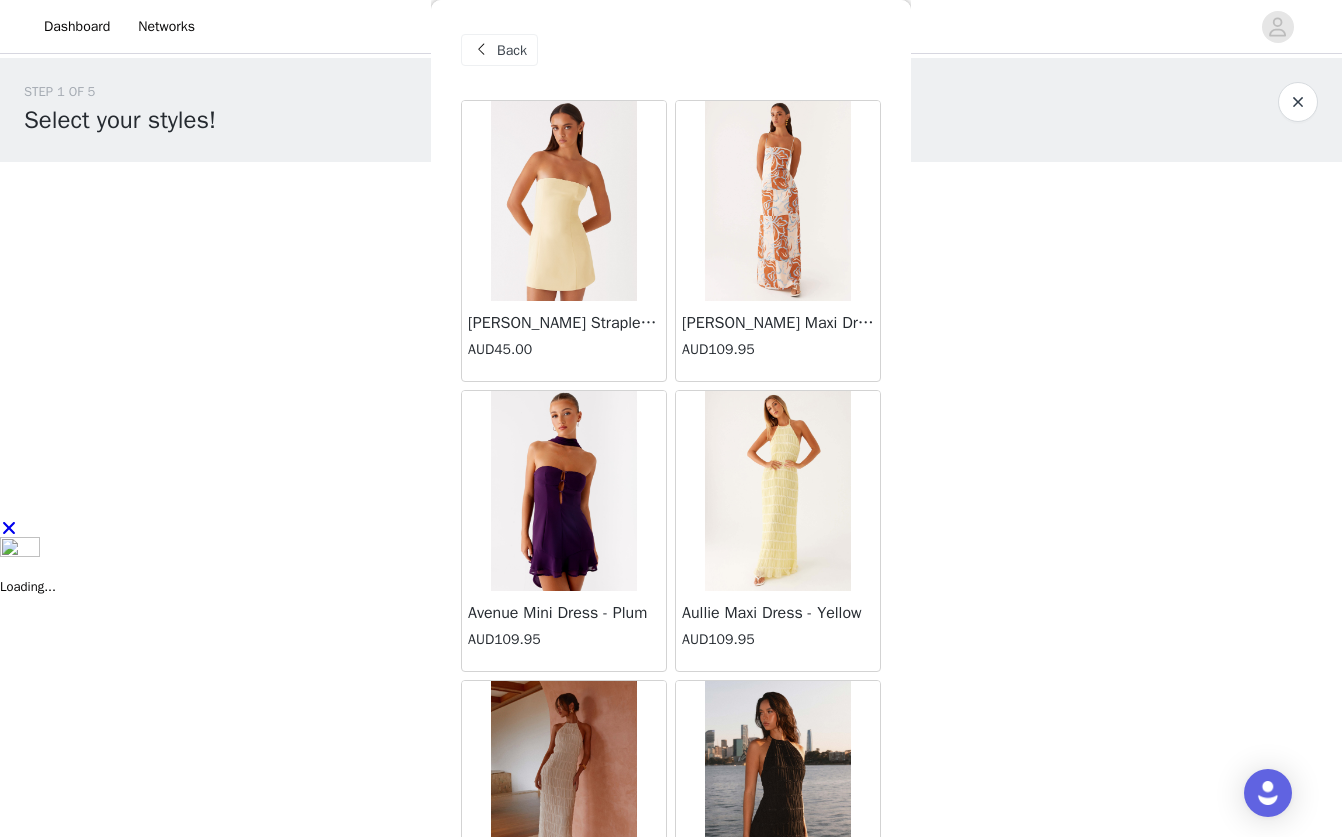 click at bounding box center [778, 201] 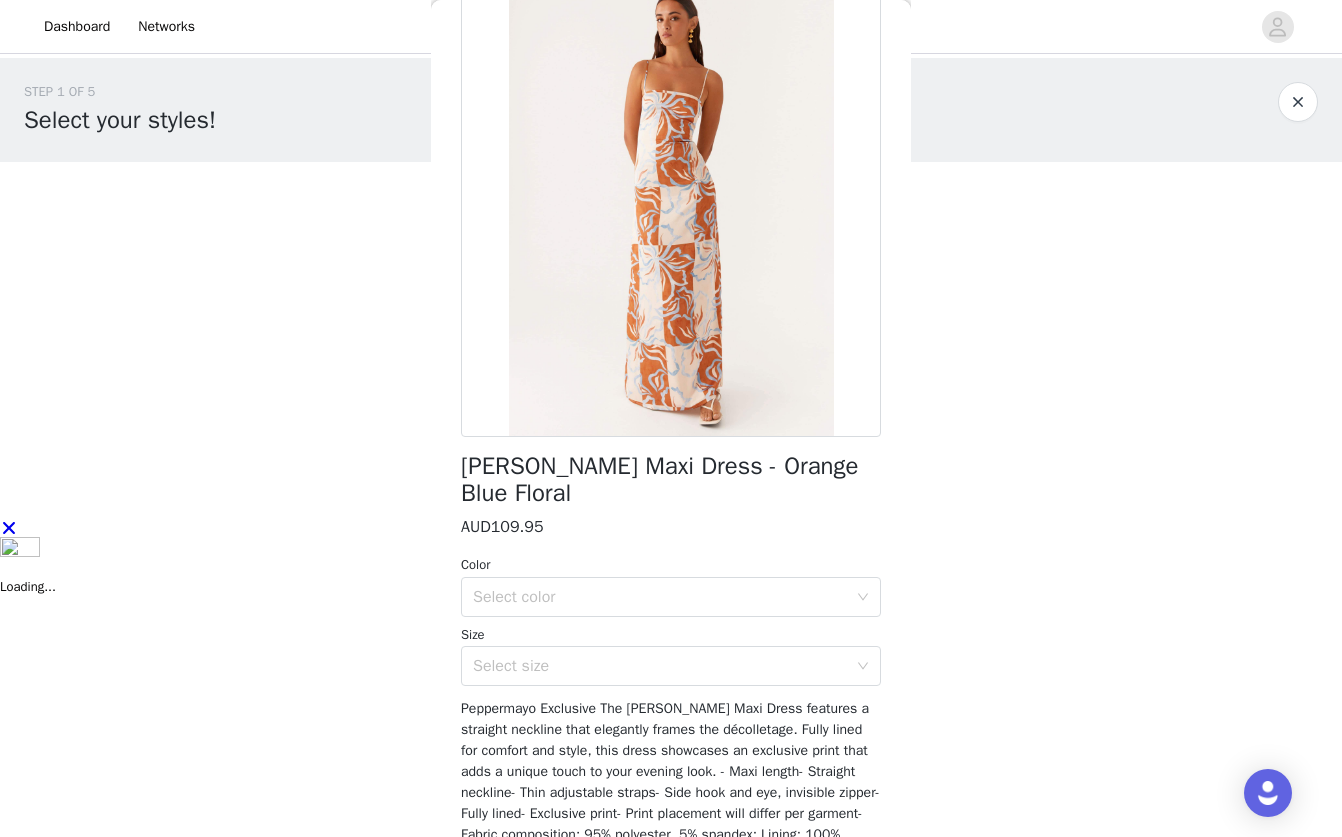 scroll, scrollTop: 0, scrollLeft: 0, axis: both 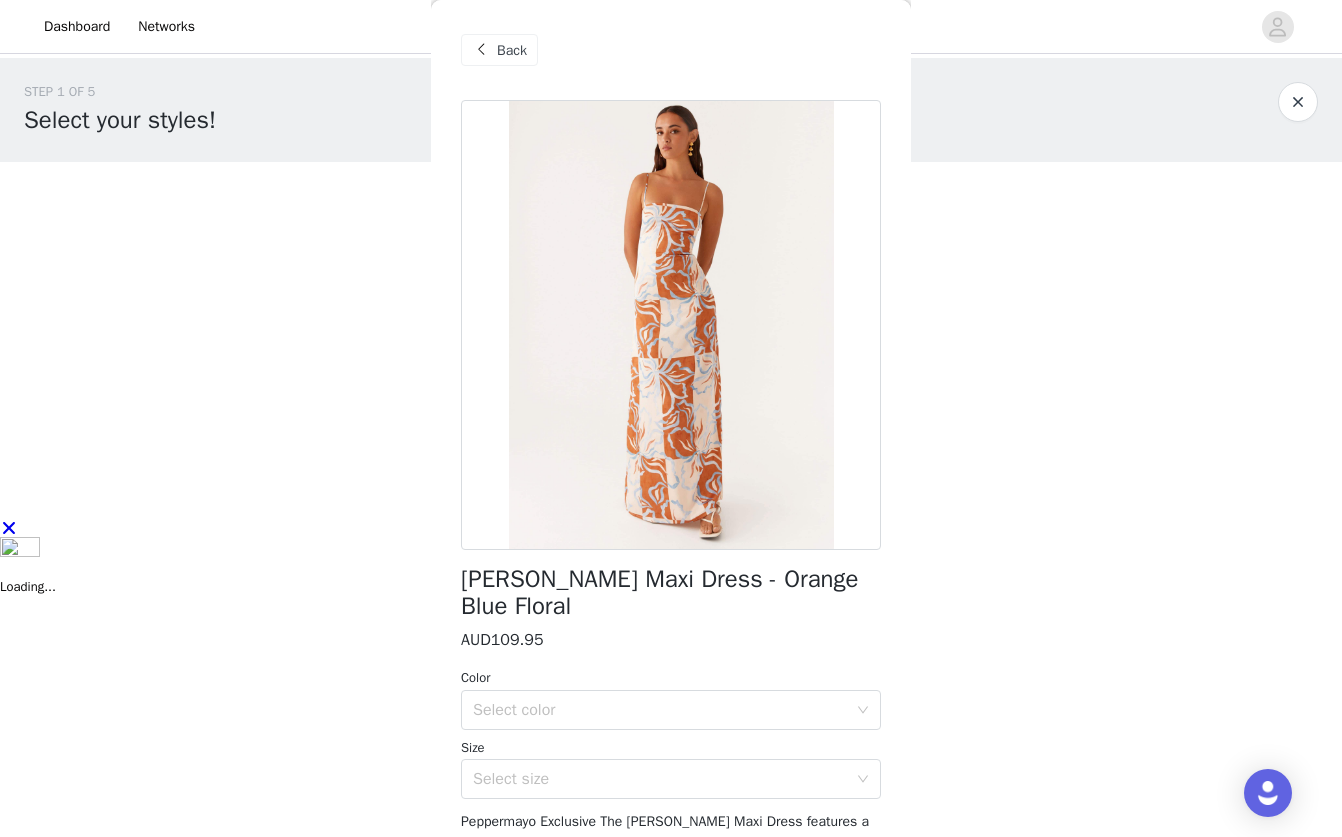 click on "Back" at bounding box center (499, 50) 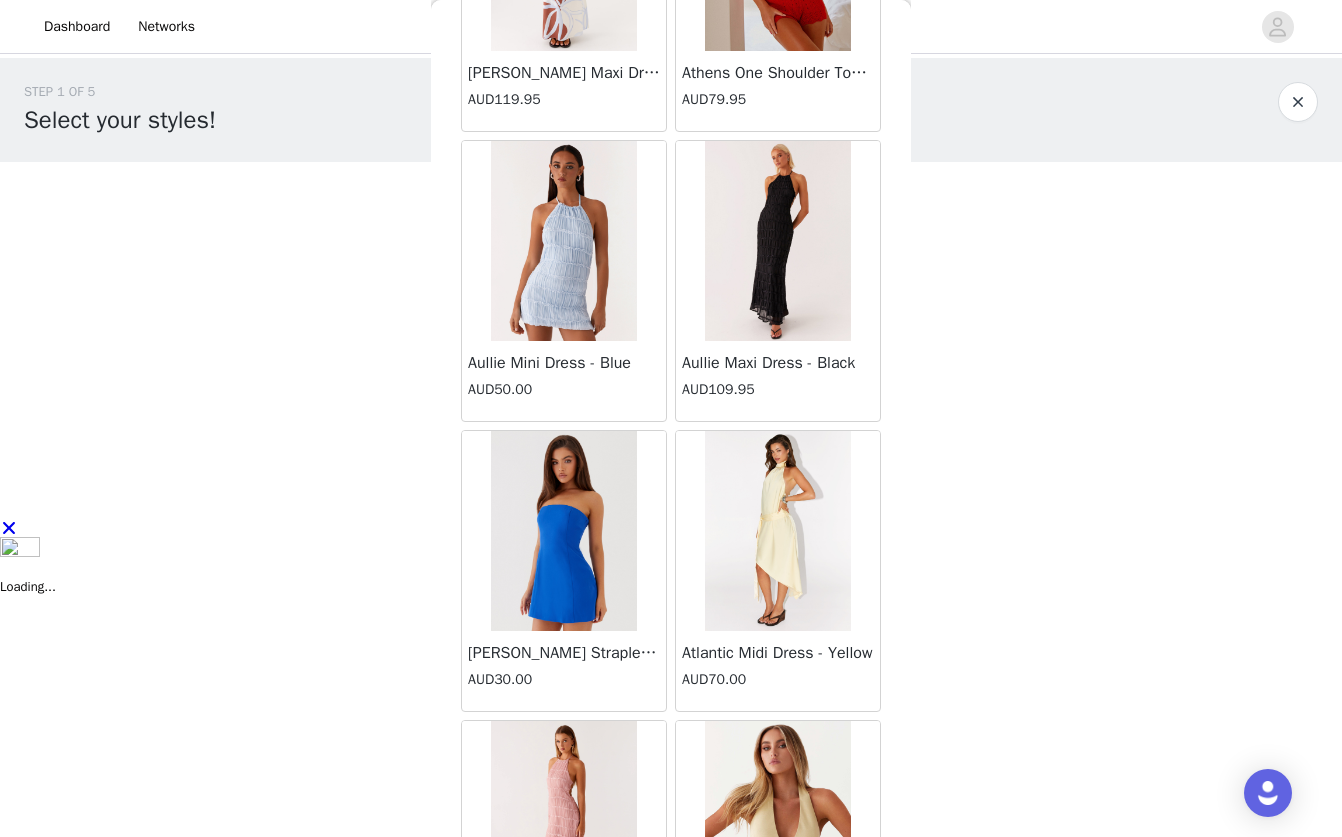 scroll, scrollTop: 1438, scrollLeft: 0, axis: vertical 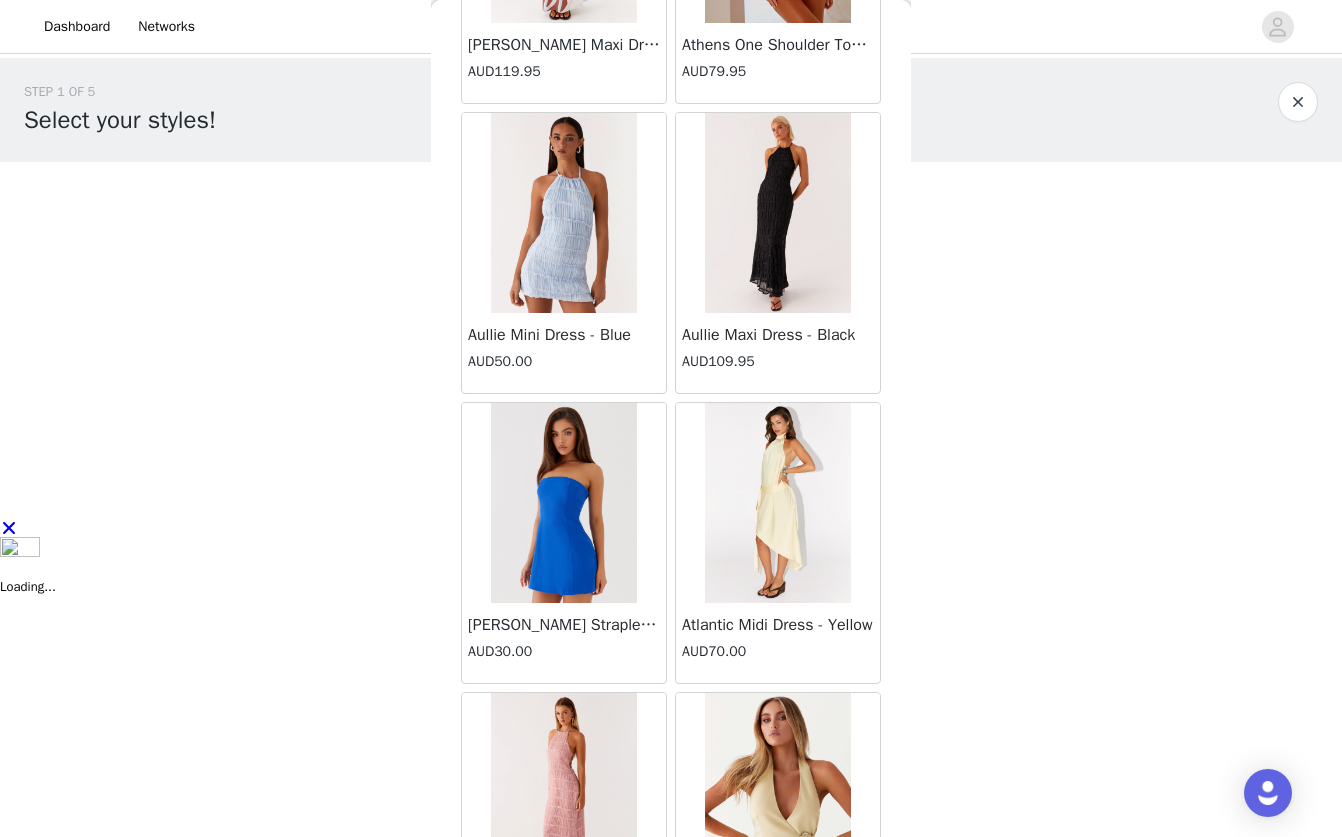 click at bounding box center [777, 213] 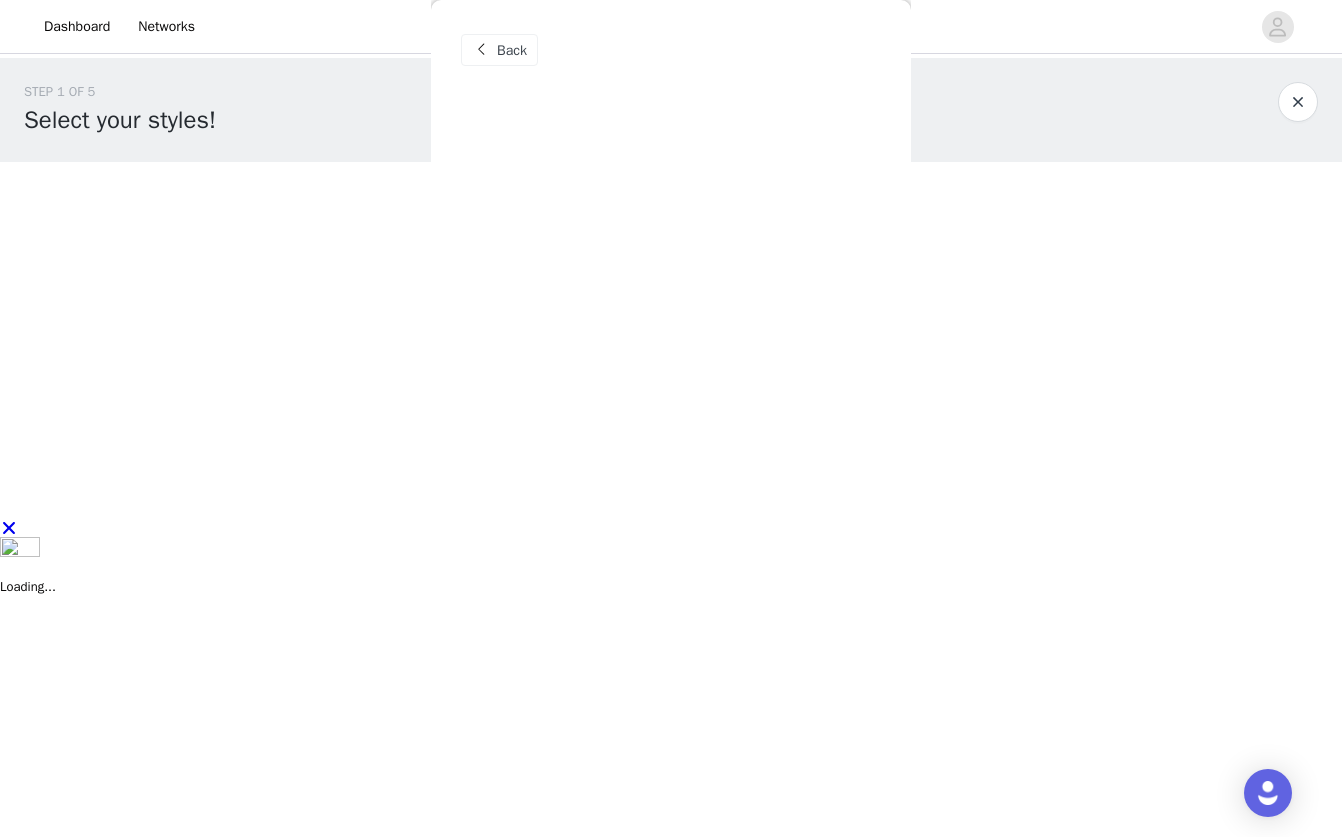 scroll, scrollTop: 0, scrollLeft: 0, axis: both 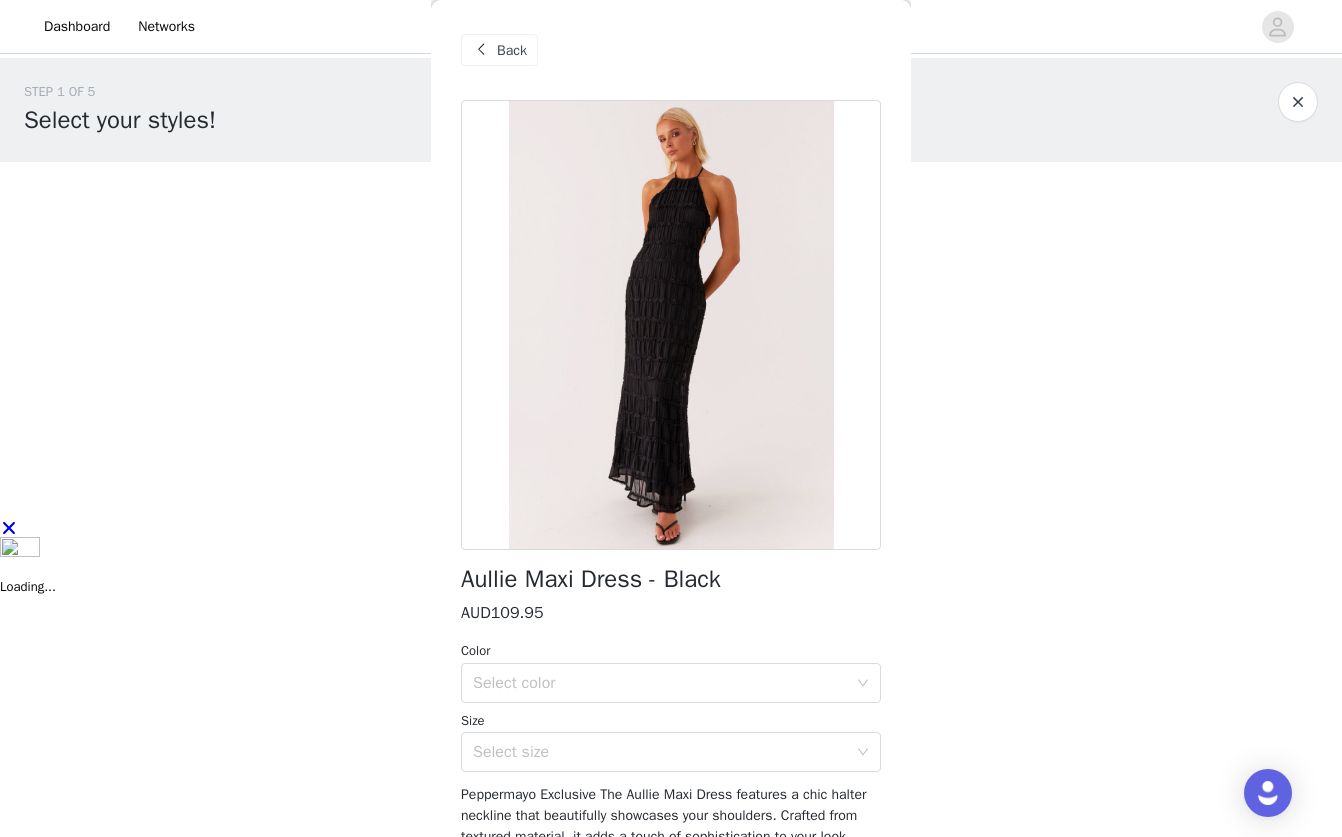 click at bounding box center (481, 50) 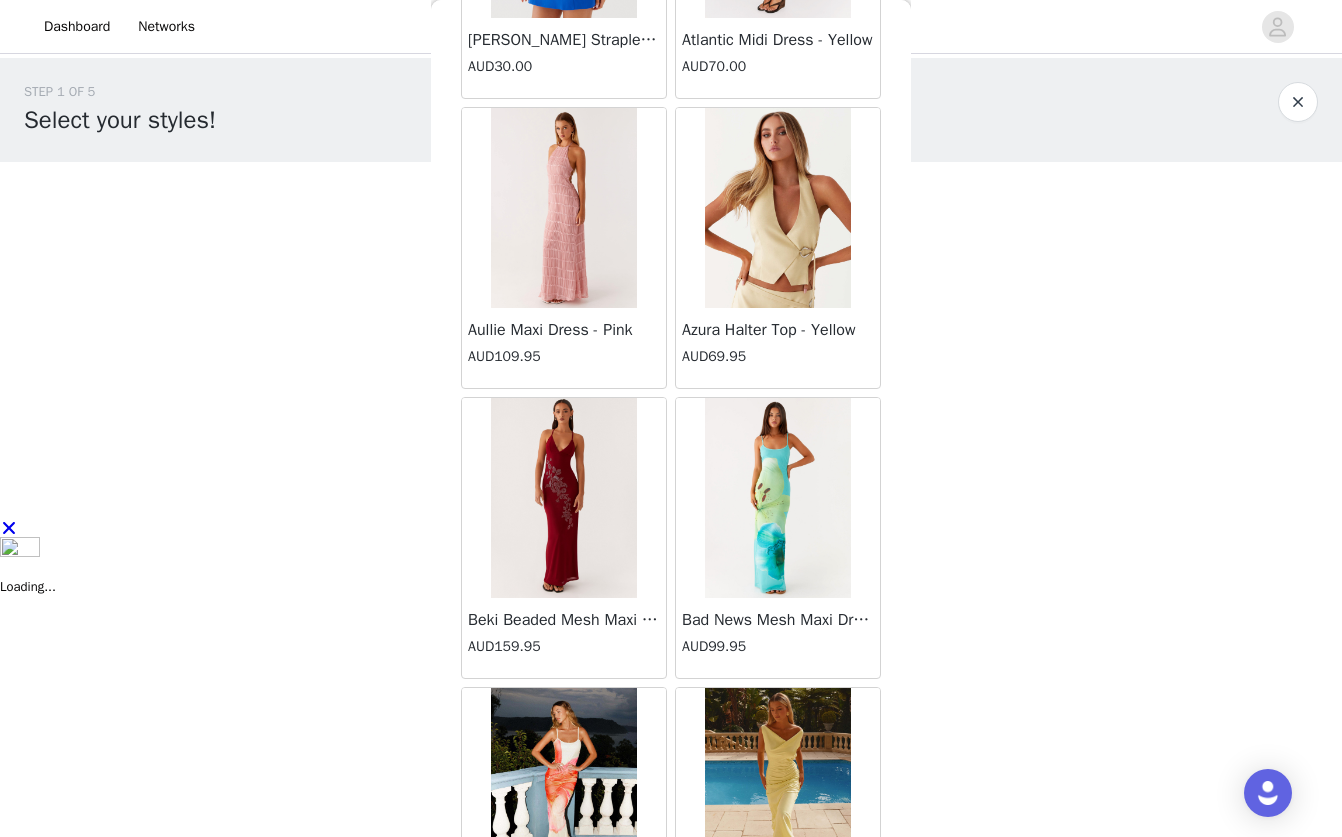 scroll, scrollTop: 2223, scrollLeft: 0, axis: vertical 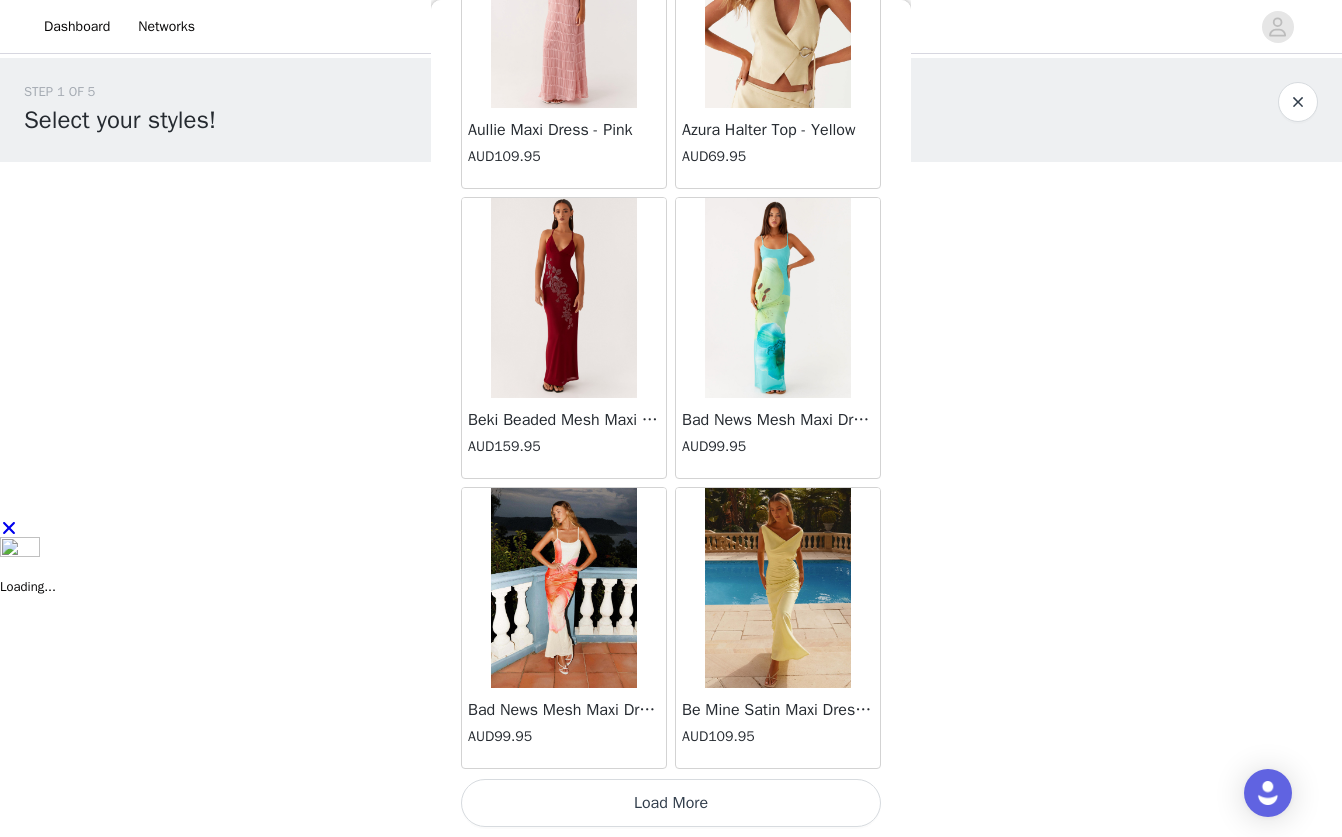 click on "Load More" at bounding box center (671, 803) 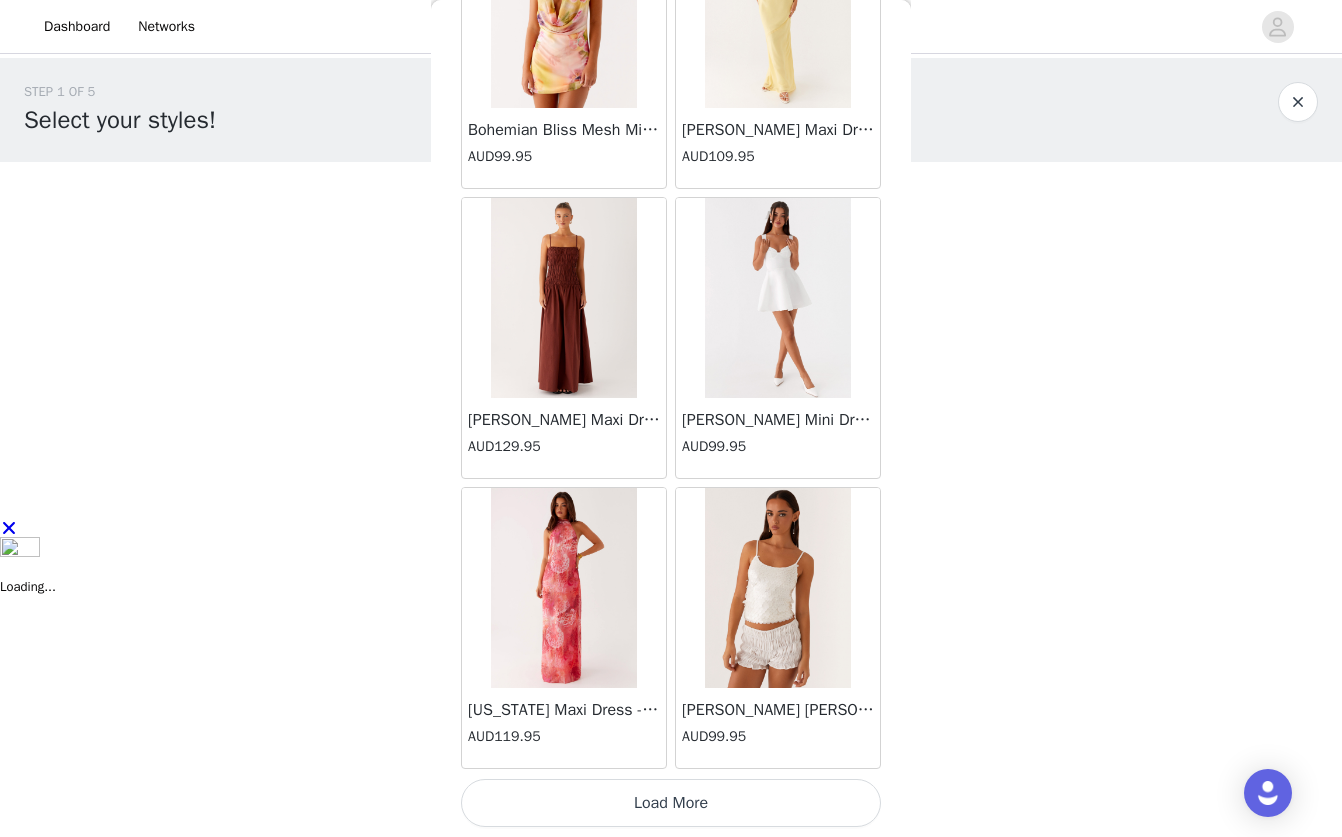 scroll, scrollTop: 5122, scrollLeft: 0, axis: vertical 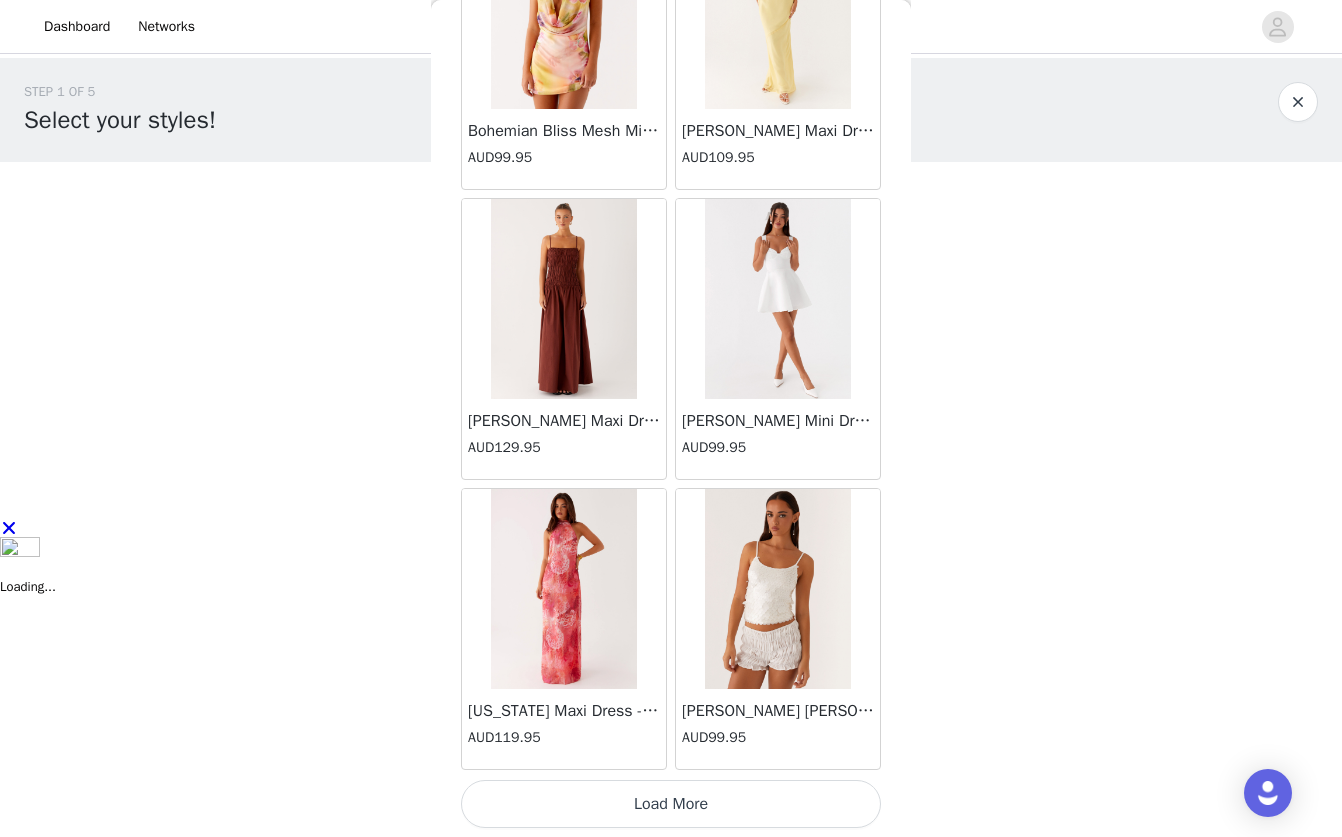 click on "Load More" at bounding box center (671, 804) 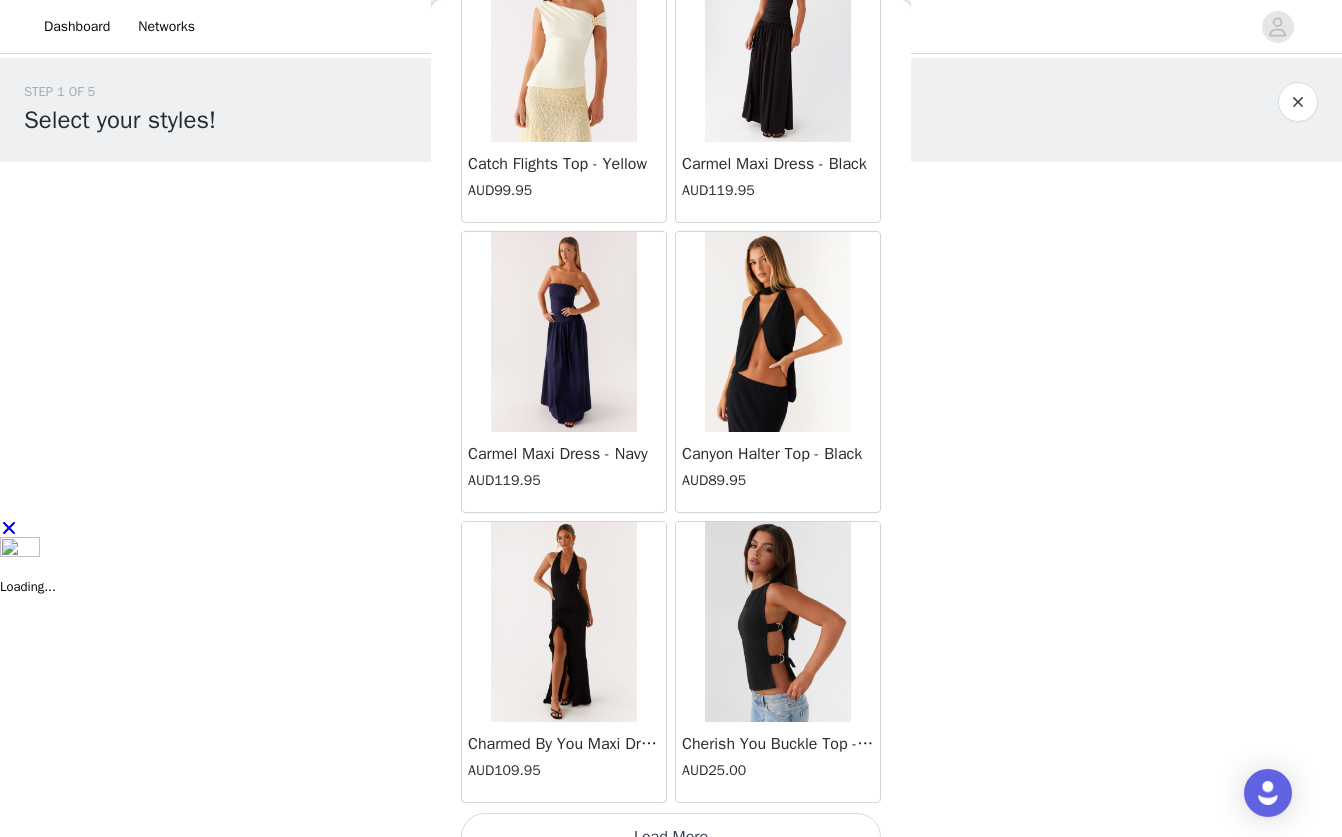 scroll, scrollTop: 8023, scrollLeft: 0, axis: vertical 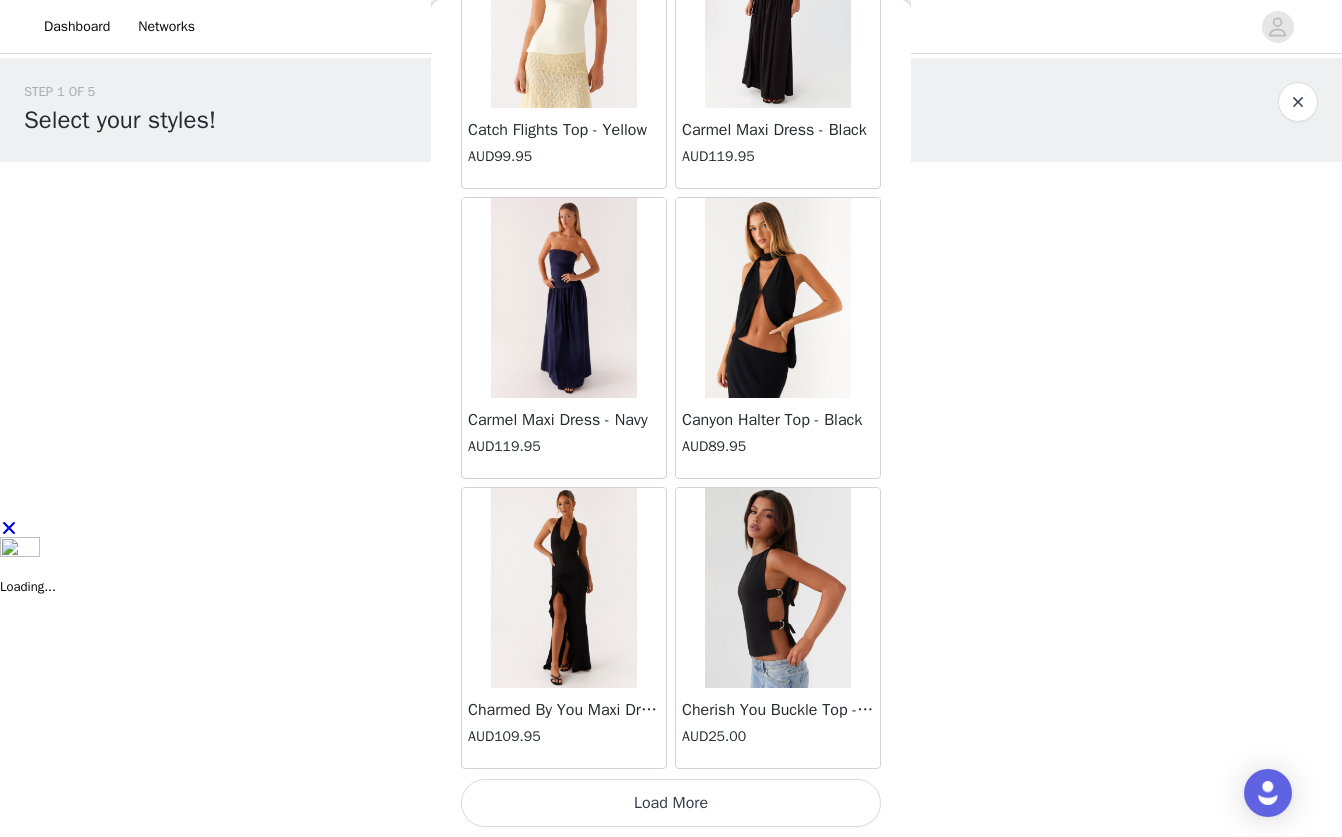 click on "Load More" at bounding box center [671, 803] 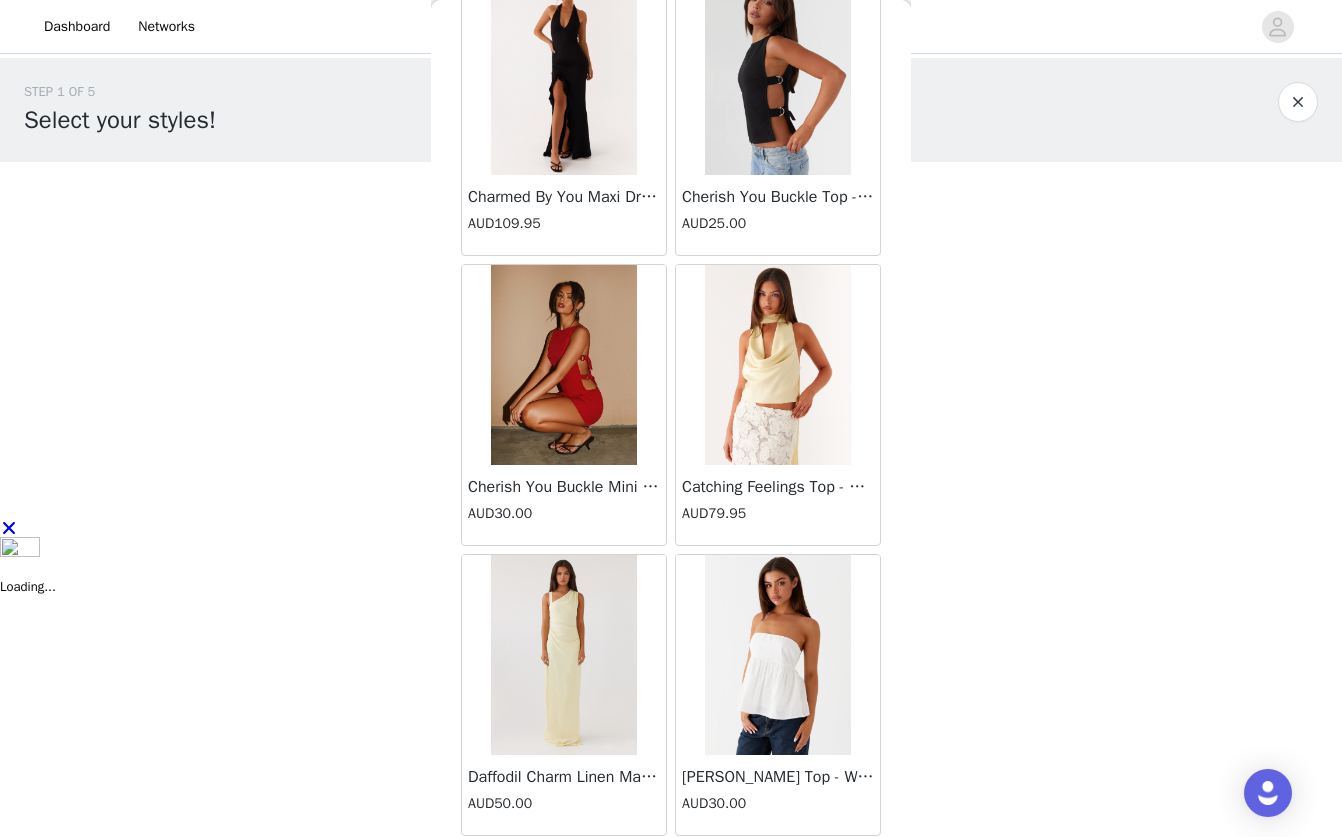 scroll, scrollTop: 8543, scrollLeft: 0, axis: vertical 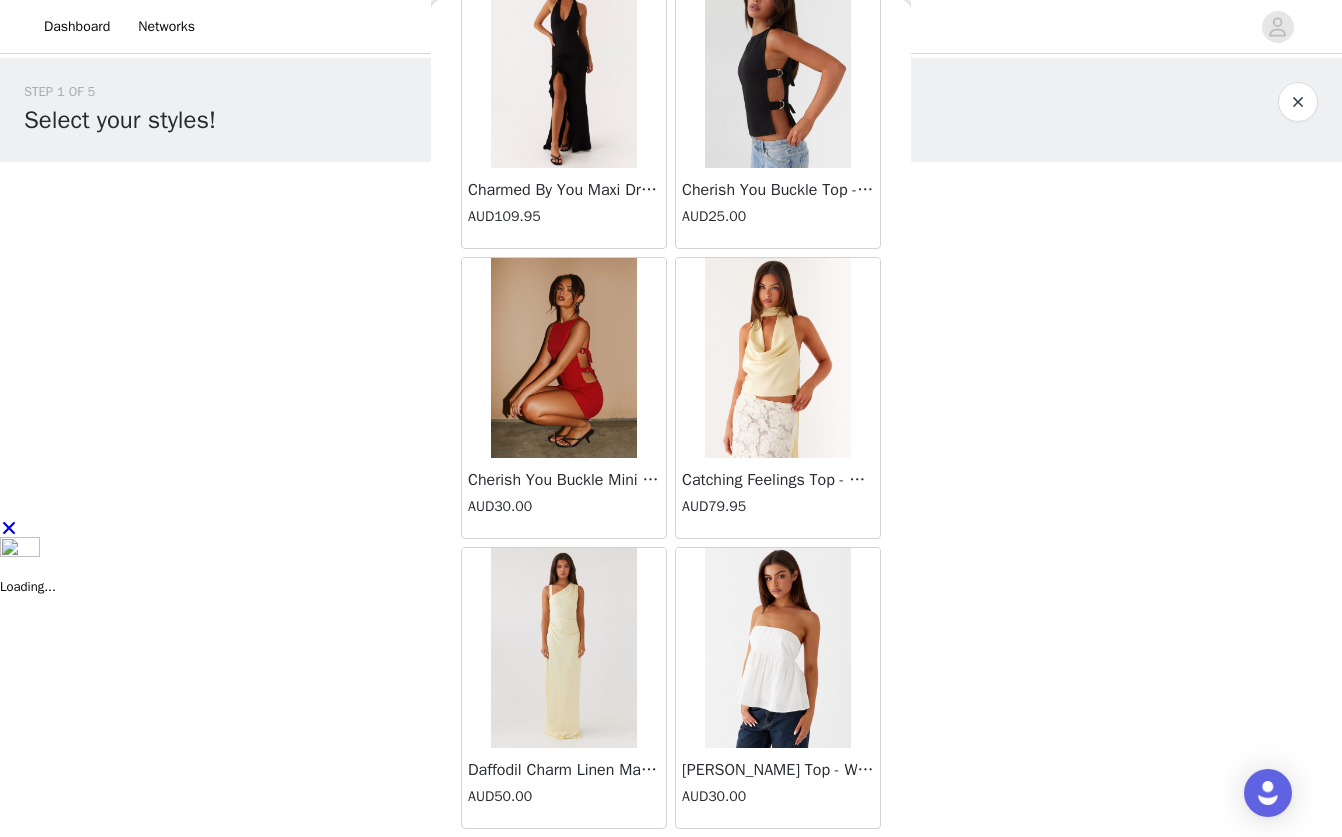 click at bounding box center (777, 358) 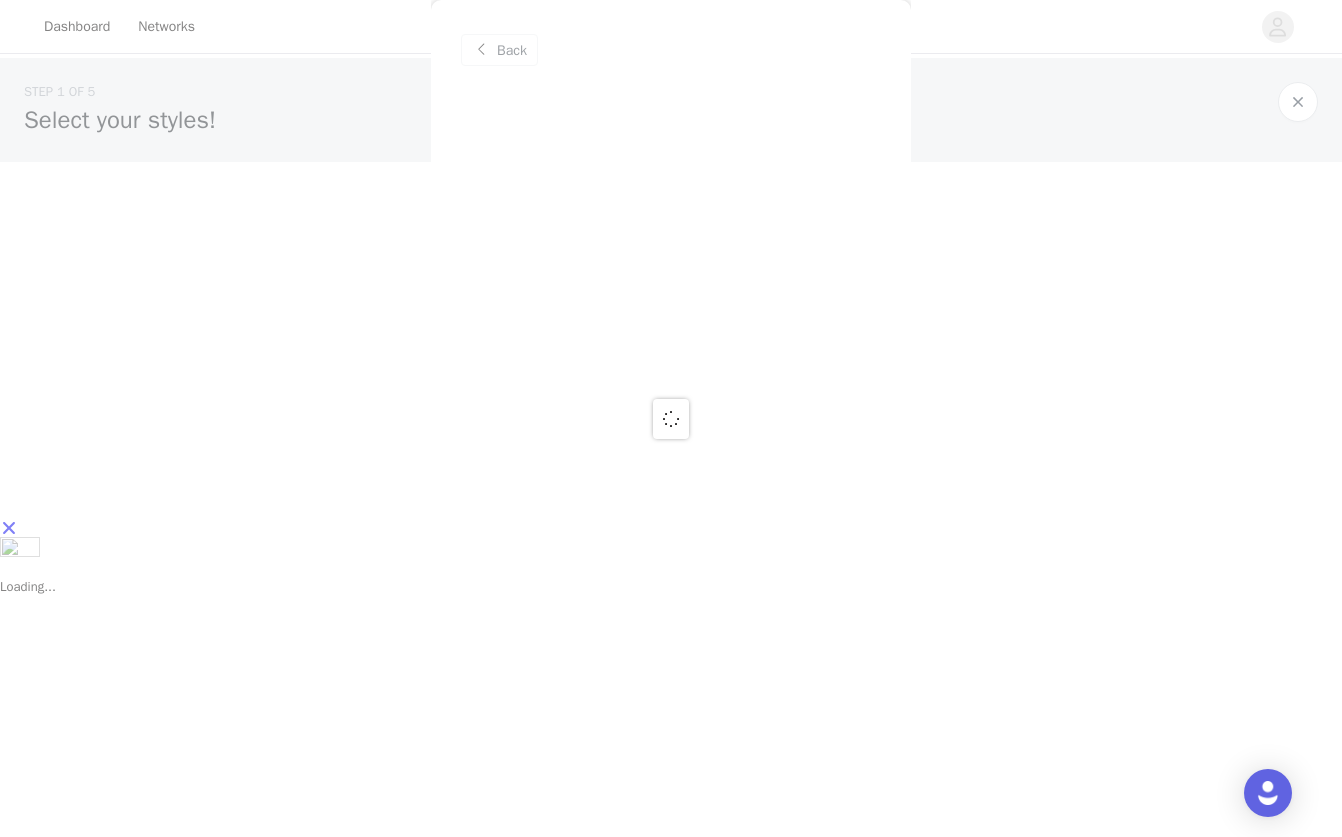 scroll, scrollTop: 0, scrollLeft: 0, axis: both 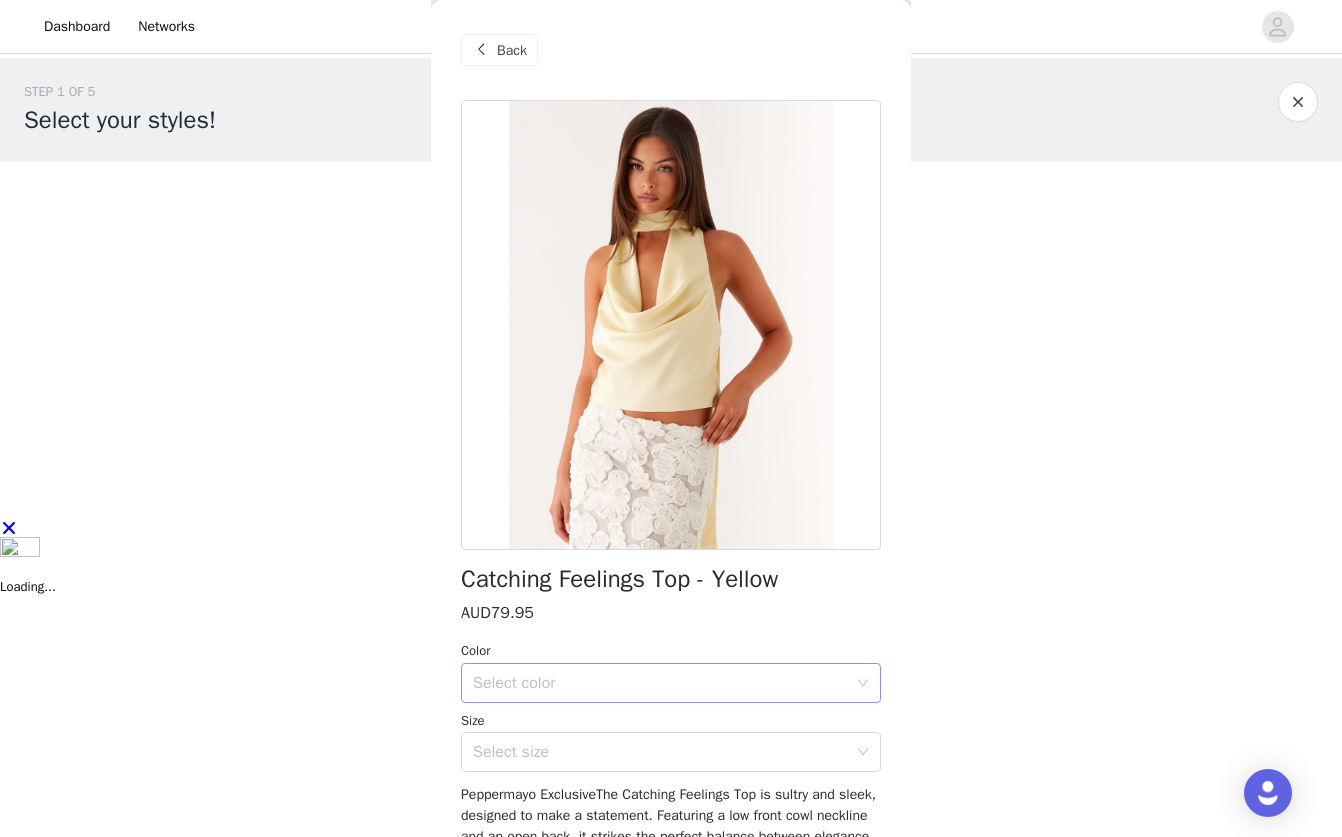 click on "Select color" at bounding box center [660, 683] 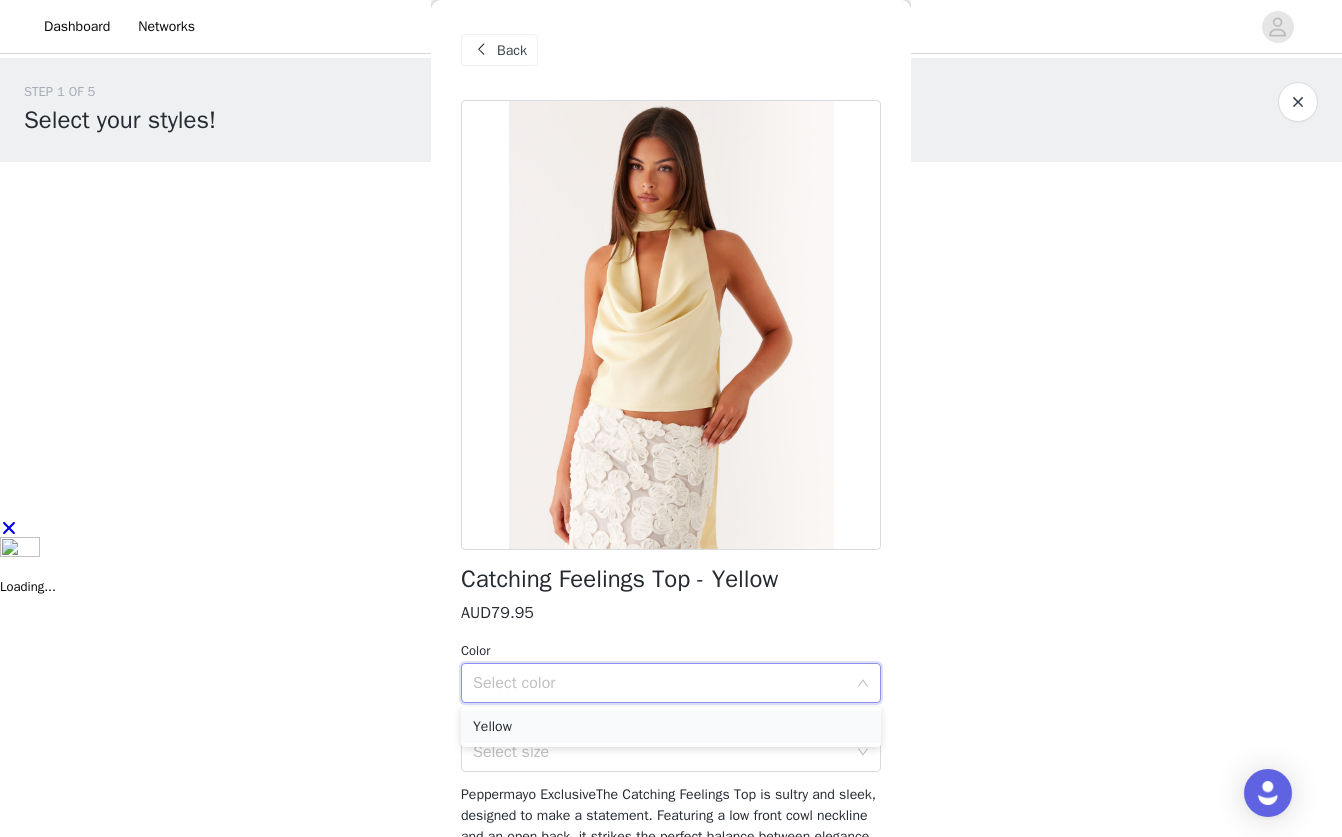 click on "Yellow" at bounding box center [671, 727] 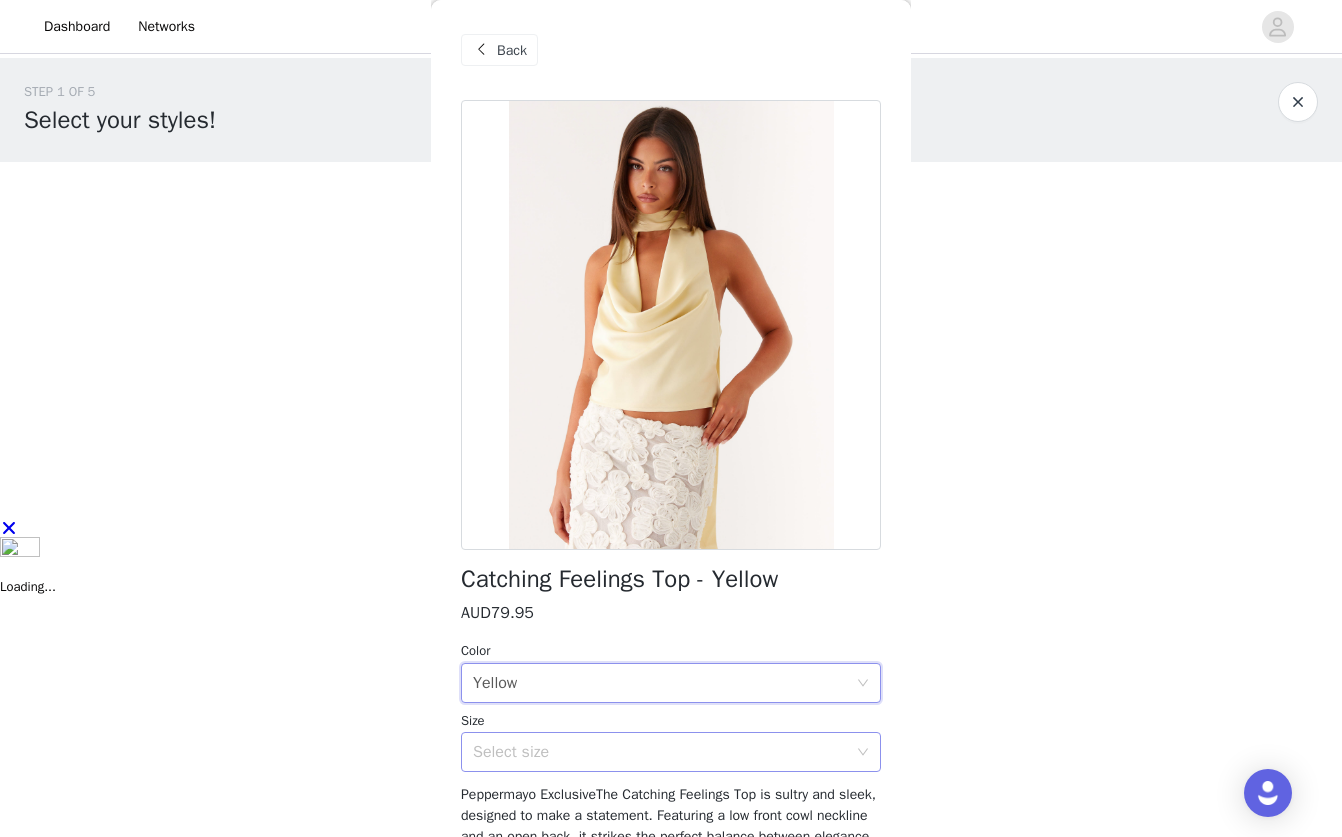 click on "Select size" at bounding box center (664, 752) 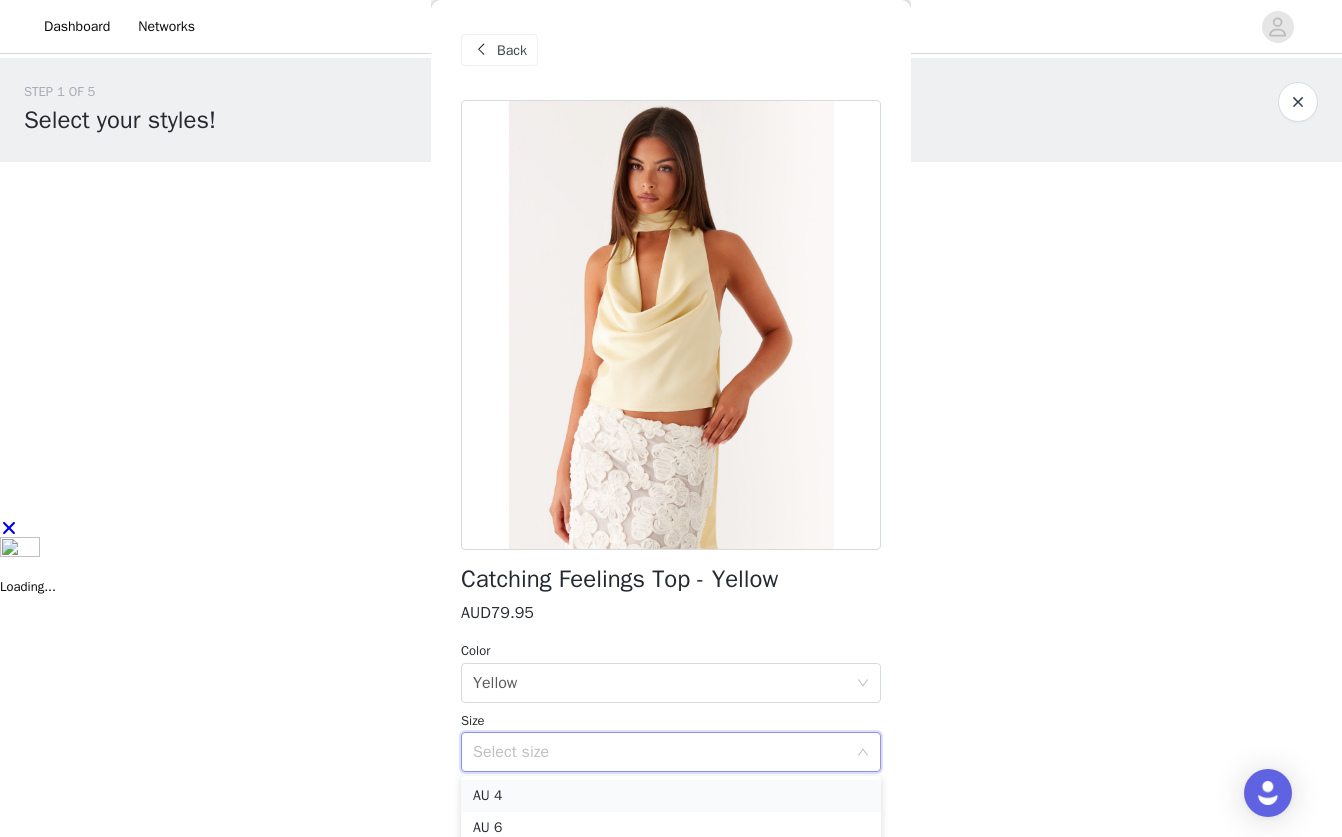click on "AU 4" at bounding box center (671, 796) 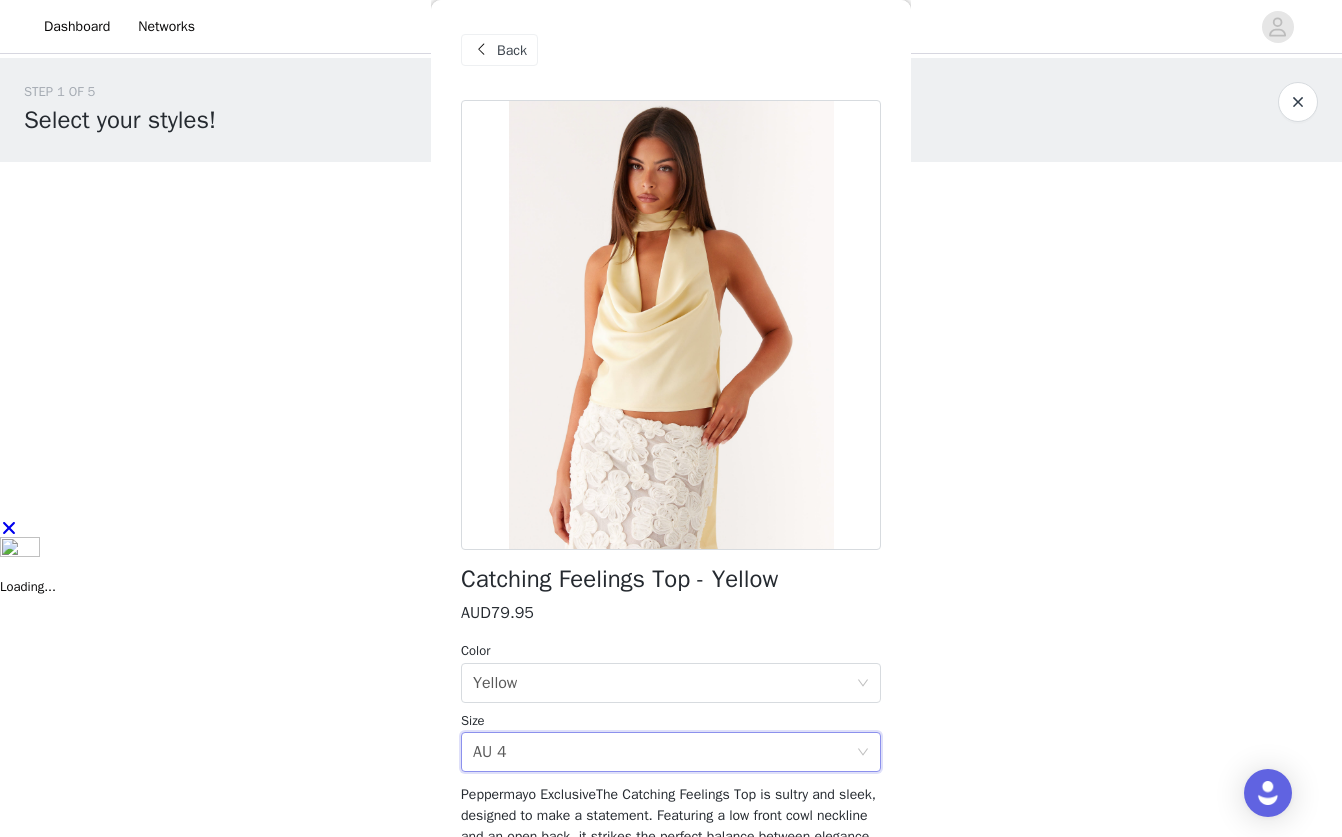 scroll, scrollTop: 220, scrollLeft: 0, axis: vertical 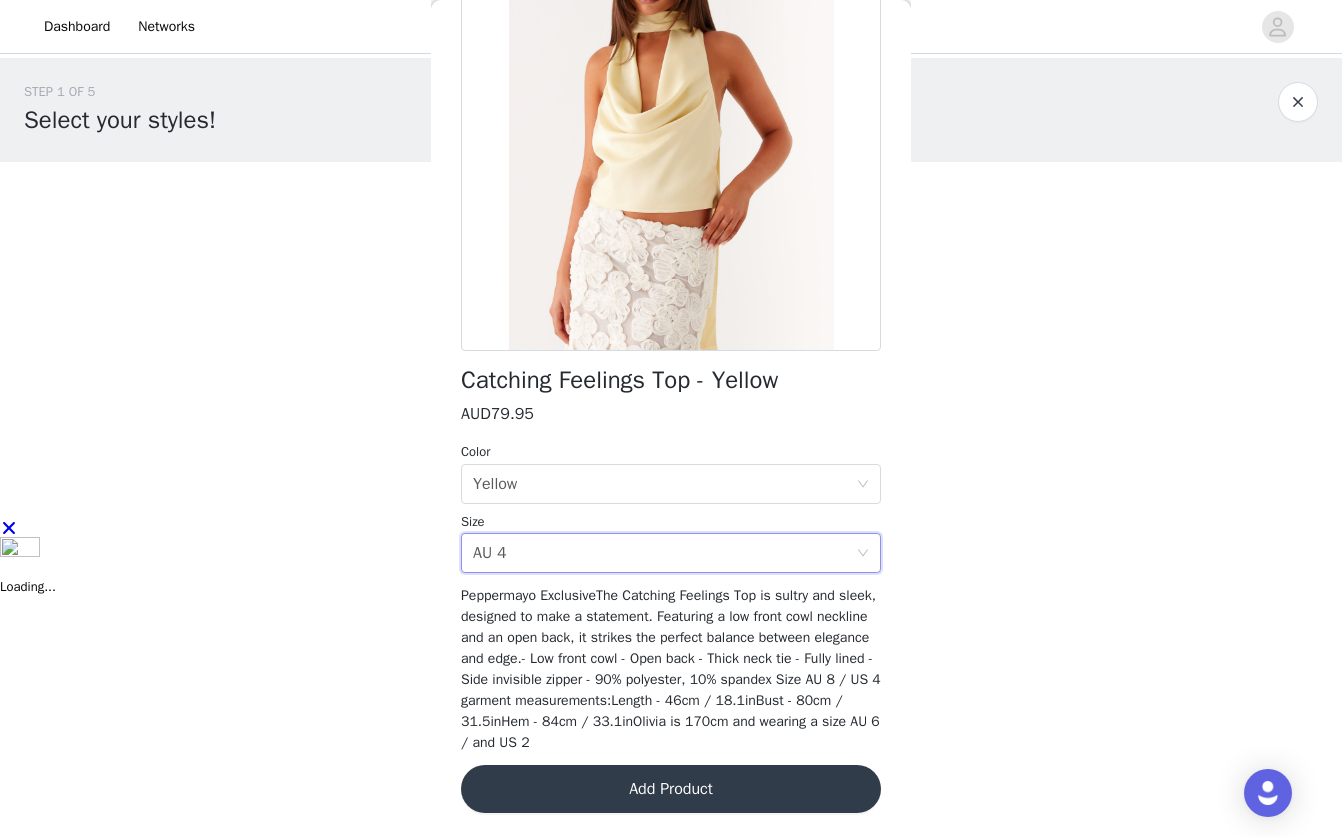 click on "Add Product" at bounding box center [671, 789] 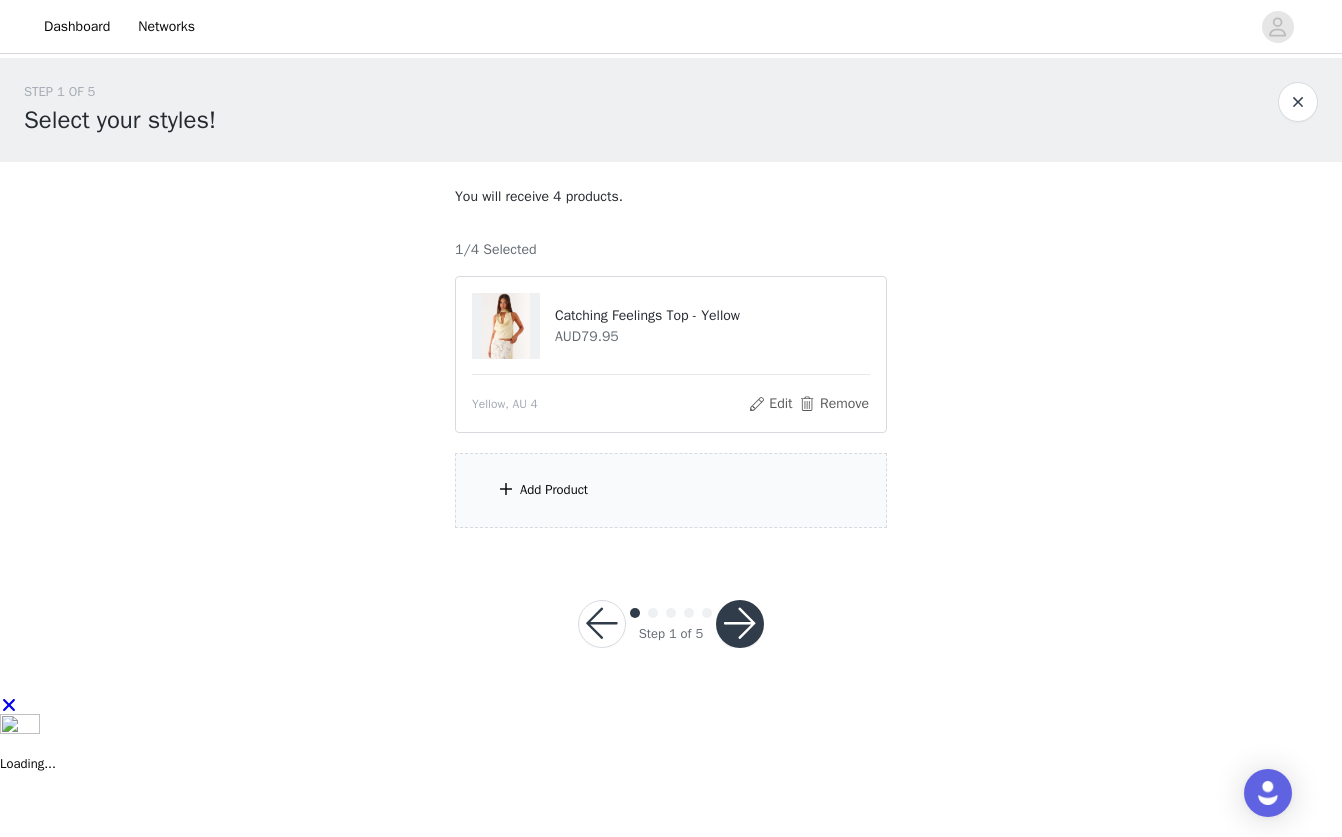 click on "Add Product" at bounding box center [671, 490] 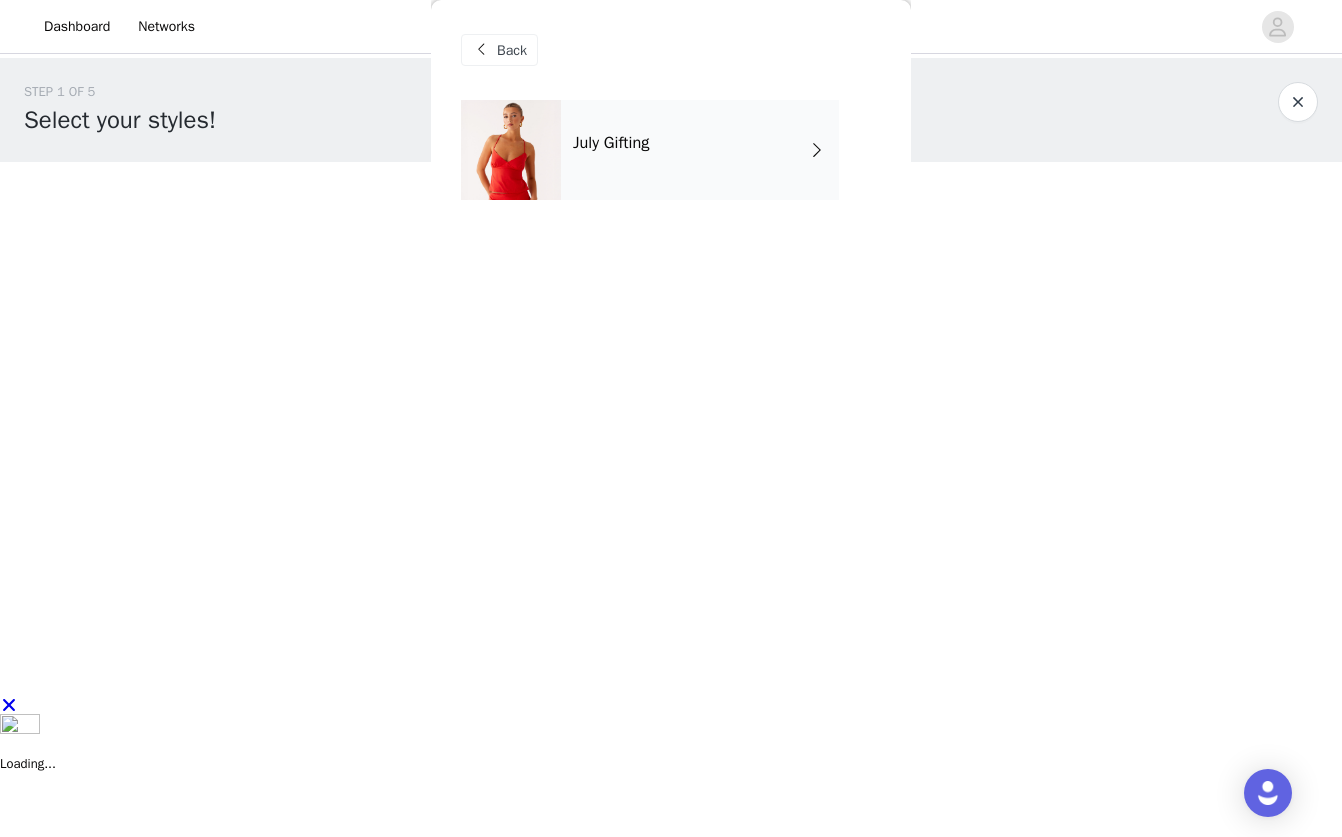 click on "July Gifting" at bounding box center (700, 150) 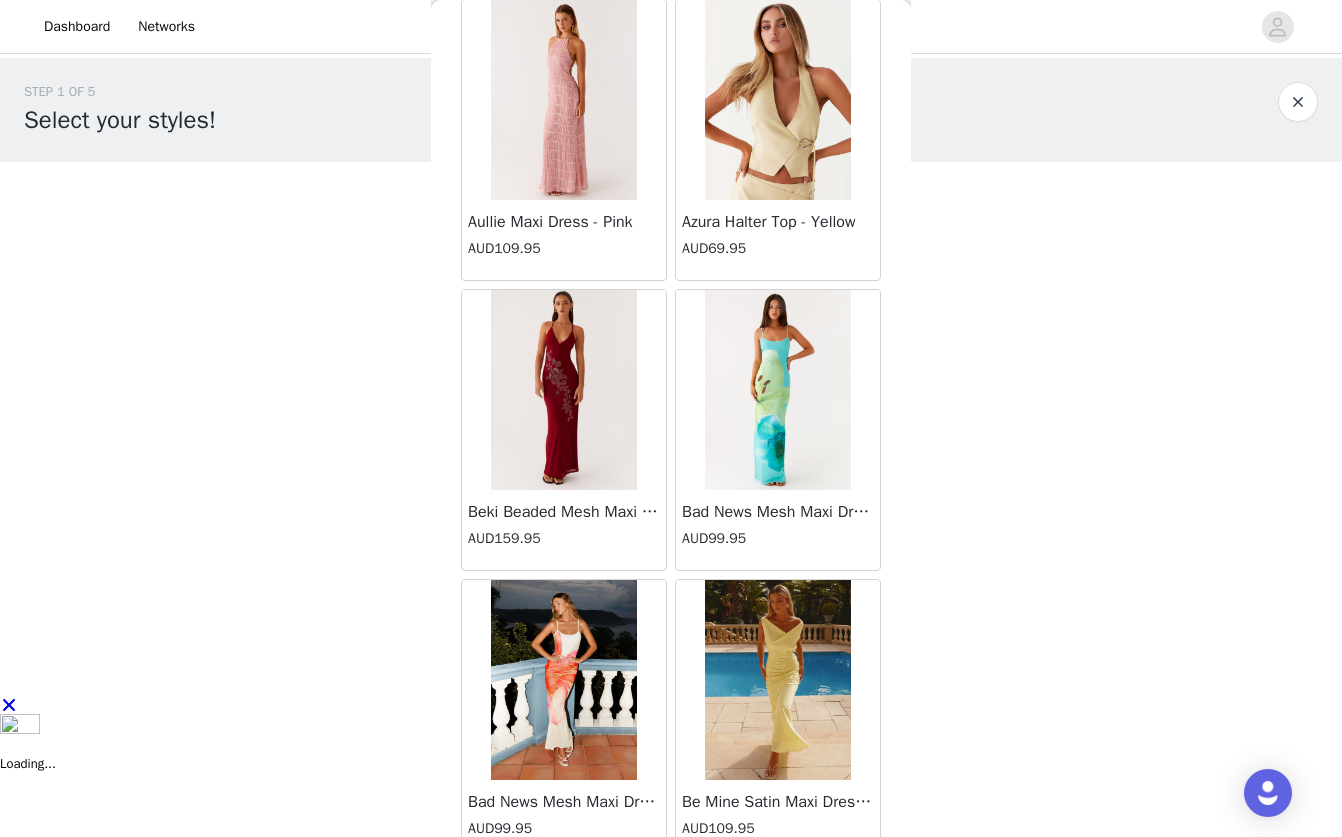scroll, scrollTop: 2223, scrollLeft: 0, axis: vertical 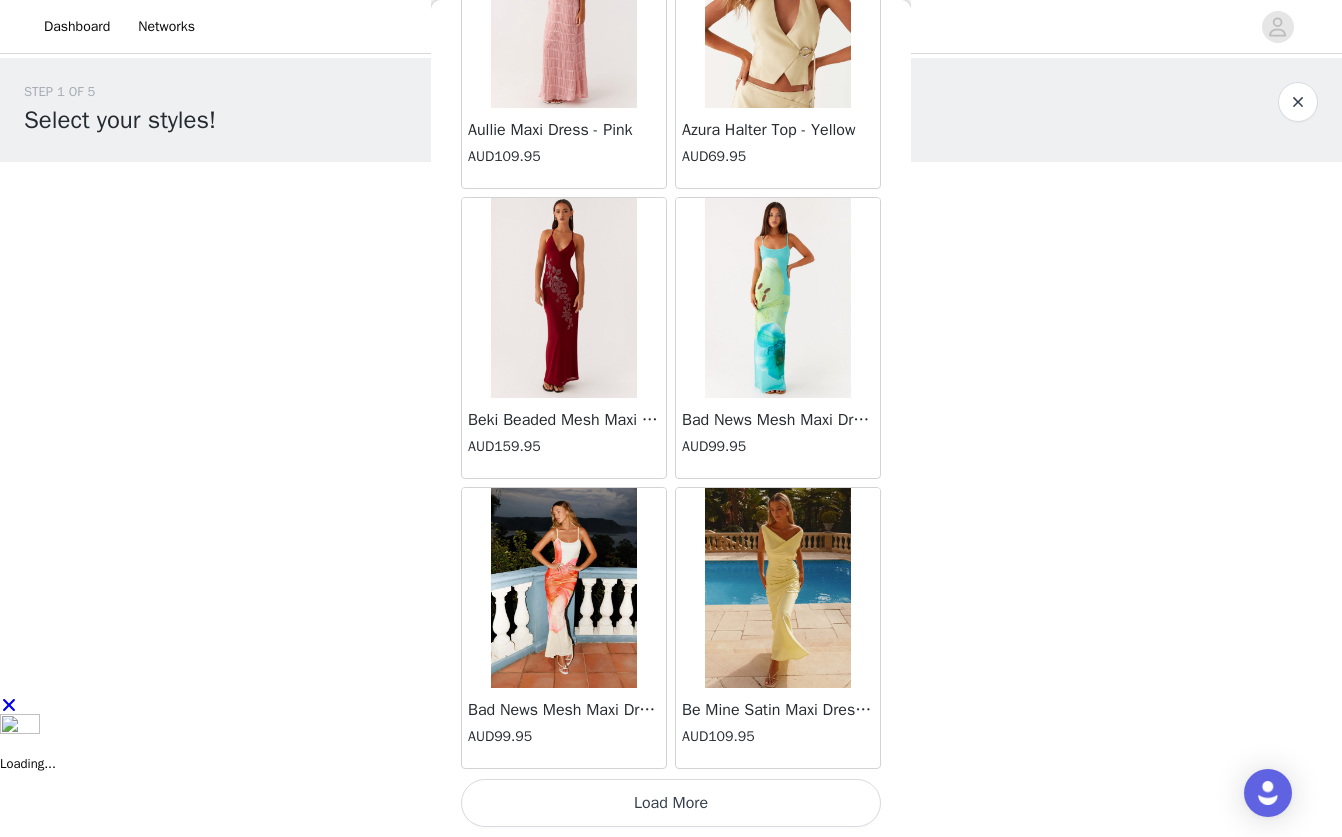 click on "Load More" at bounding box center [671, 803] 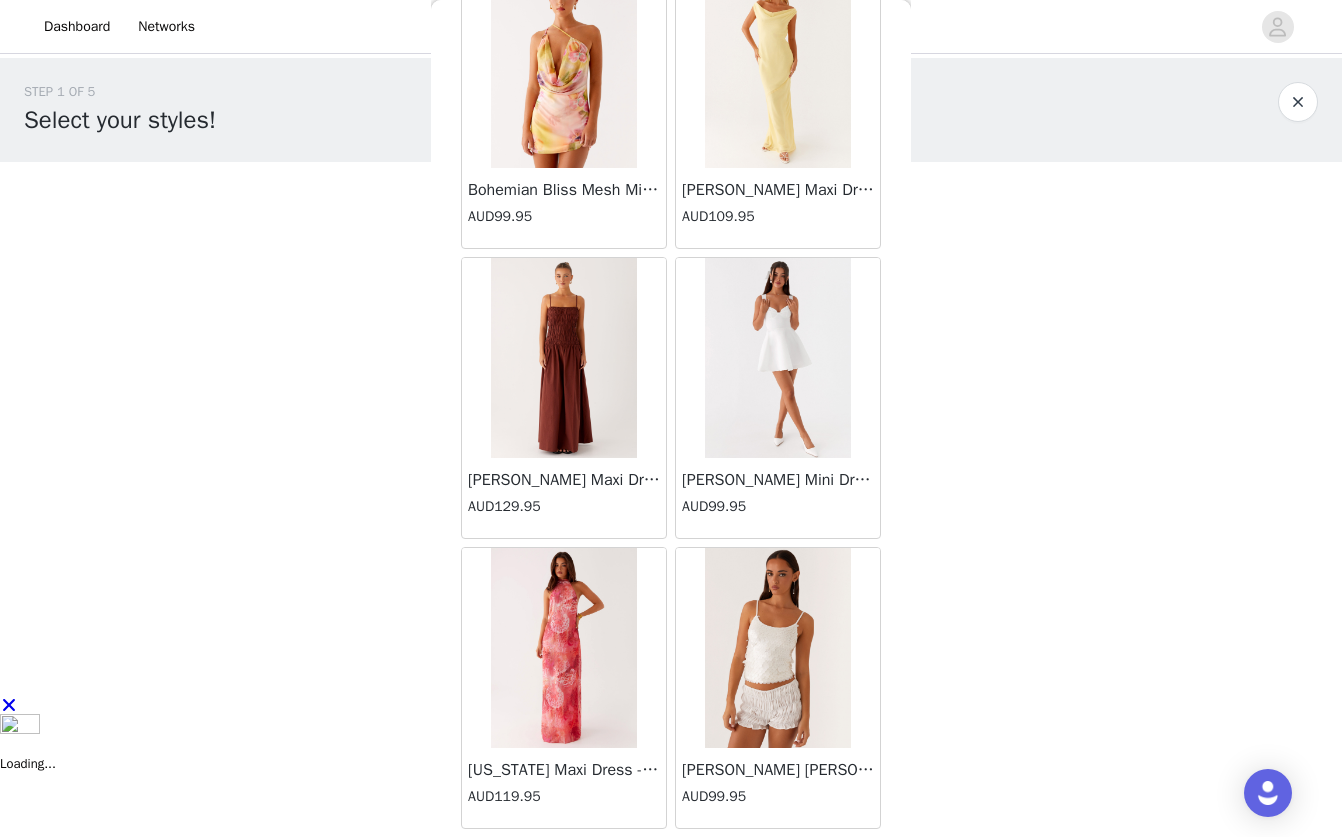 scroll, scrollTop: 5123, scrollLeft: 0, axis: vertical 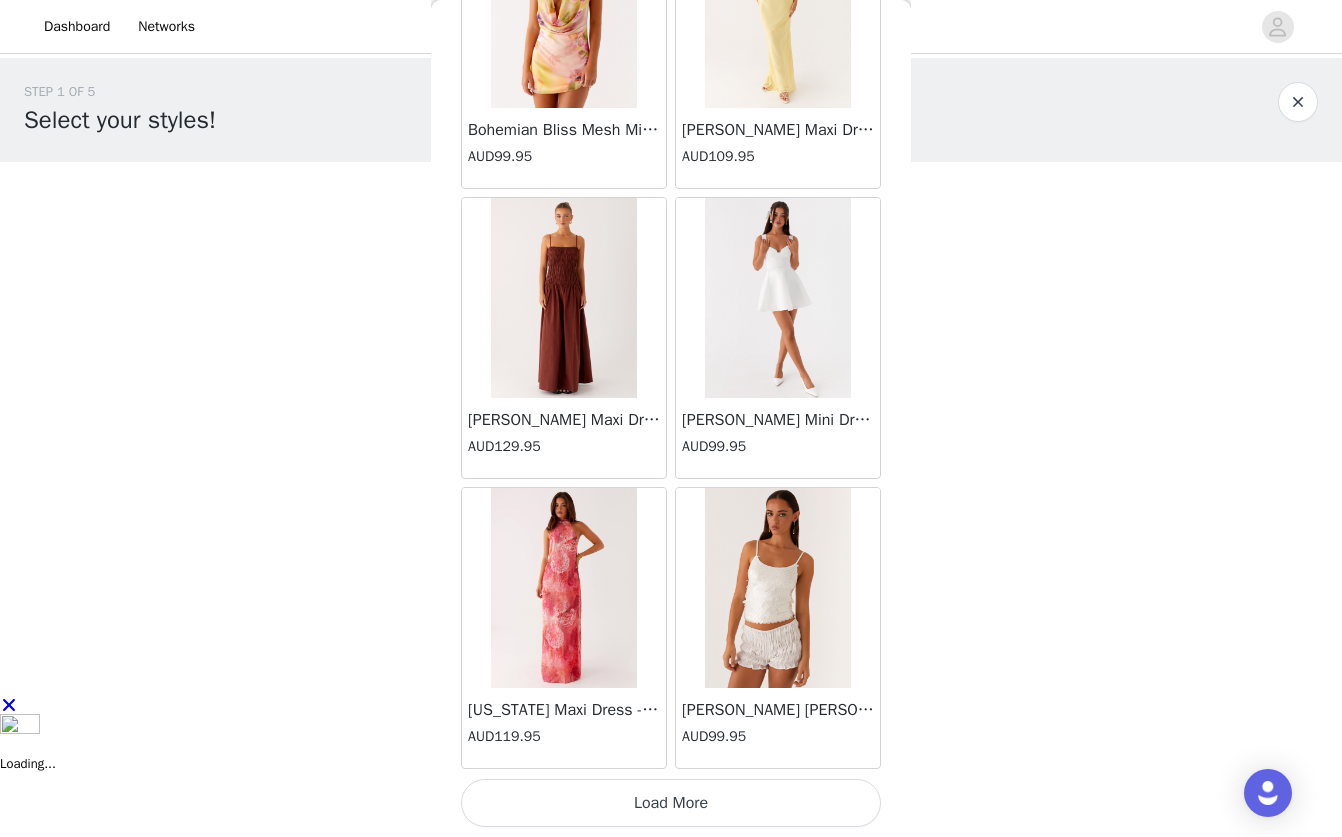 click on "Load More" at bounding box center (671, 803) 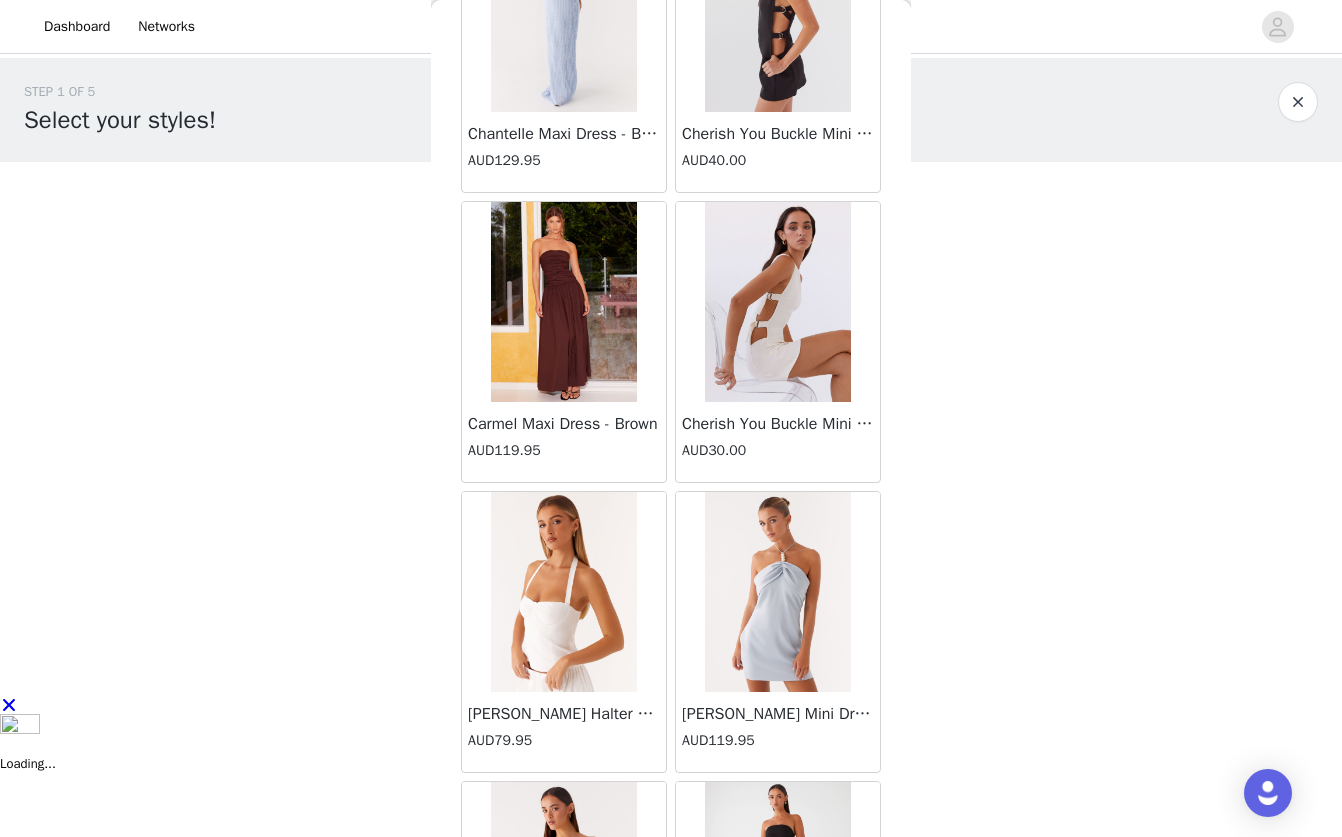 scroll, scrollTop: 8023, scrollLeft: 0, axis: vertical 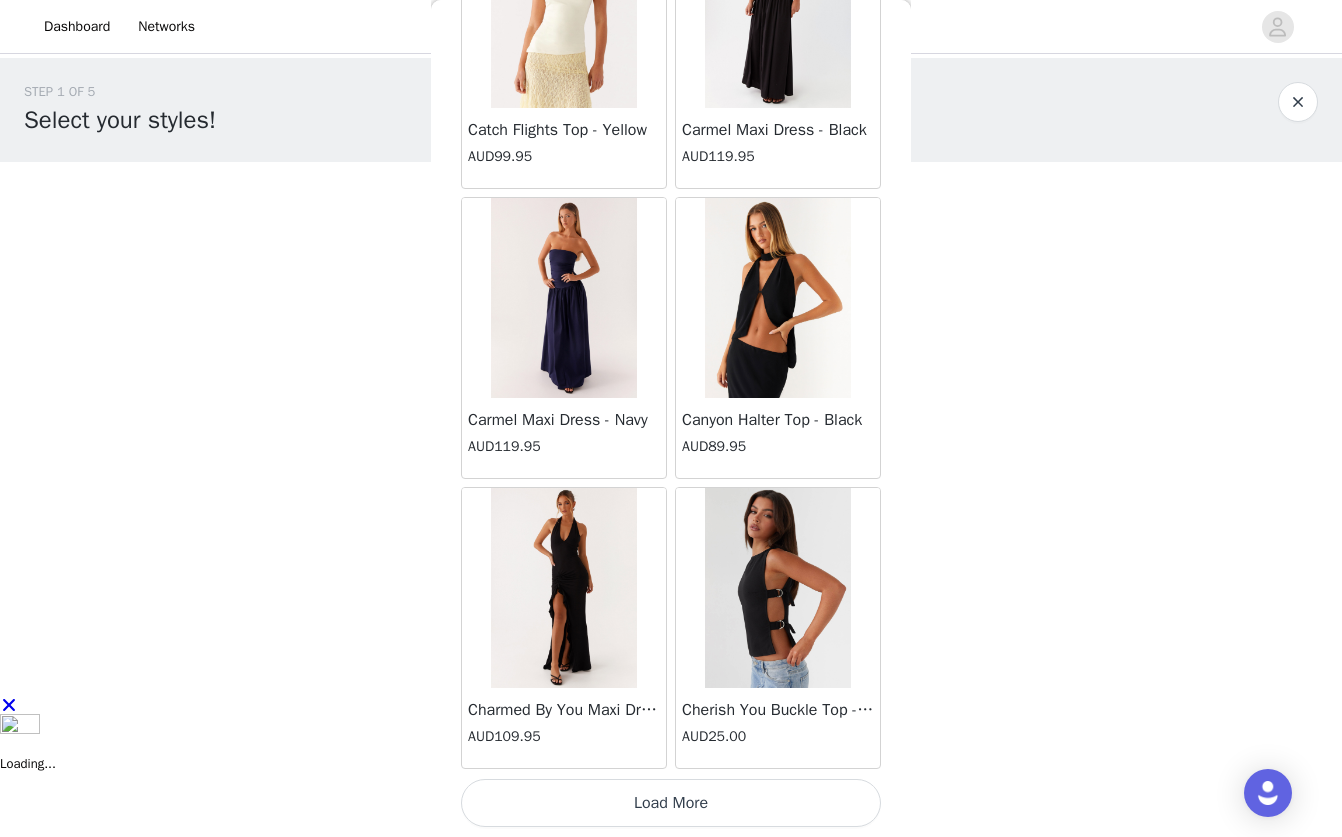 click on "Load More" at bounding box center (671, 803) 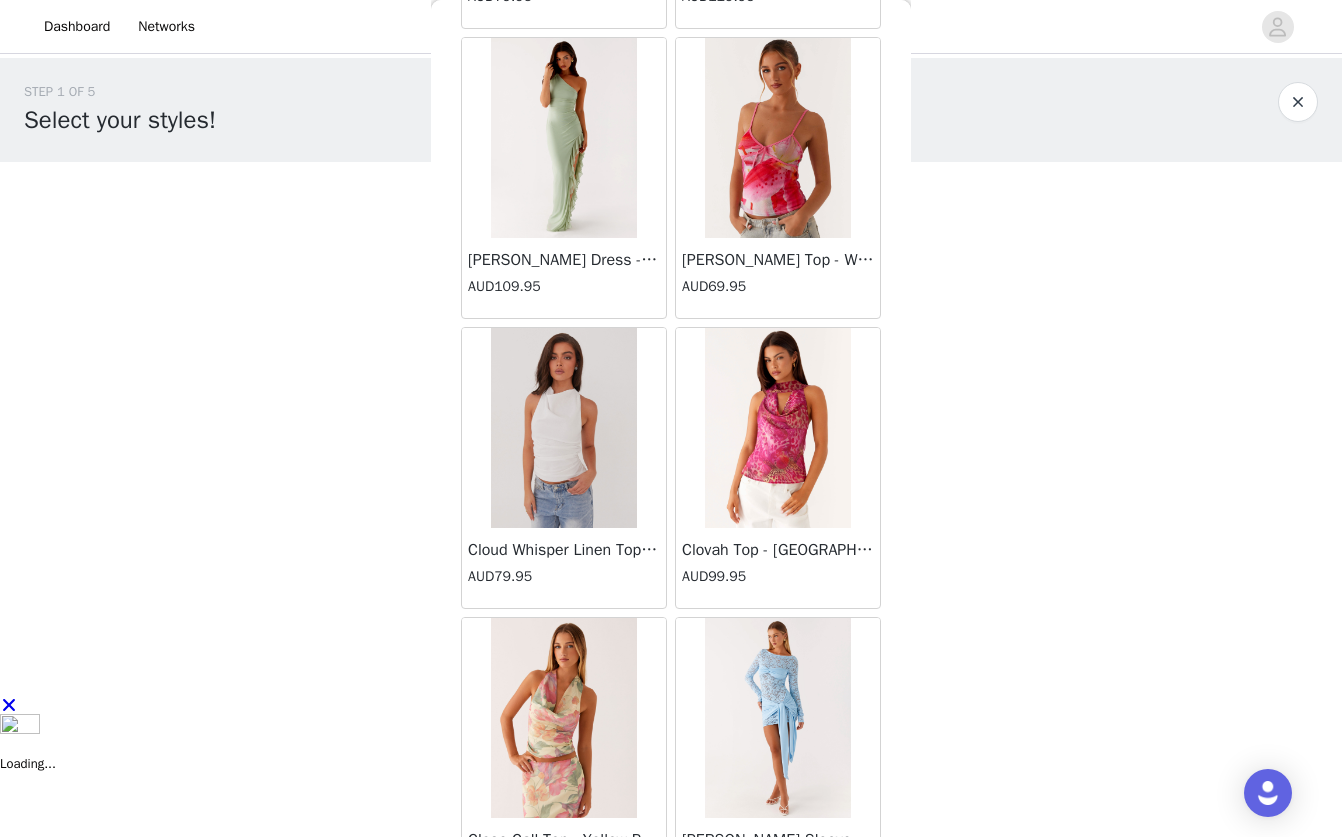 scroll, scrollTop: 10923, scrollLeft: 0, axis: vertical 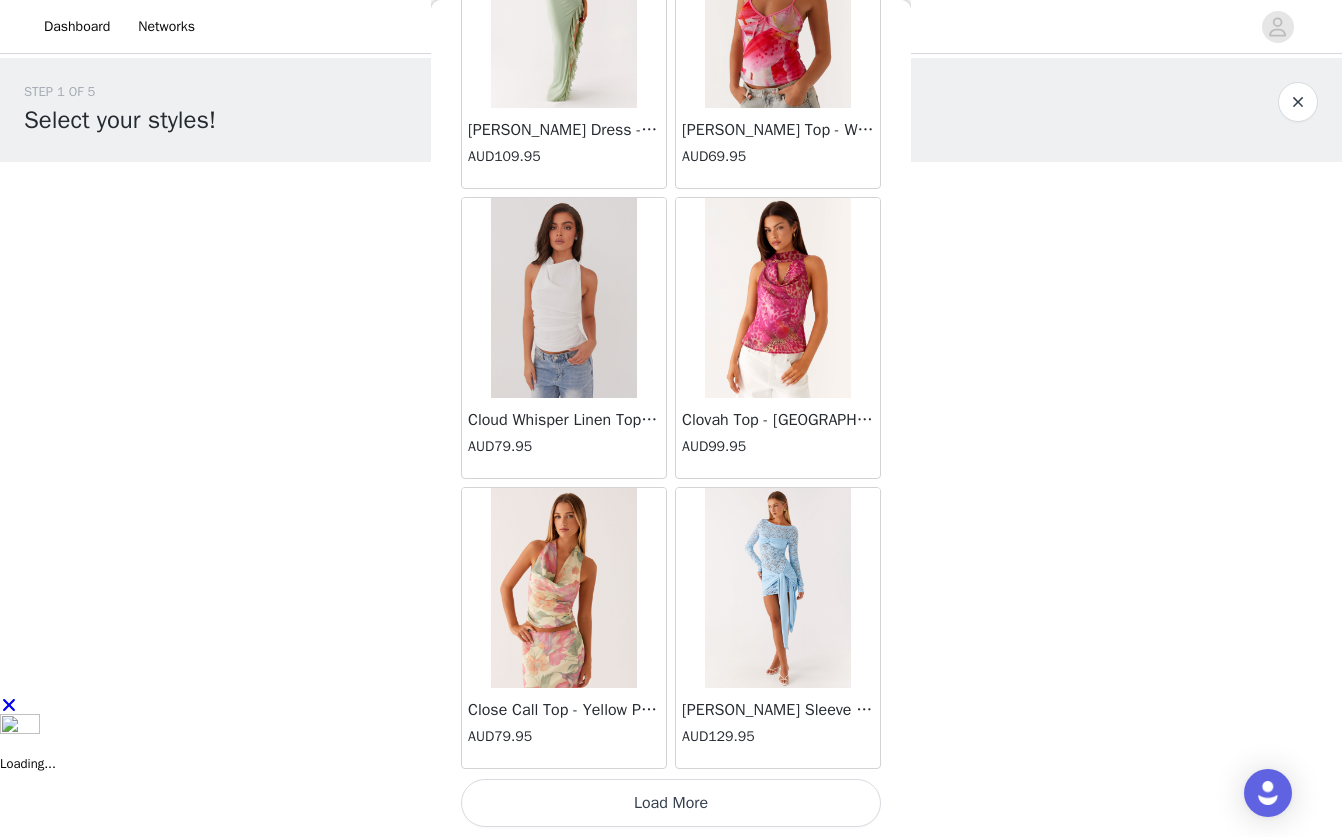 click on "Load More" at bounding box center [671, 803] 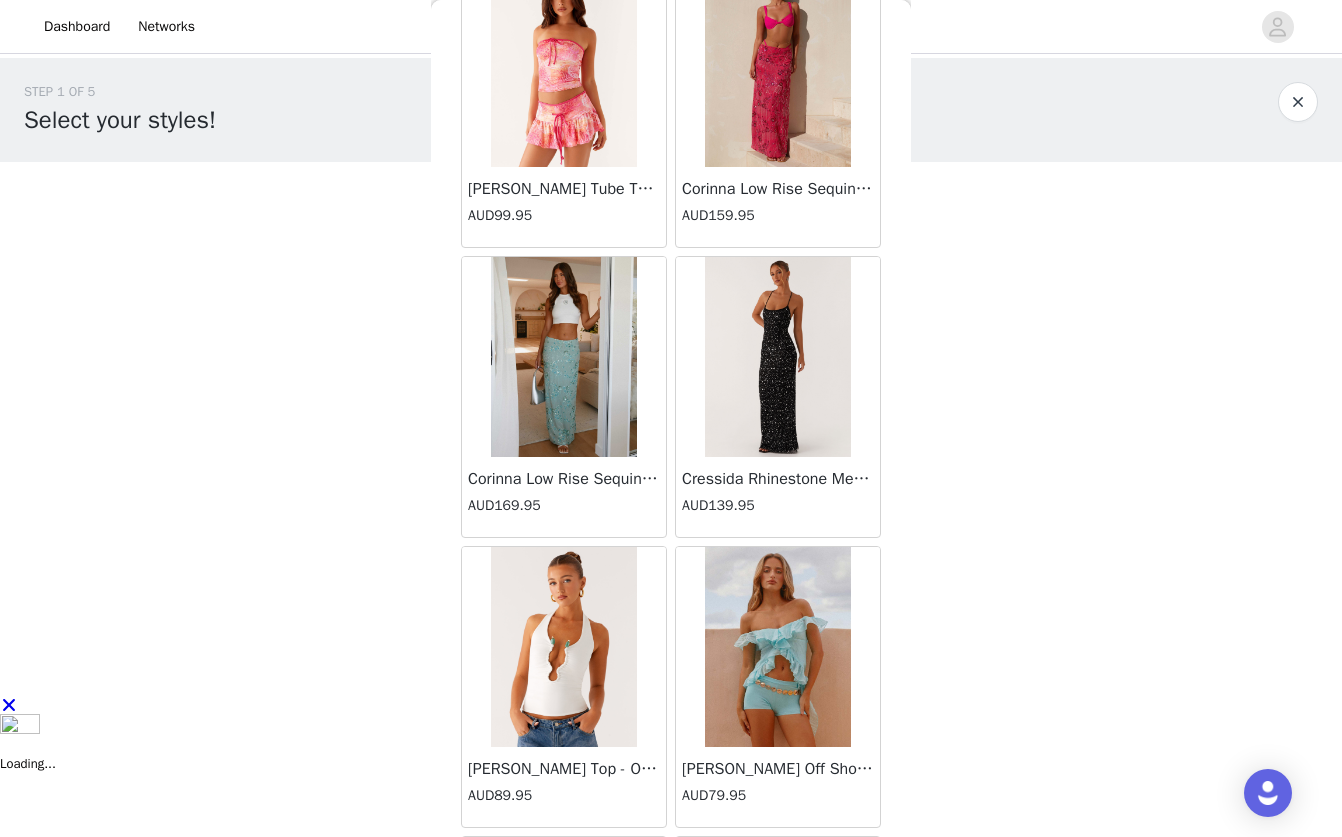 scroll, scrollTop: 12028, scrollLeft: 0, axis: vertical 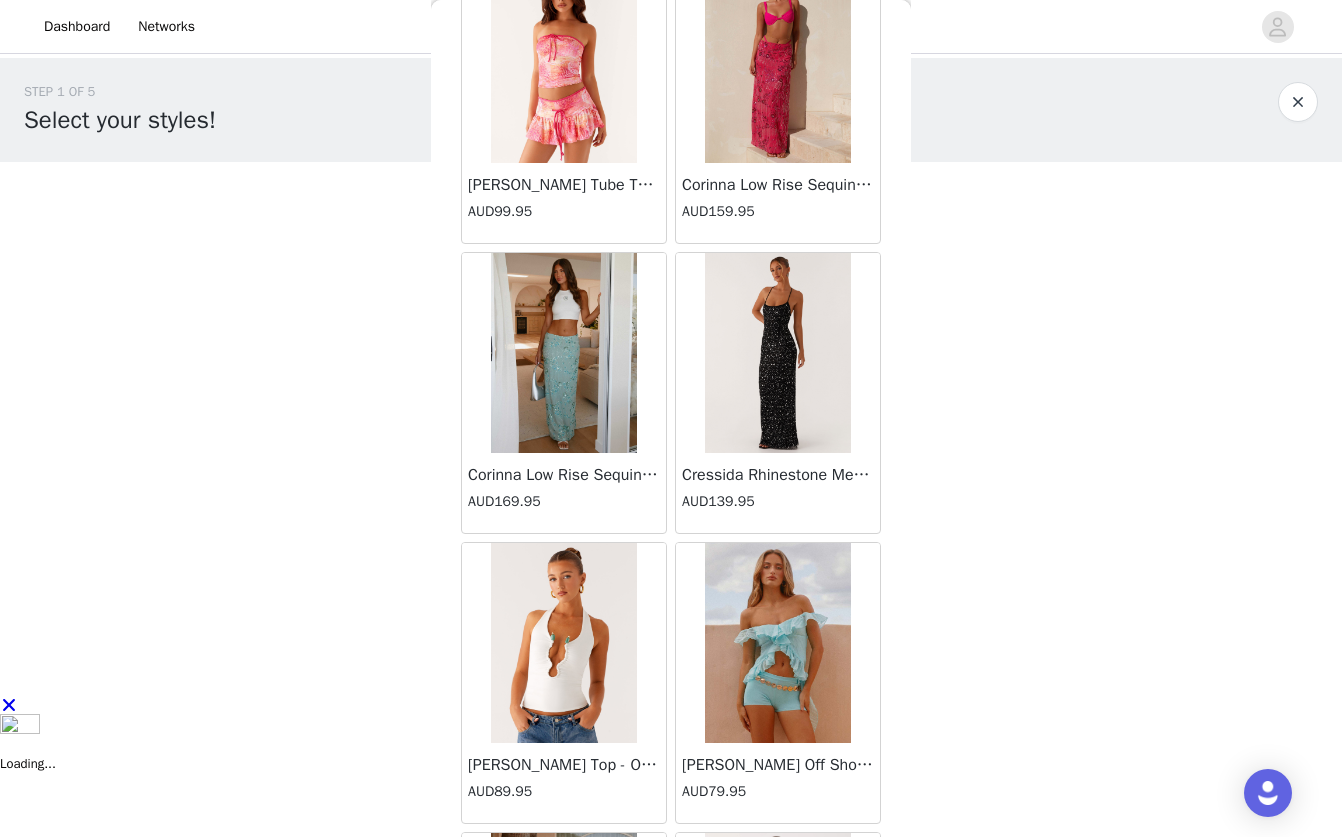 click at bounding box center [563, 643] 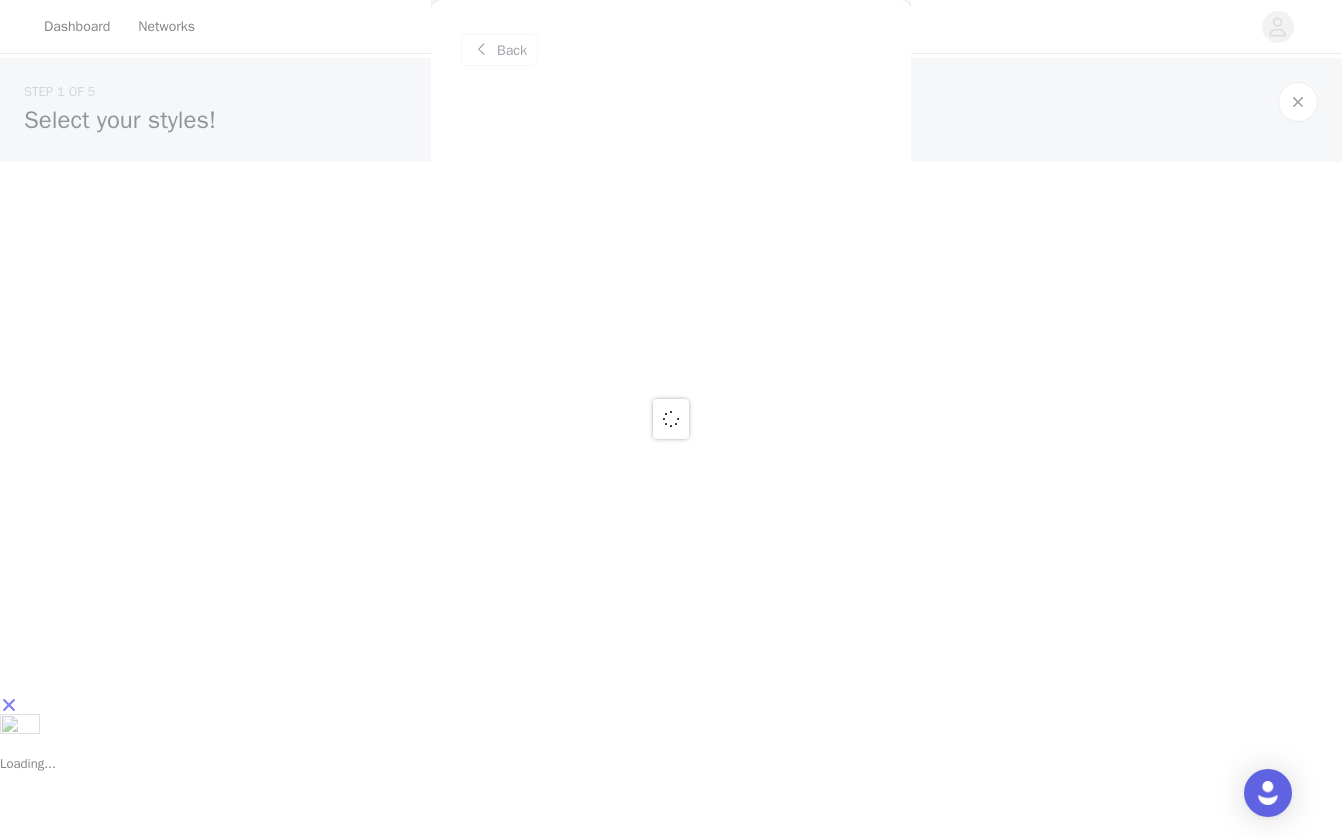 scroll, scrollTop: 0, scrollLeft: 0, axis: both 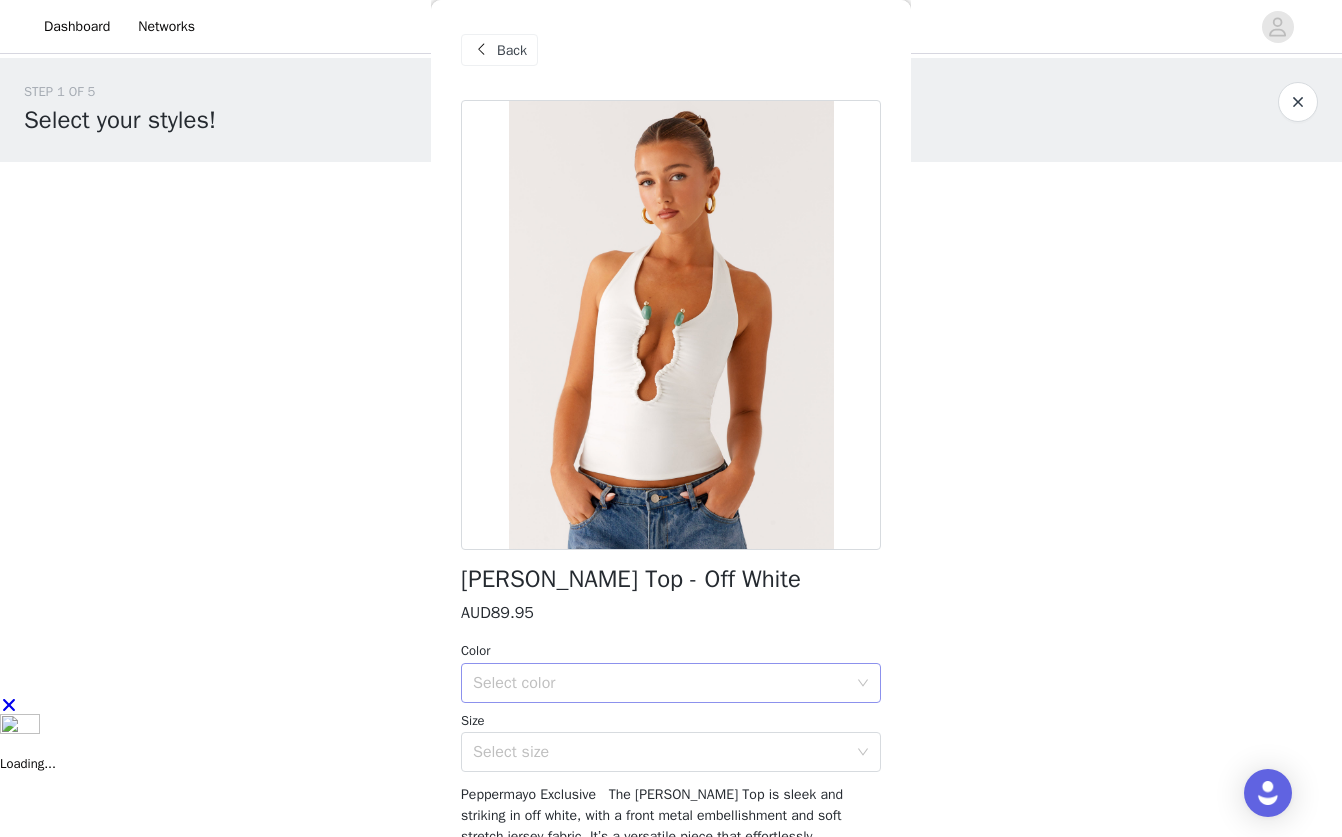 click on "Select color" at bounding box center (660, 683) 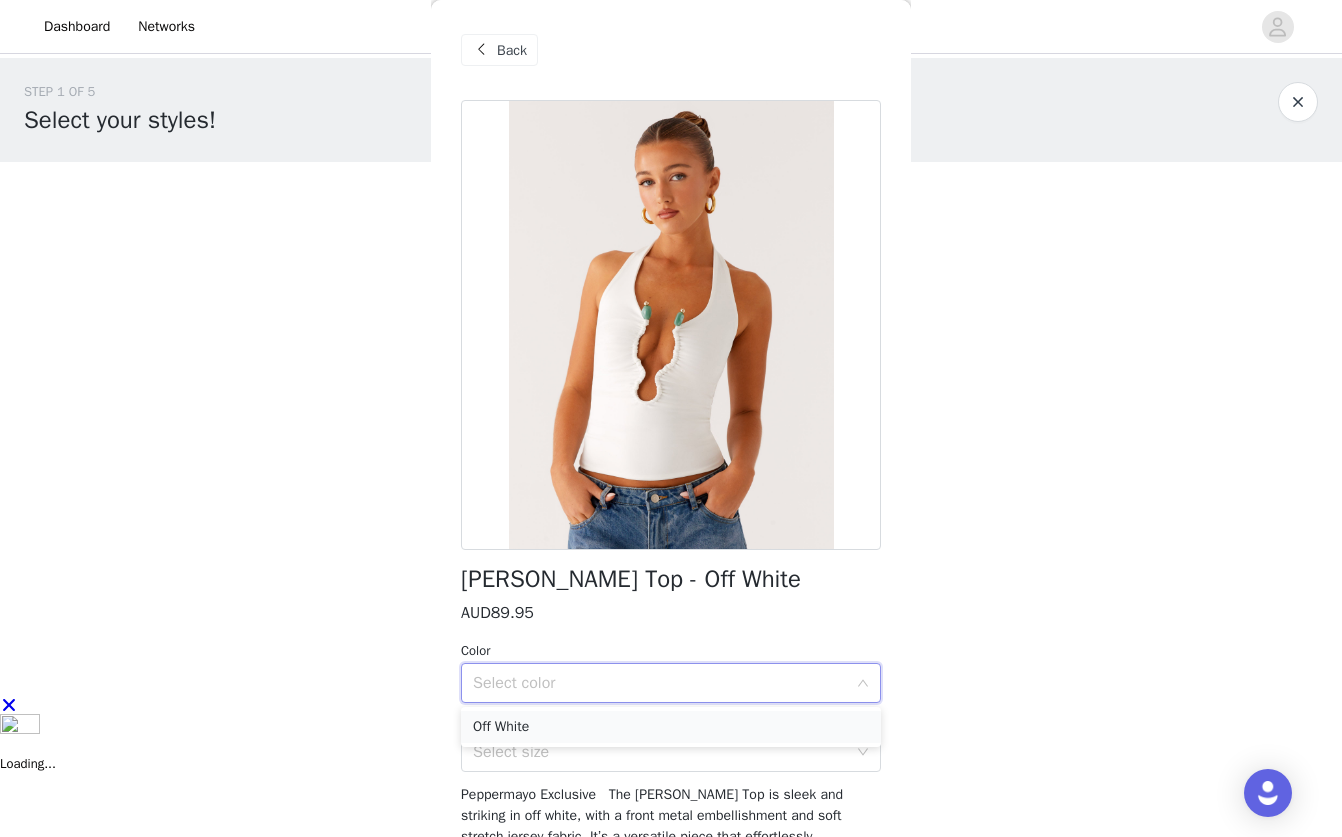 click on "Off White" at bounding box center (671, 727) 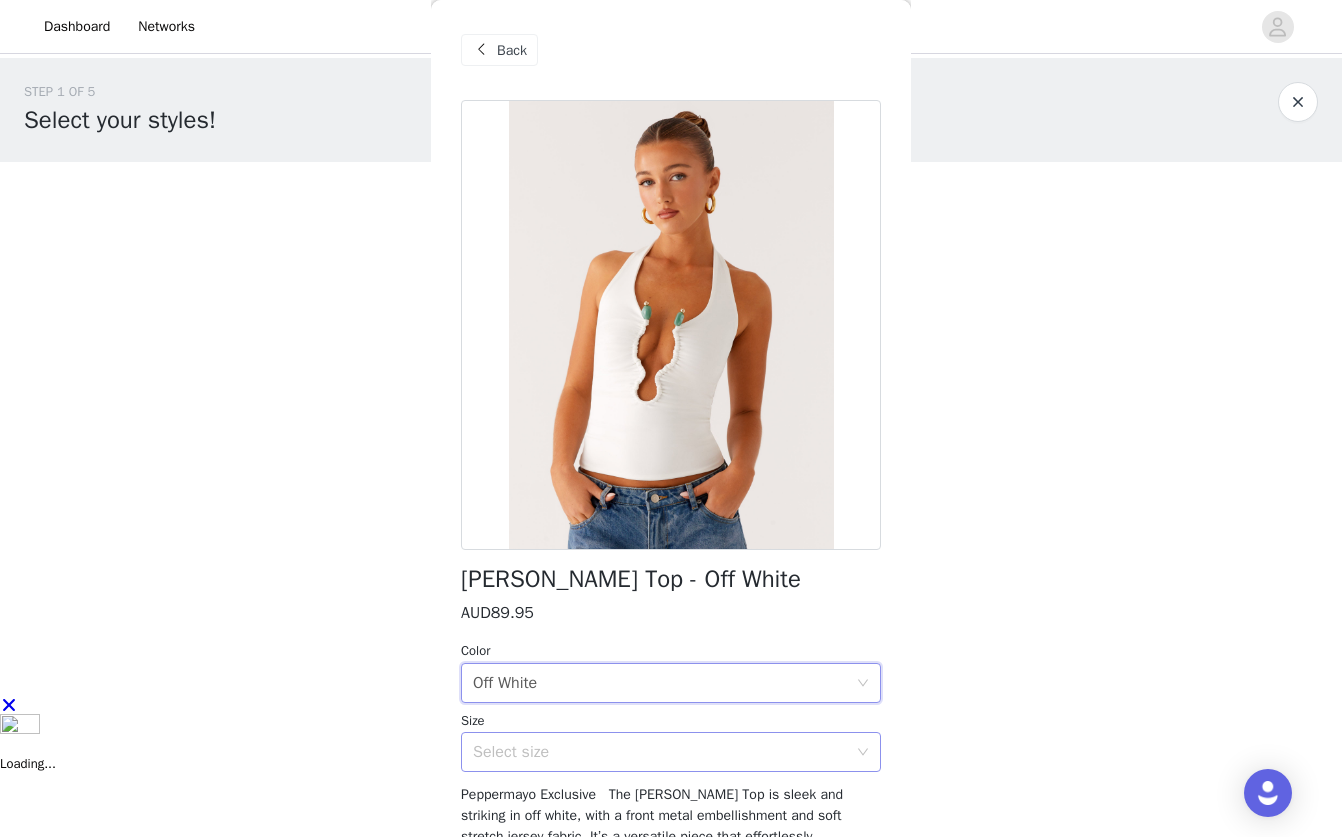 click on "Select size" at bounding box center (664, 752) 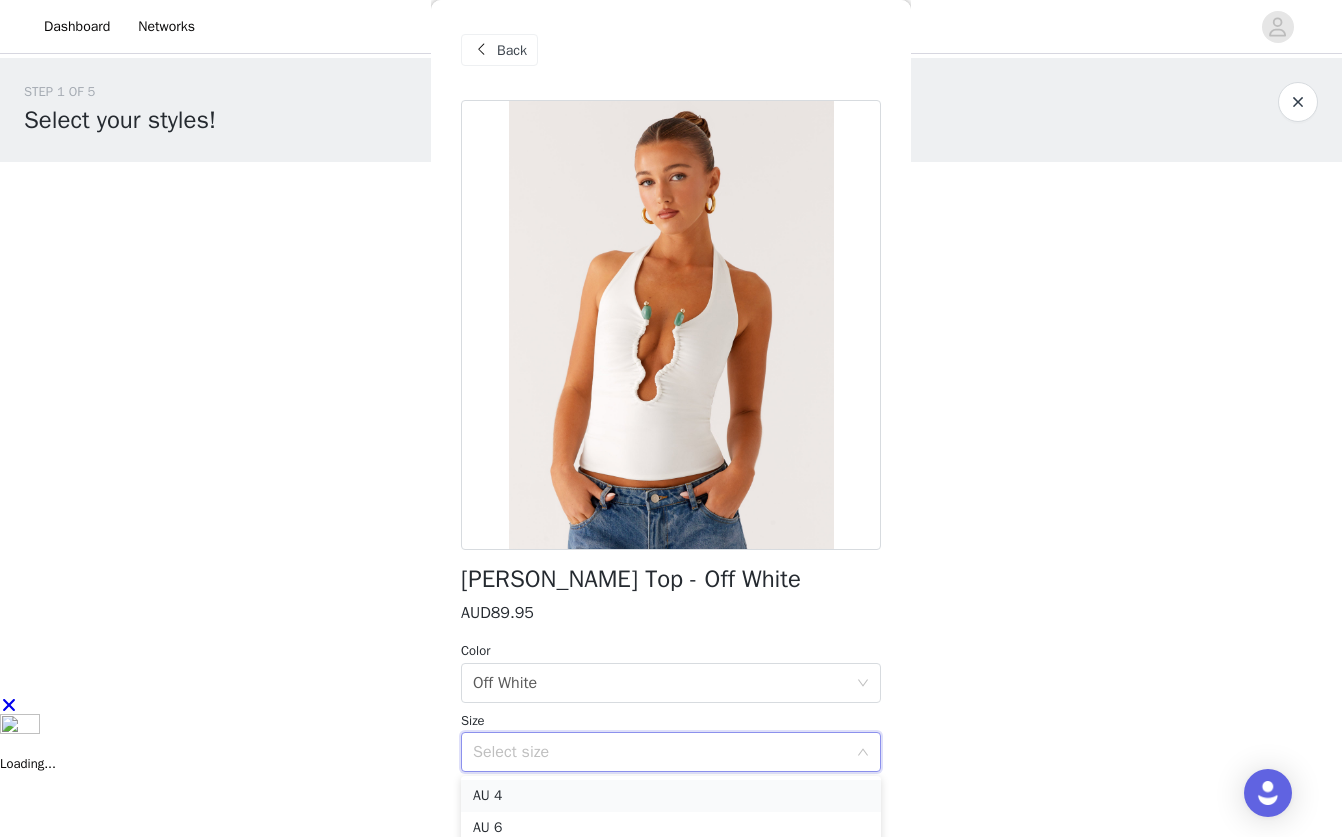 click on "AU 4" at bounding box center (671, 796) 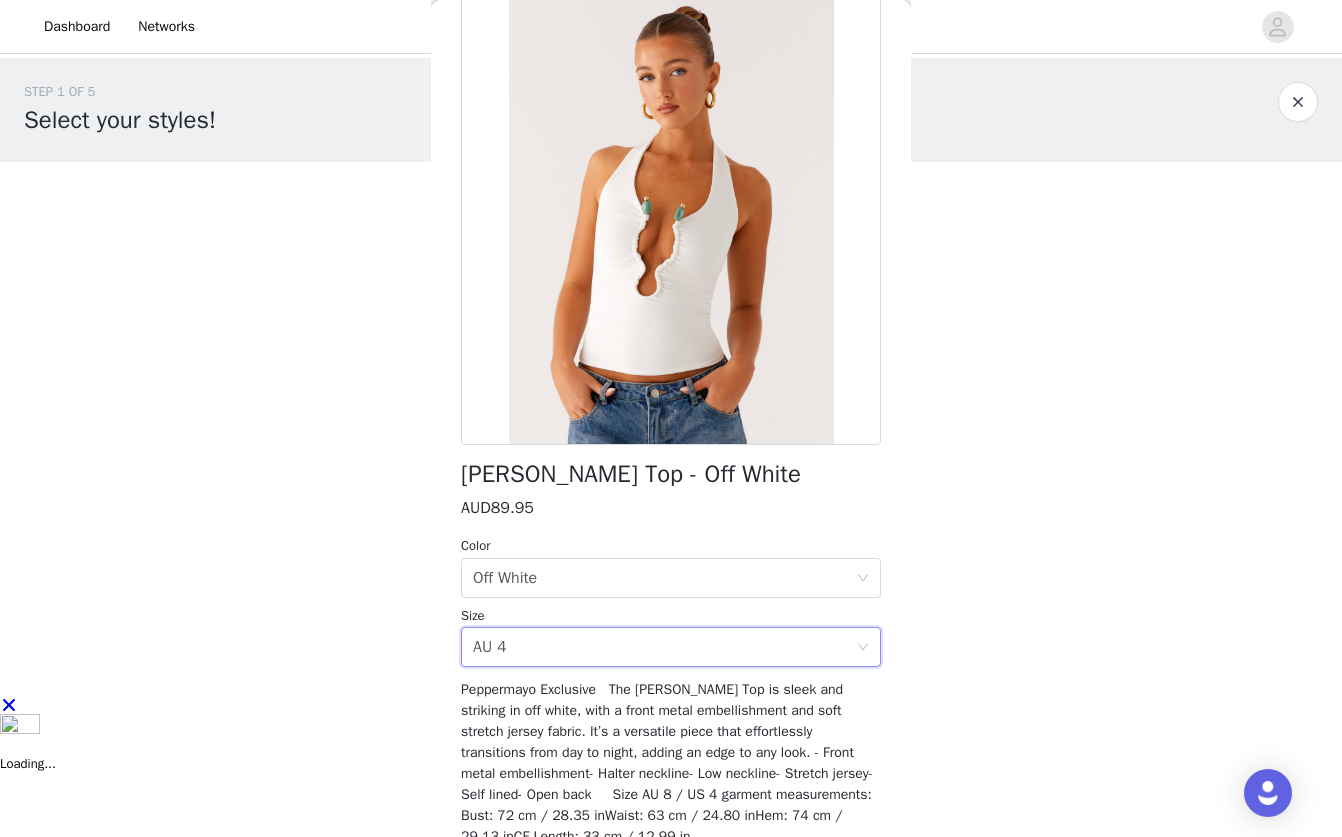 scroll, scrollTop: 199, scrollLeft: 0, axis: vertical 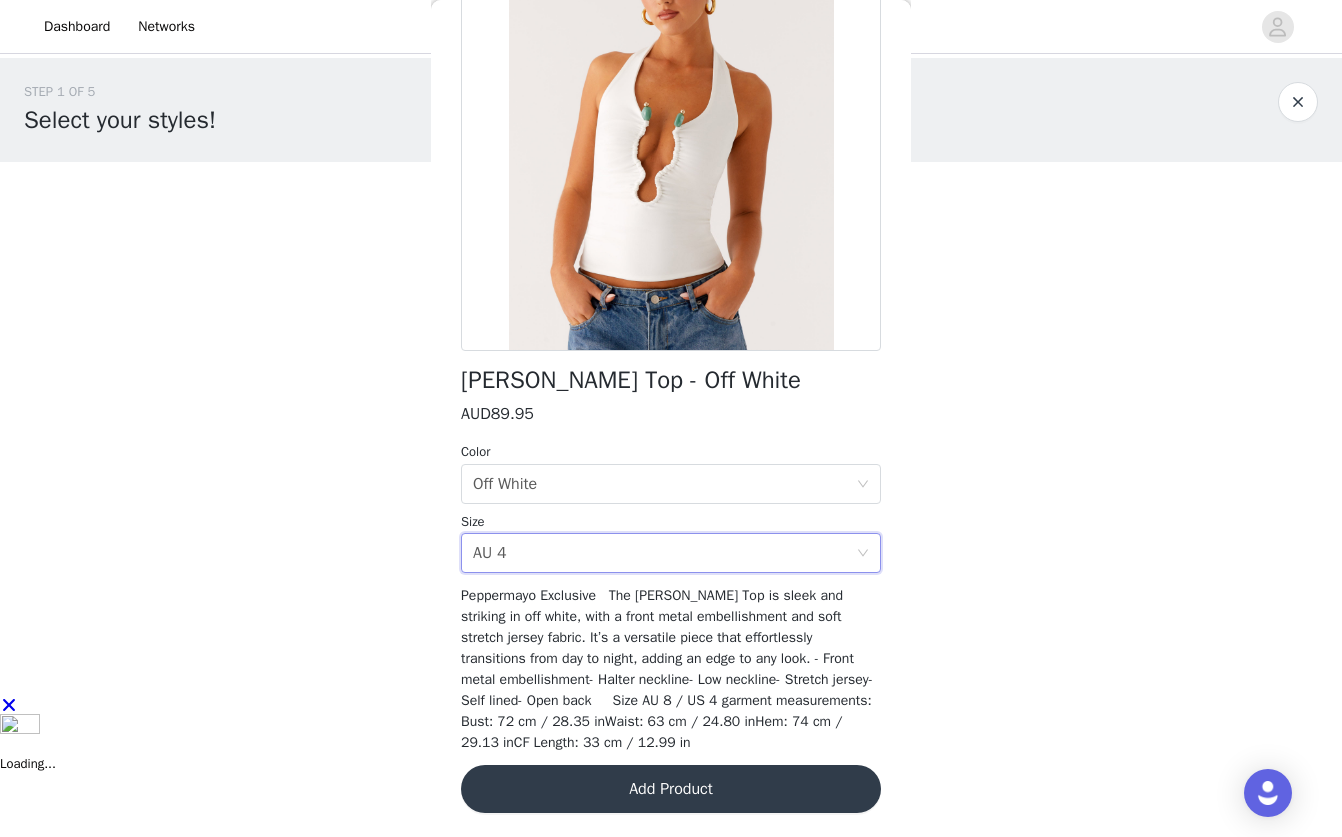 click on "Add Product" at bounding box center [671, 789] 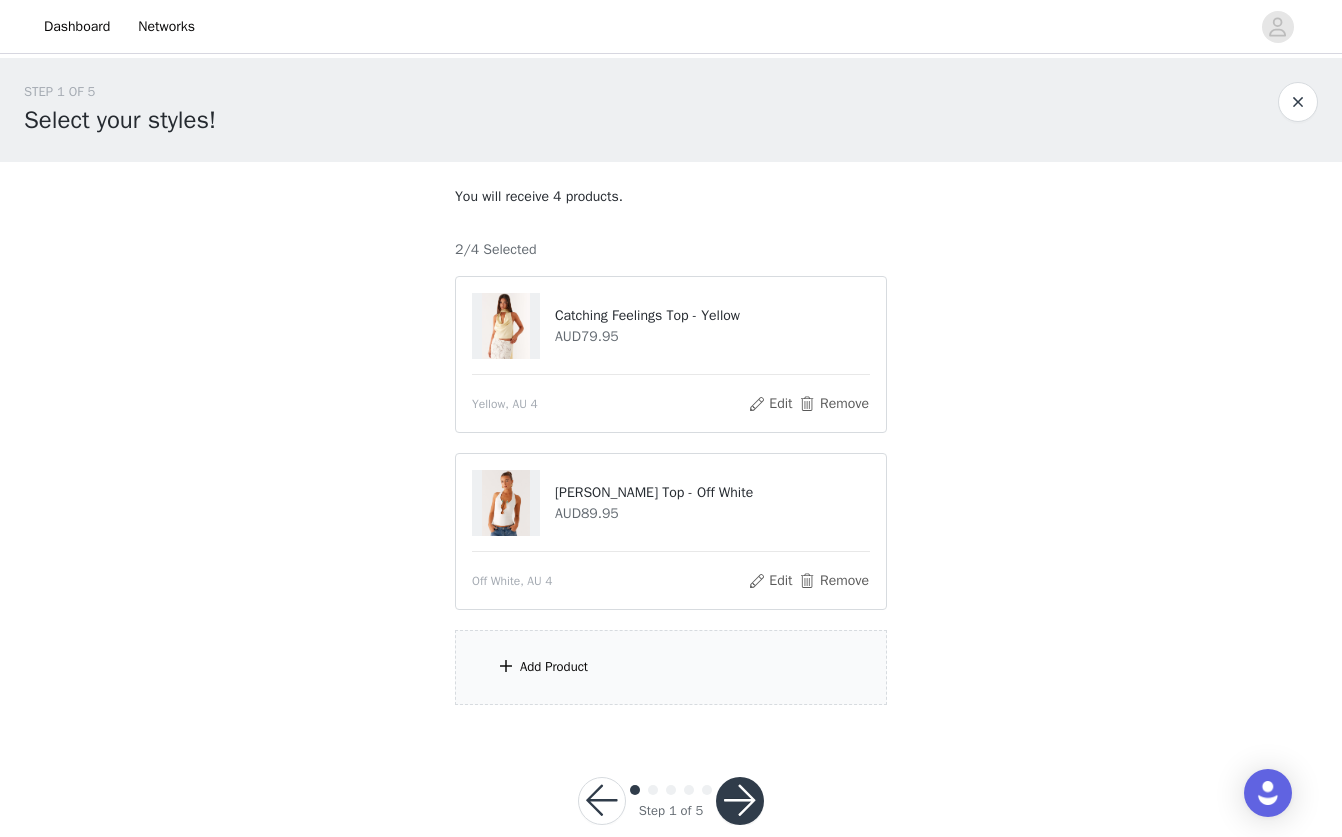 click on "Add Product" at bounding box center [671, 667] 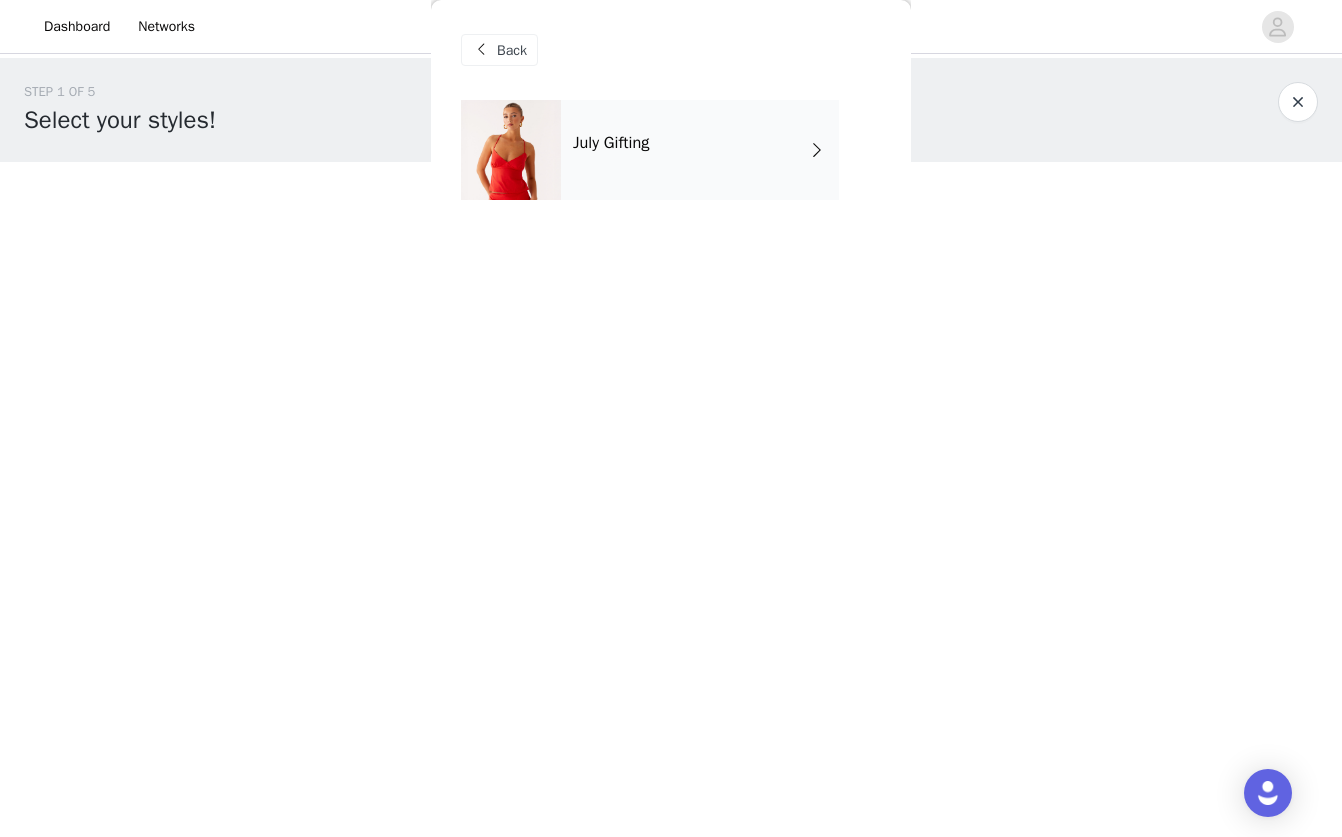 click on "July Gifting" at bounding box center (700, 150) 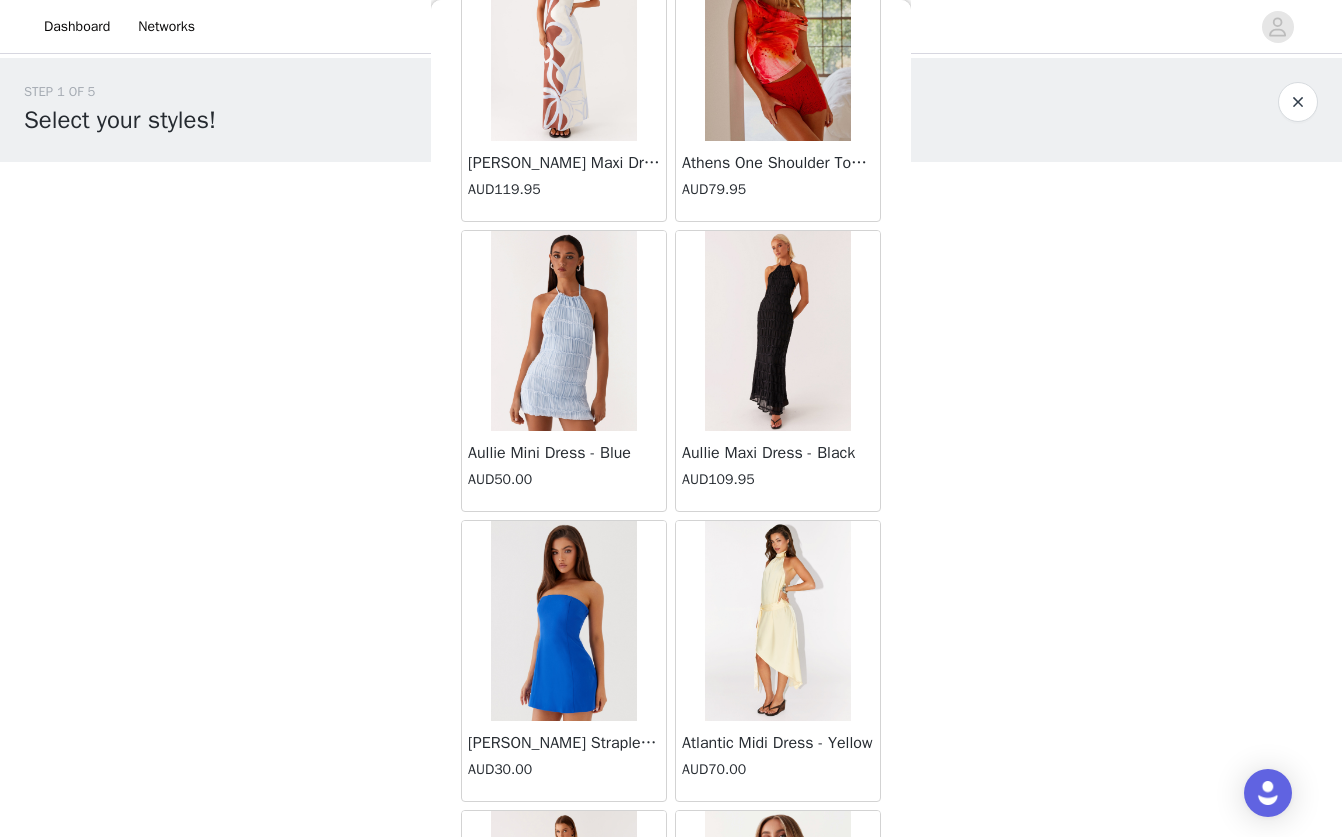 scroll, scrollTop: 2223, scrollLeft: 0, axis: vertical 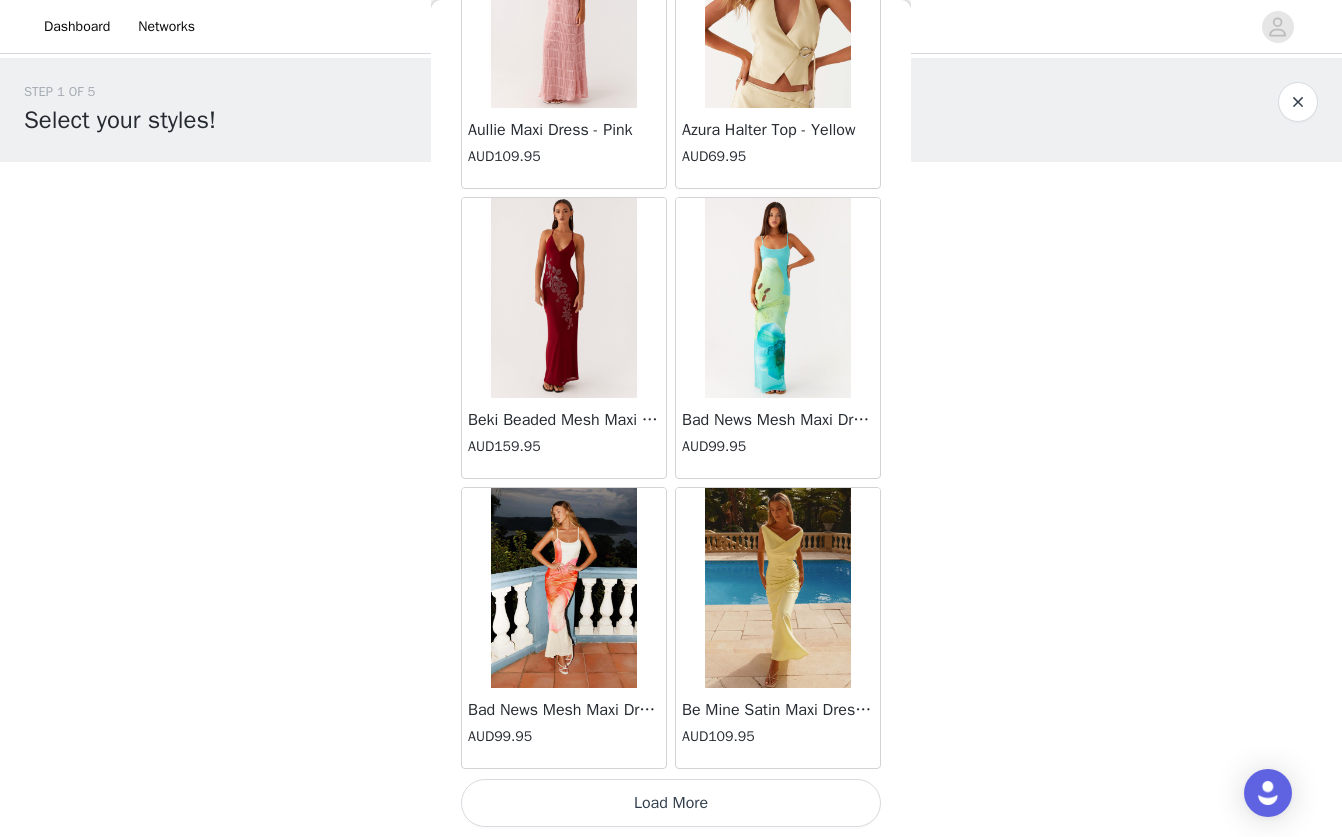 click on "Load More" at bounding box center [671, 803] 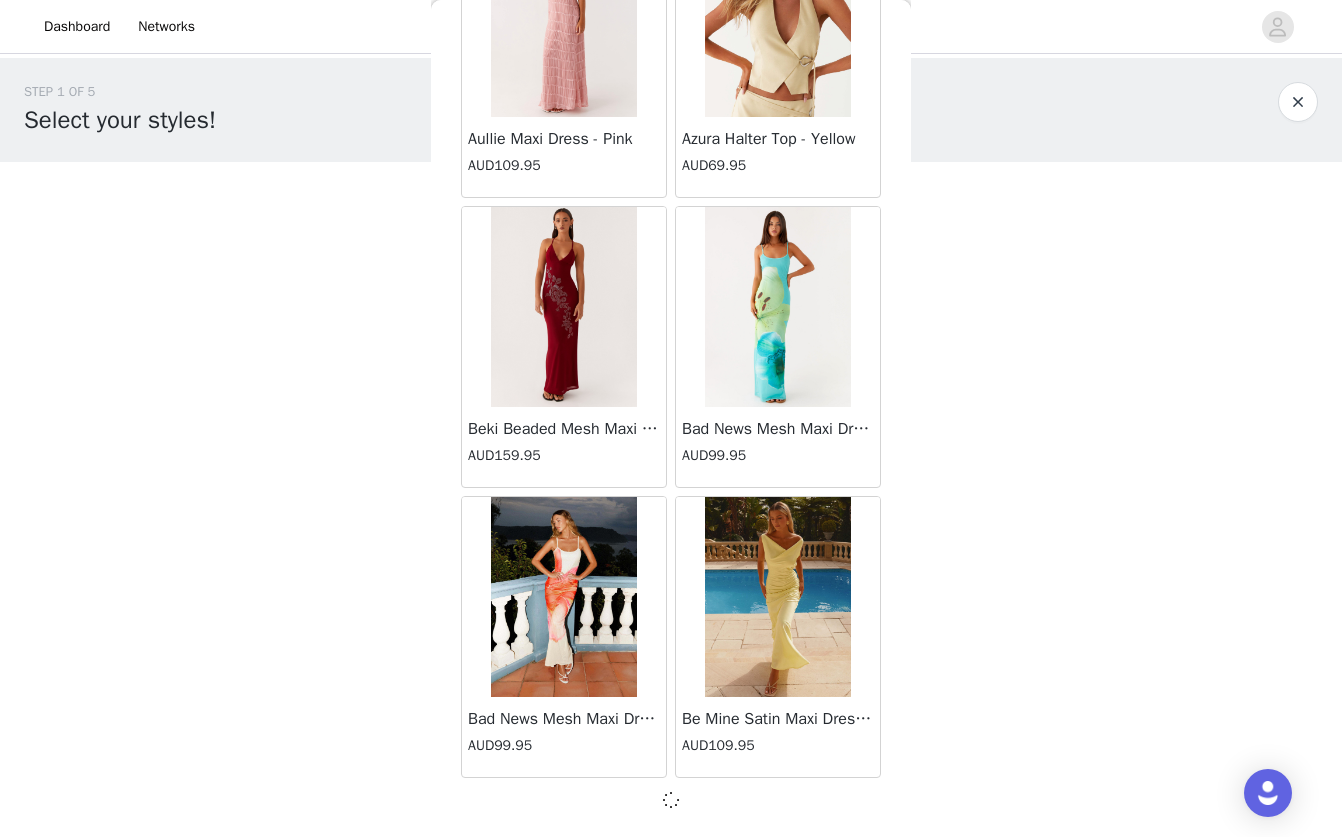 scroll, scrollTop: 2214, scrollLeft: 0, axis: vertical 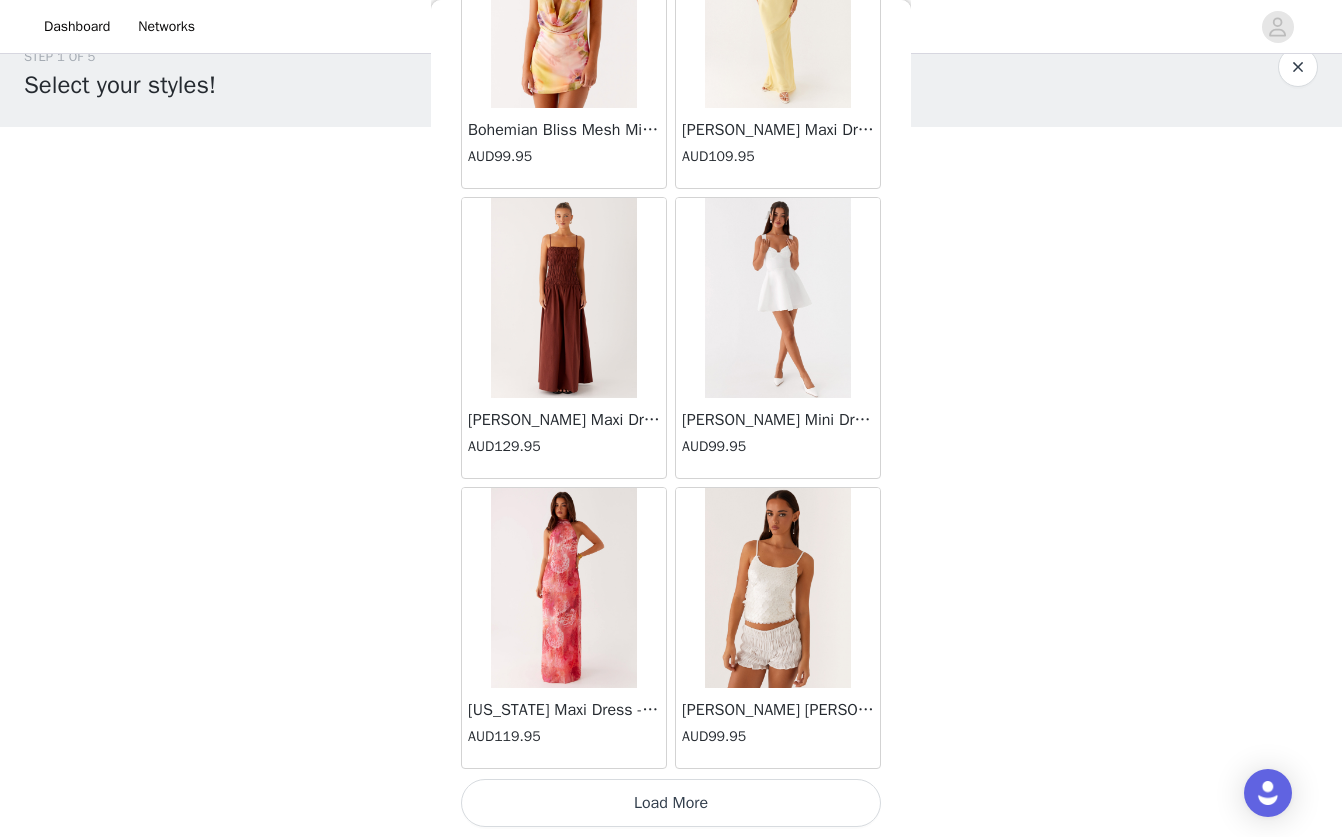 click on "Load More" at bounding box center (671, 803) 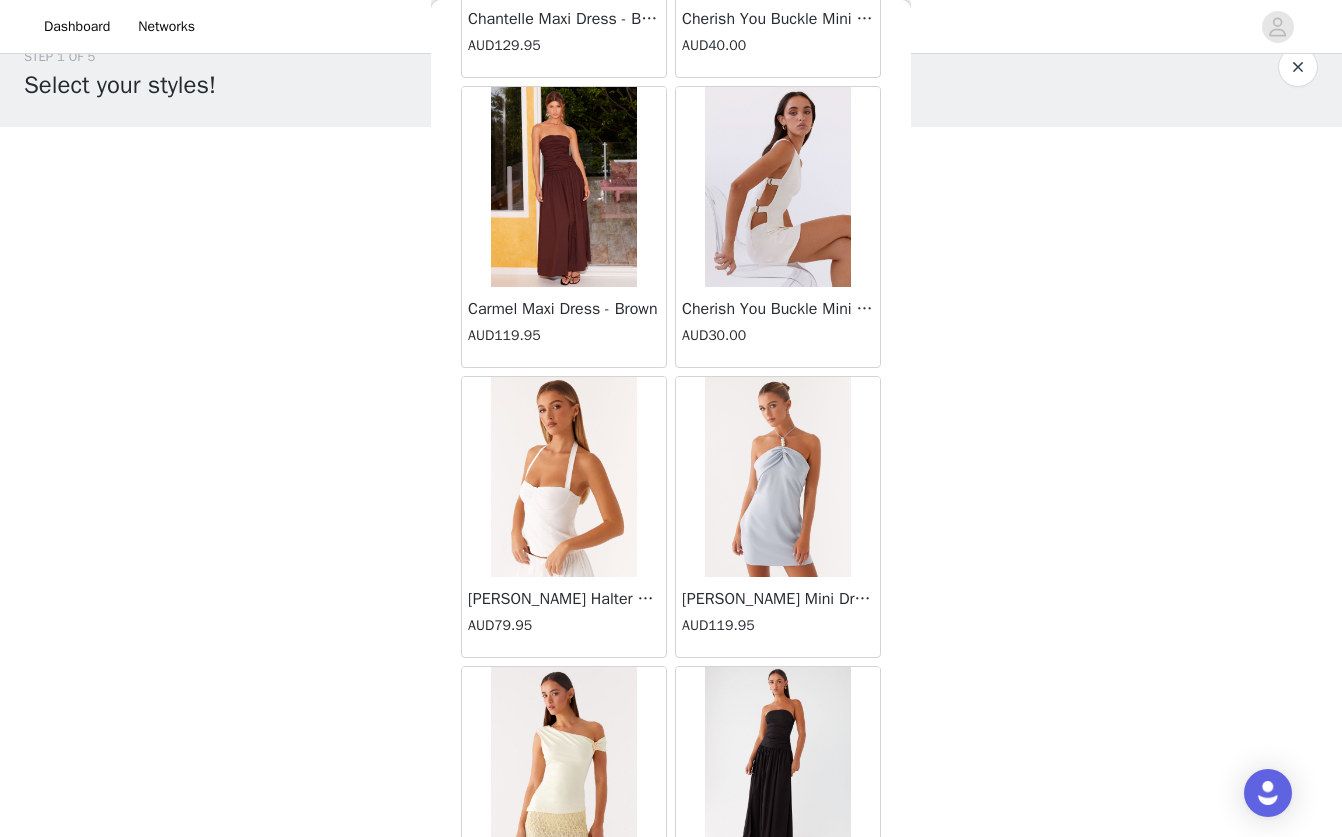 scroll, scrollTop: 8023, scrollLeft: 0, axis: vertical 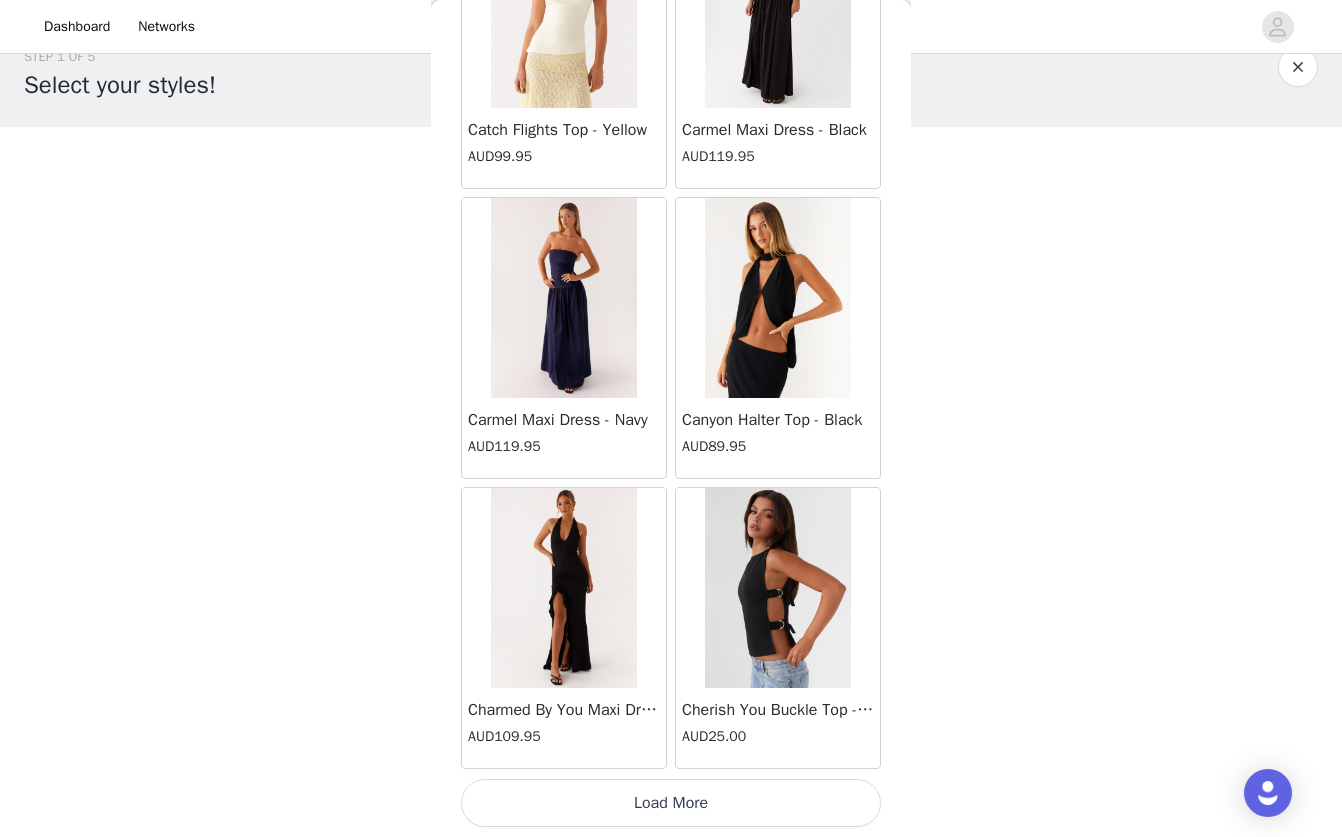 click on "Load More" at bounding box center [671, 803] 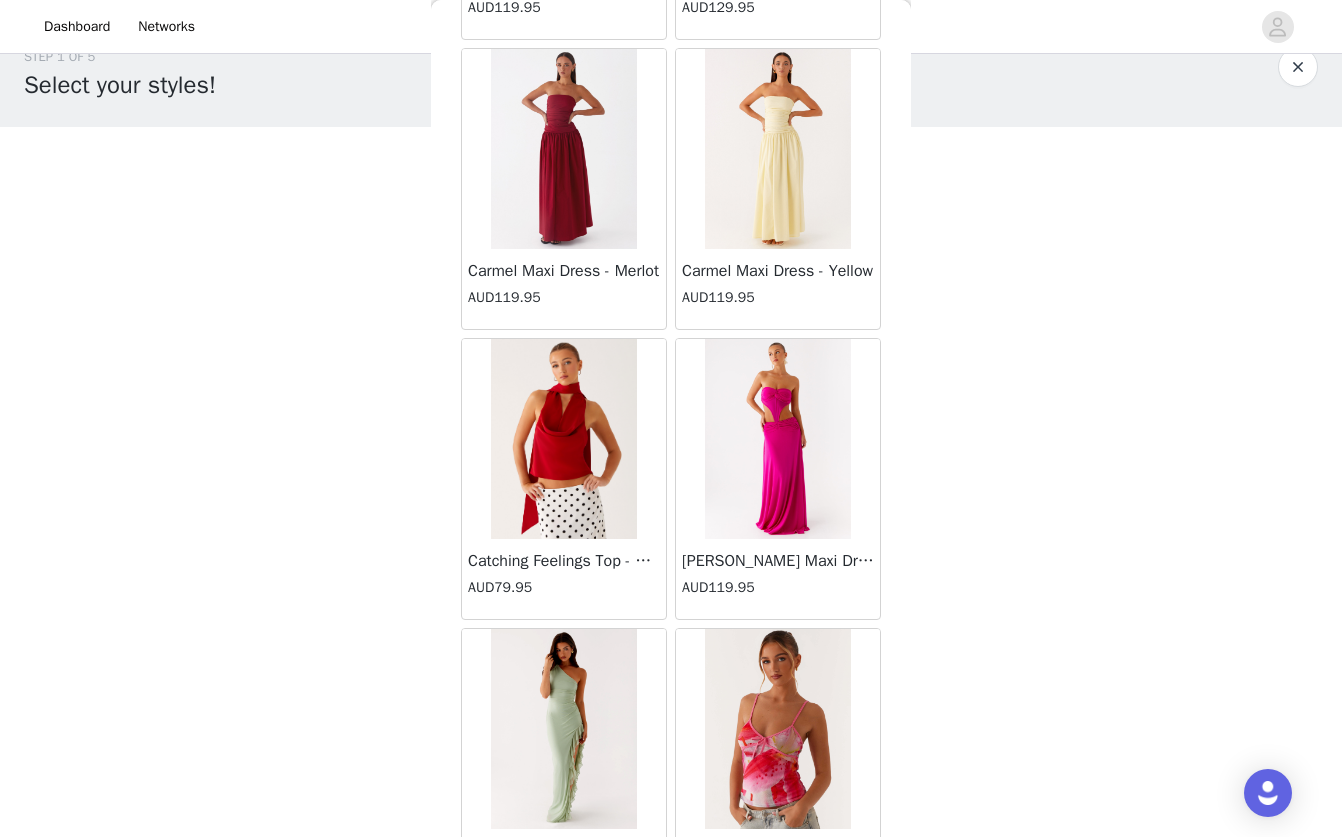 scroll, scrollTop: 10923, scrollLeft: 0, axis: vertical 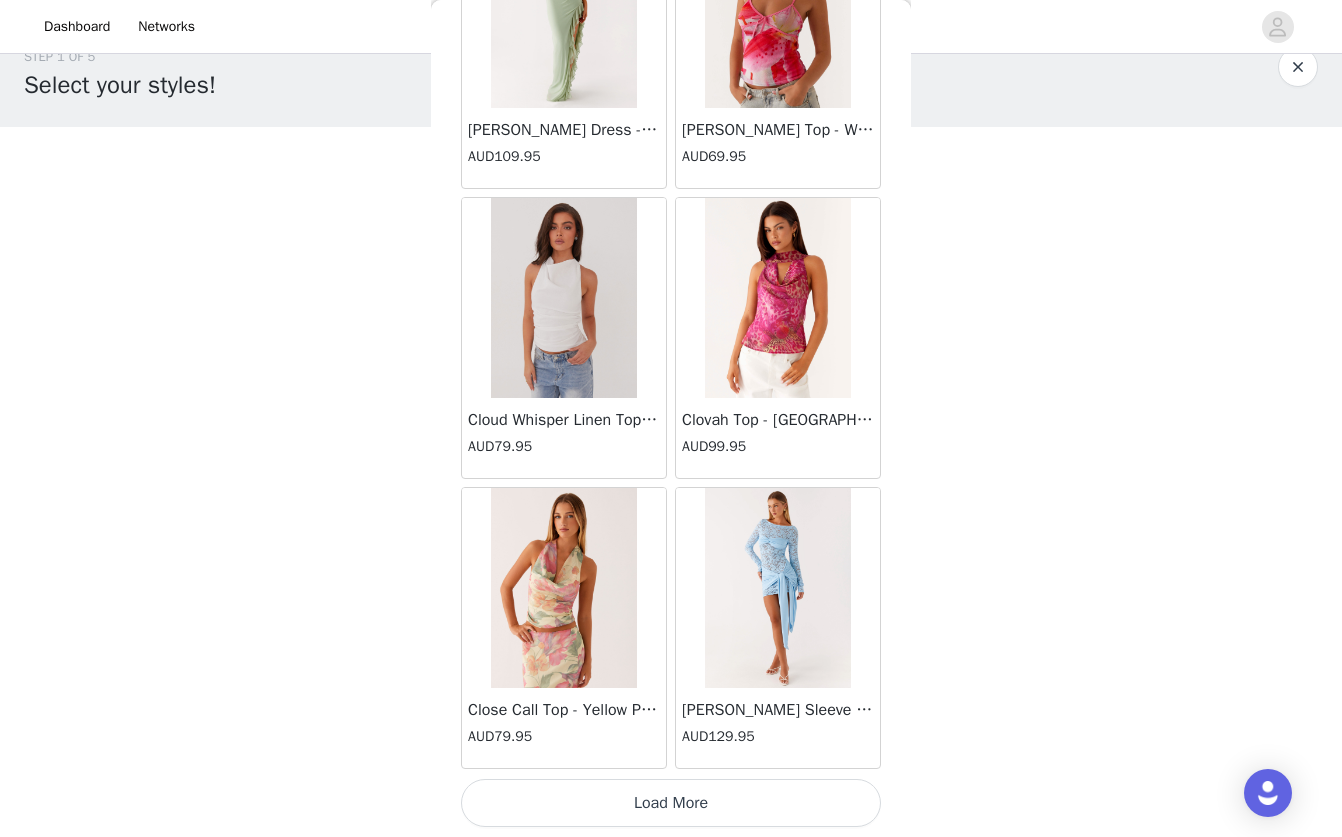 click on "Load More" at bounding box center (671, 803) 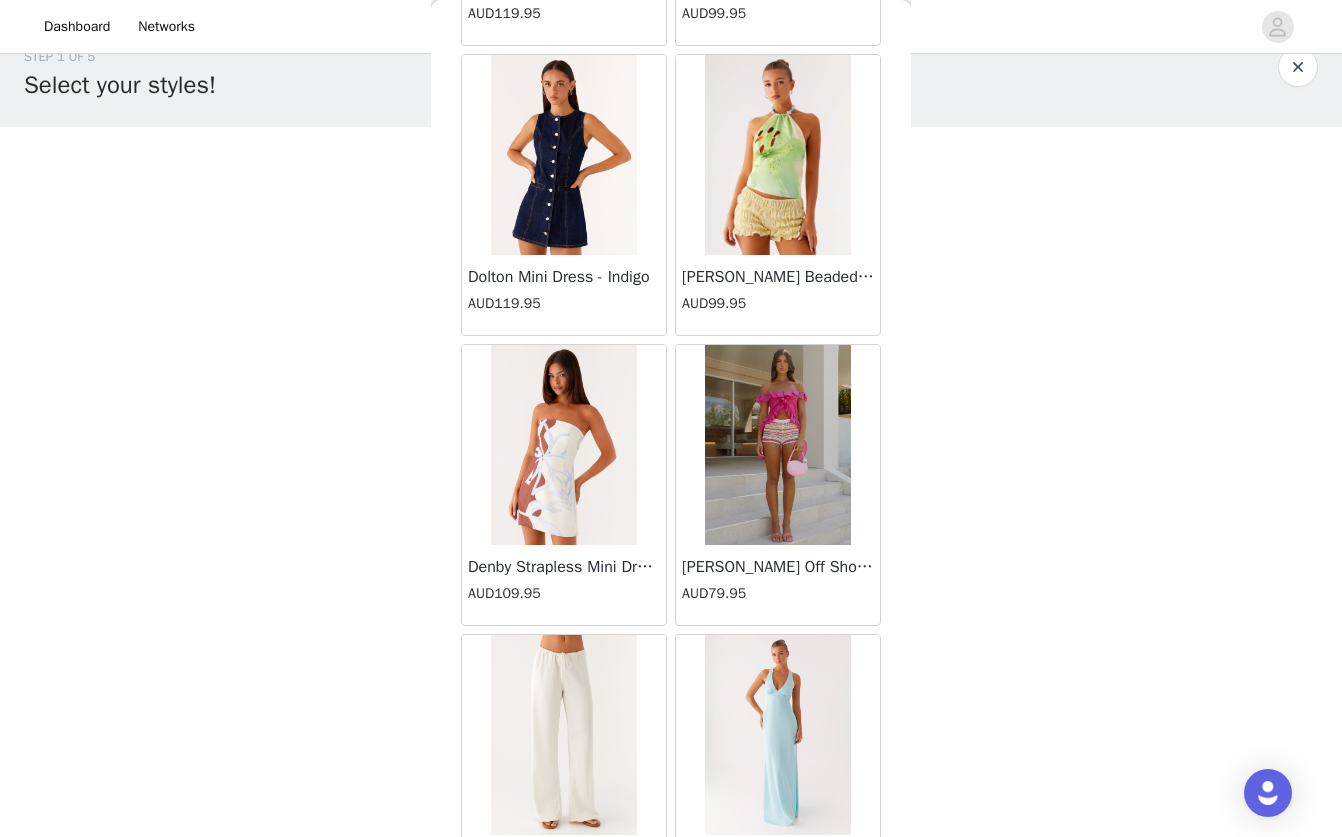 scroll, scrollTop: 13823, scrollLeft: 0, axis: vertical 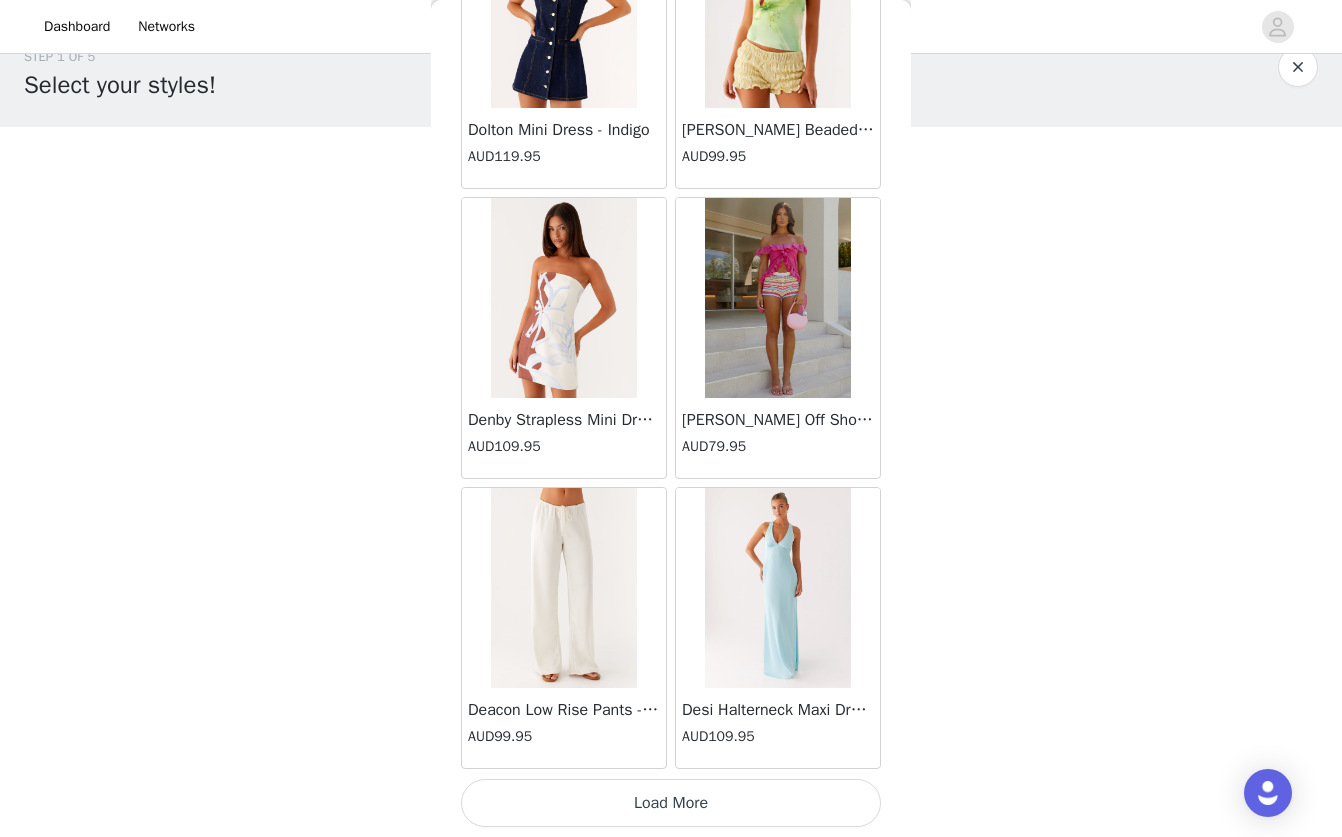 click on "Load More" at bounding box center (671, 803) 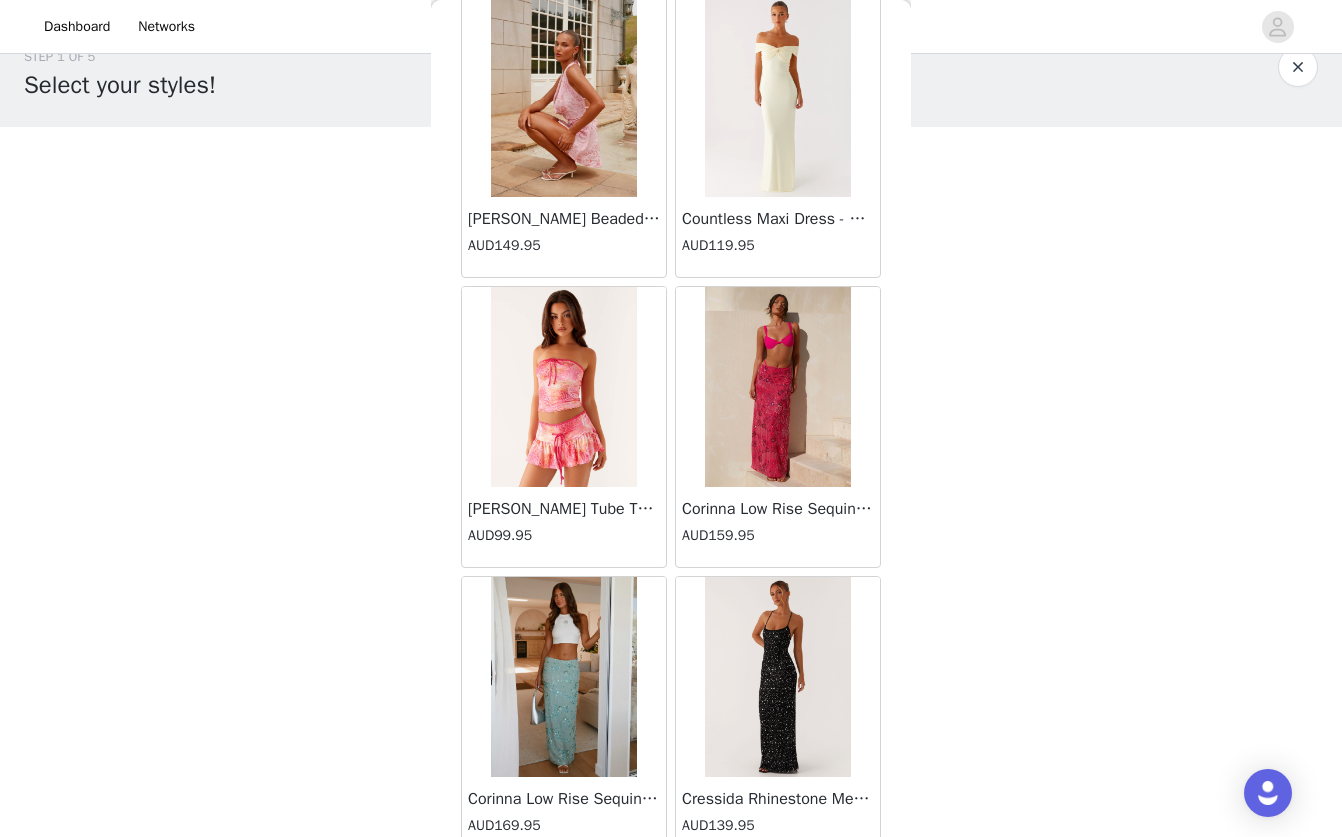scroll, scrollTop: 11843, scrollLeft: 0, axis: vertical 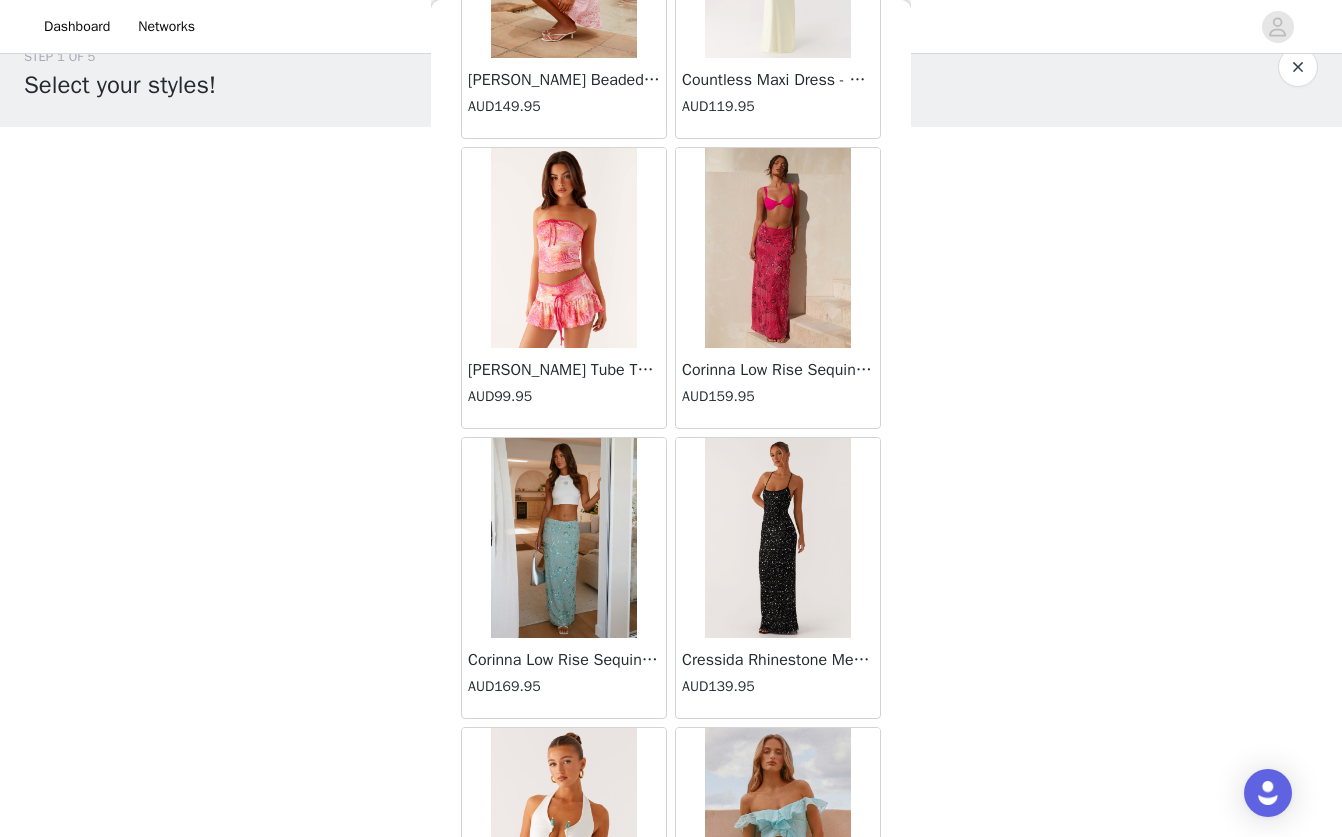 click at bounding box center (563, 538) 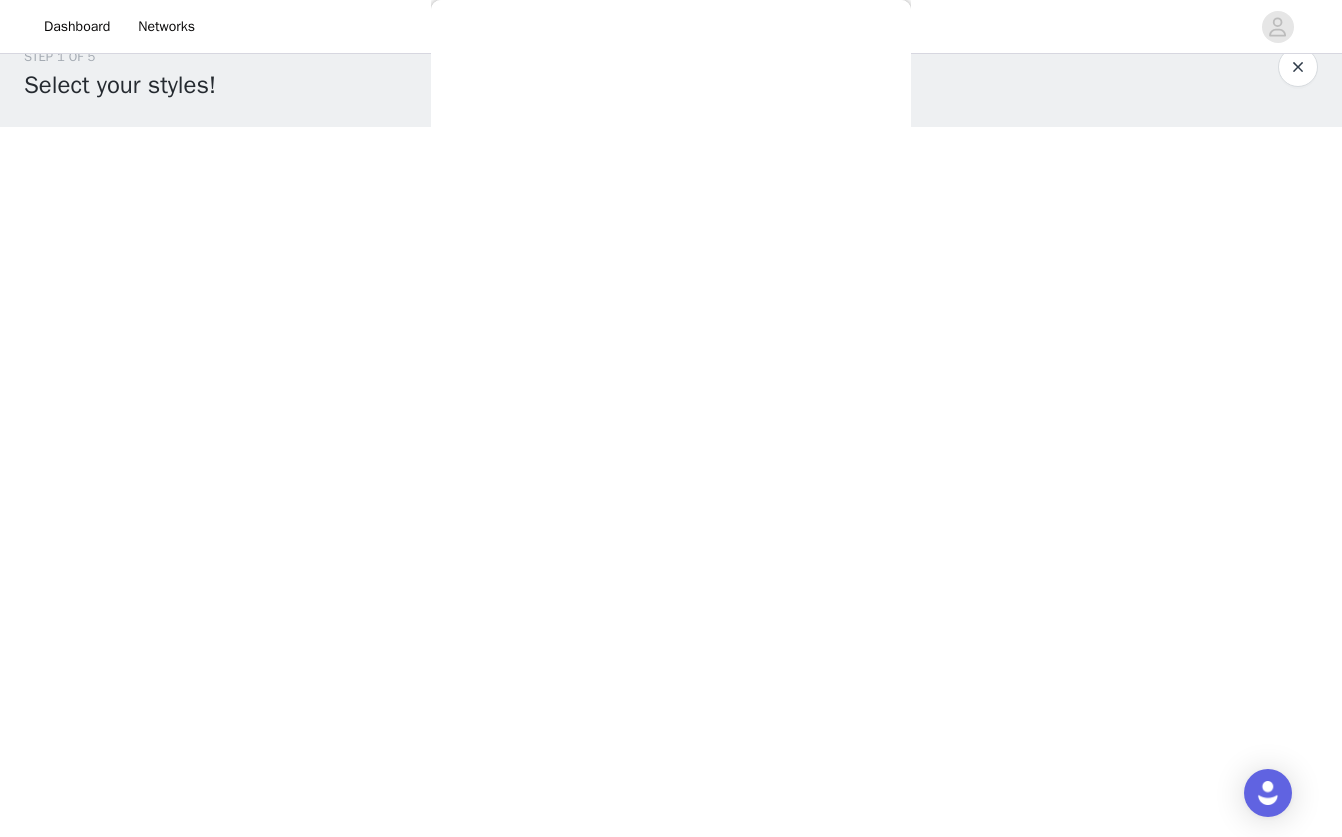scroll, scrollTop: 0, scrollLeft: 0, axis: both 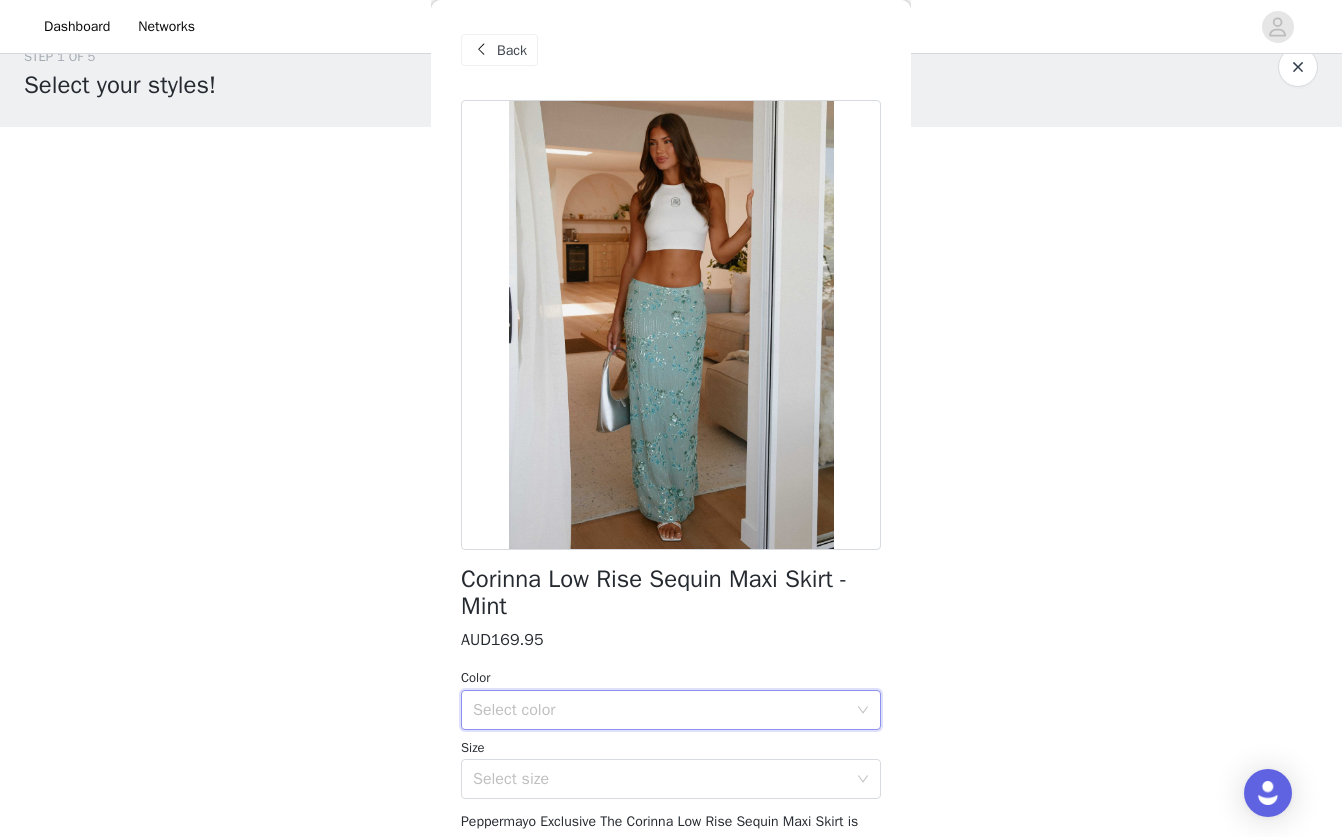 click on "Select color" at bounding box center (664, 710) 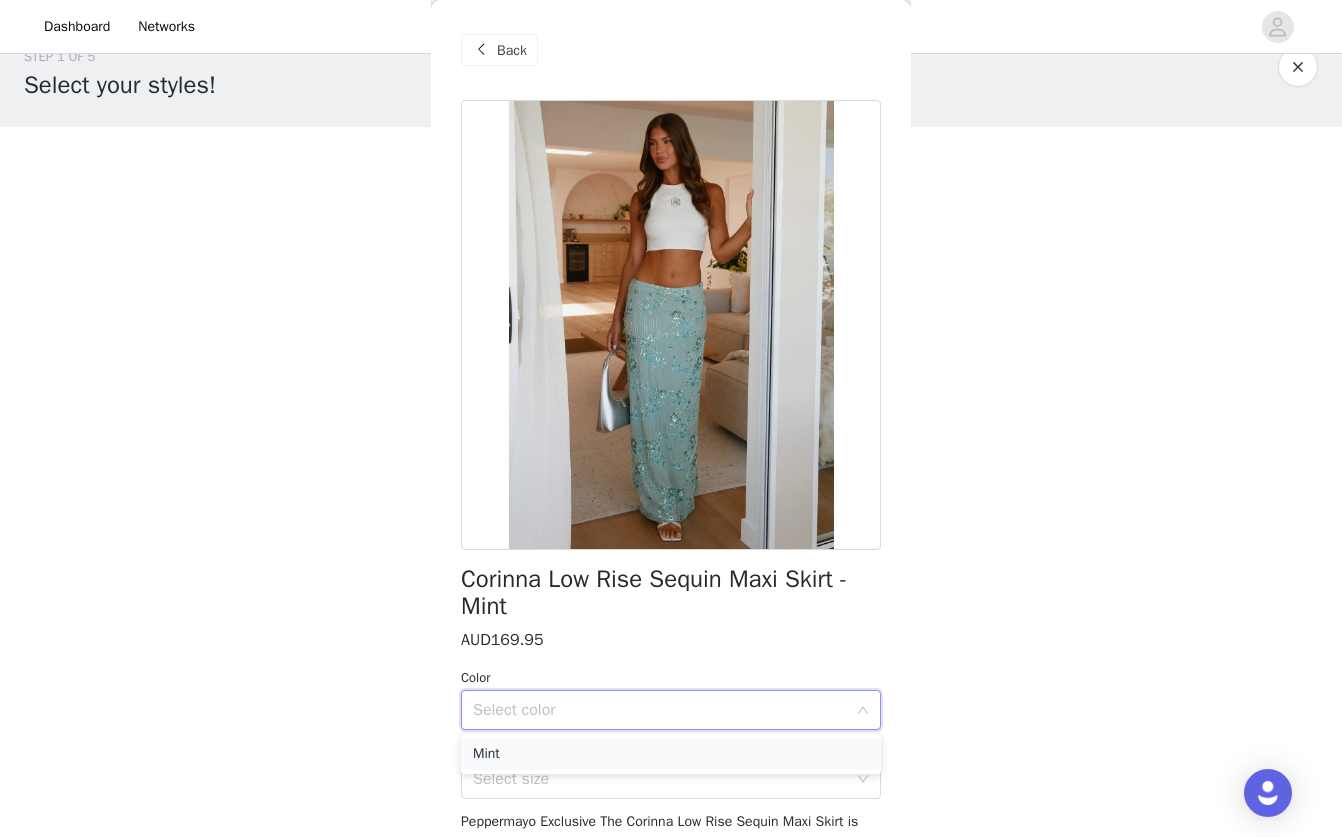 click on "Mint" at bounding box center (671, 754) 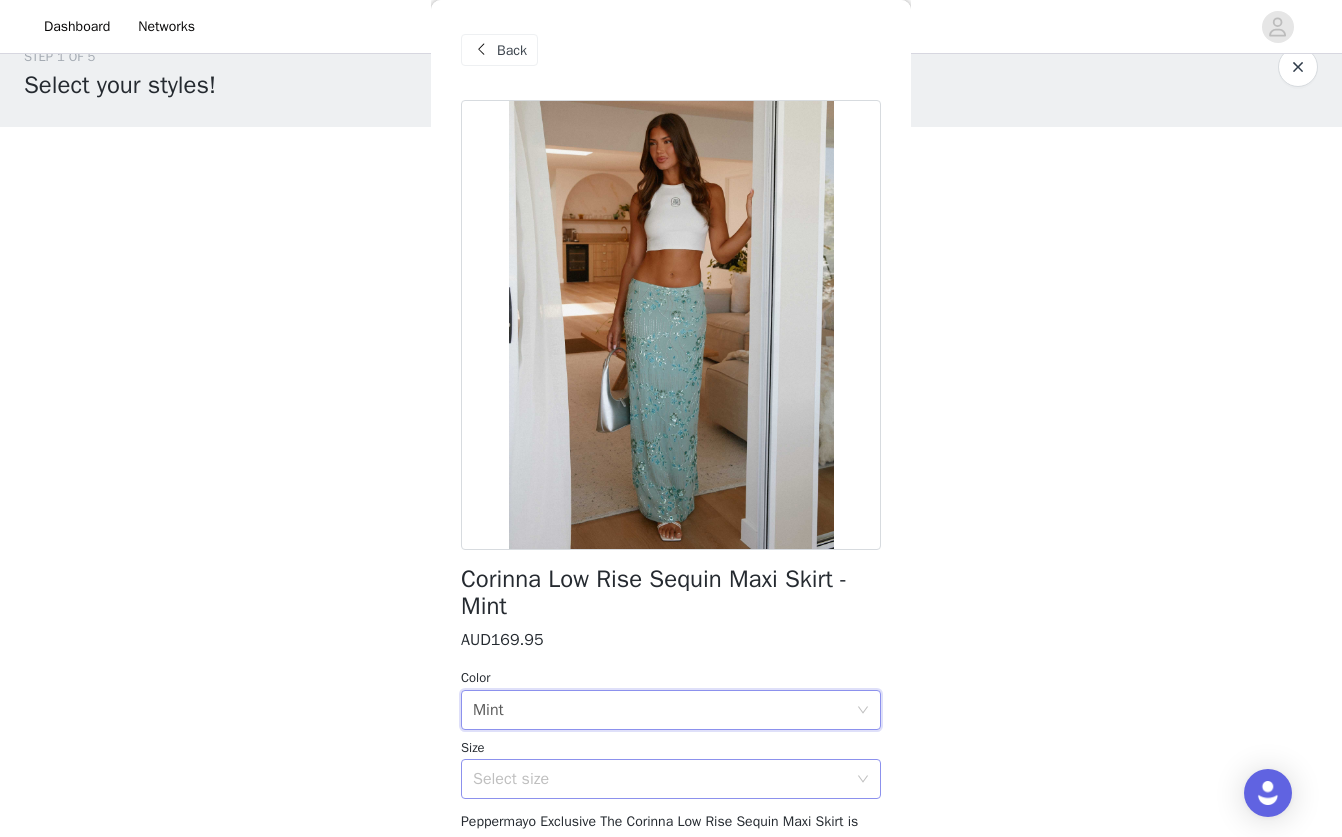 click on "Select size" at bounding box center [660, 779] 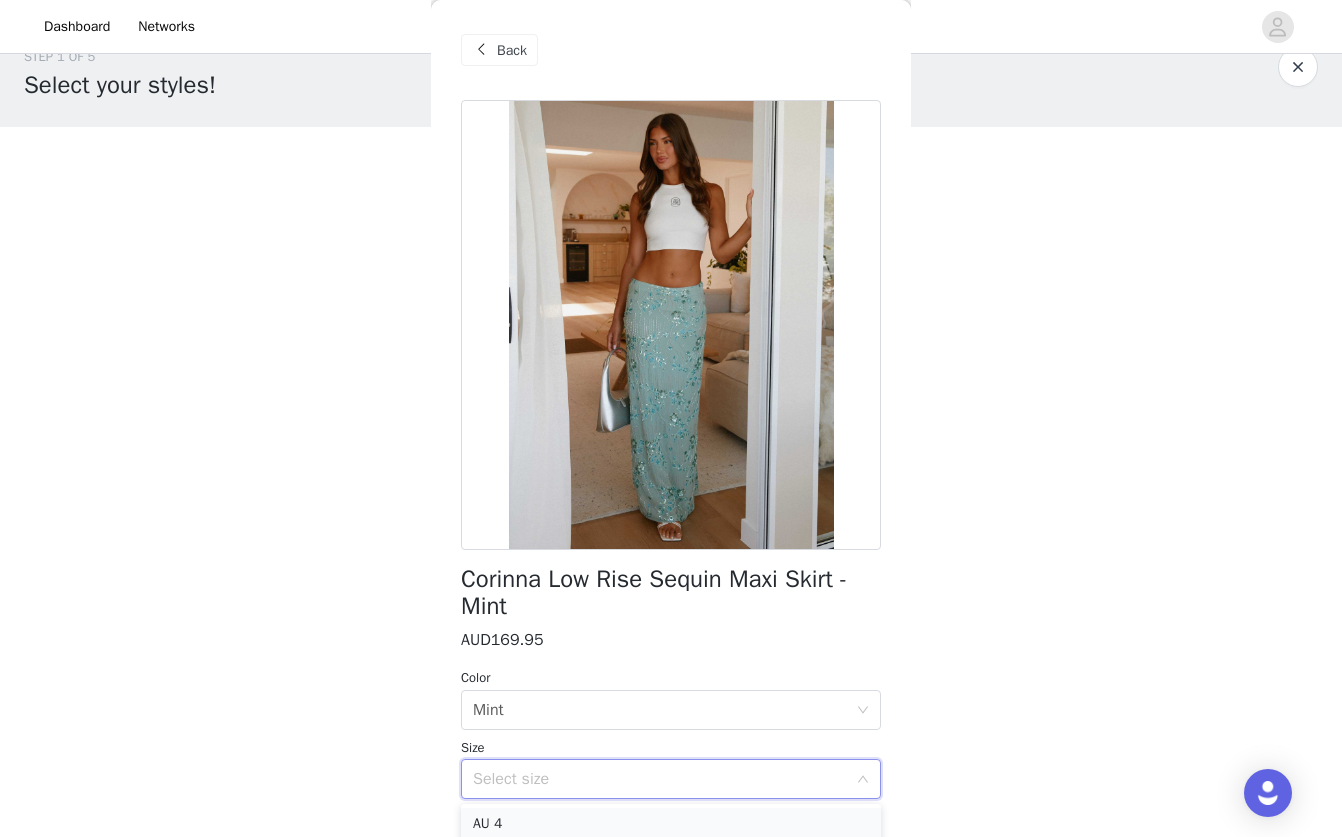 click on "AU 4" at bounding box center (671, 824) 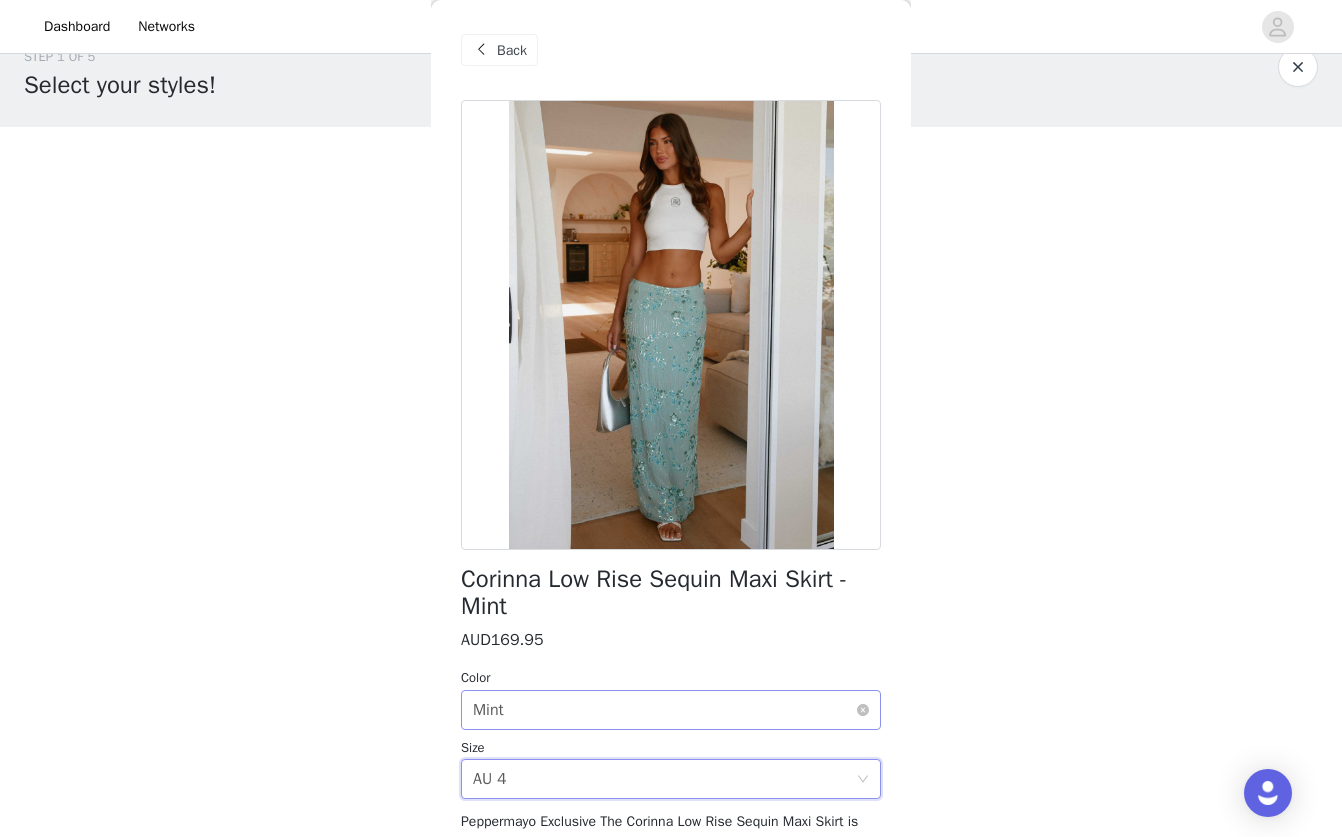 scroll, scrollTop: 247, scrollLeft: 0, axis: vertical 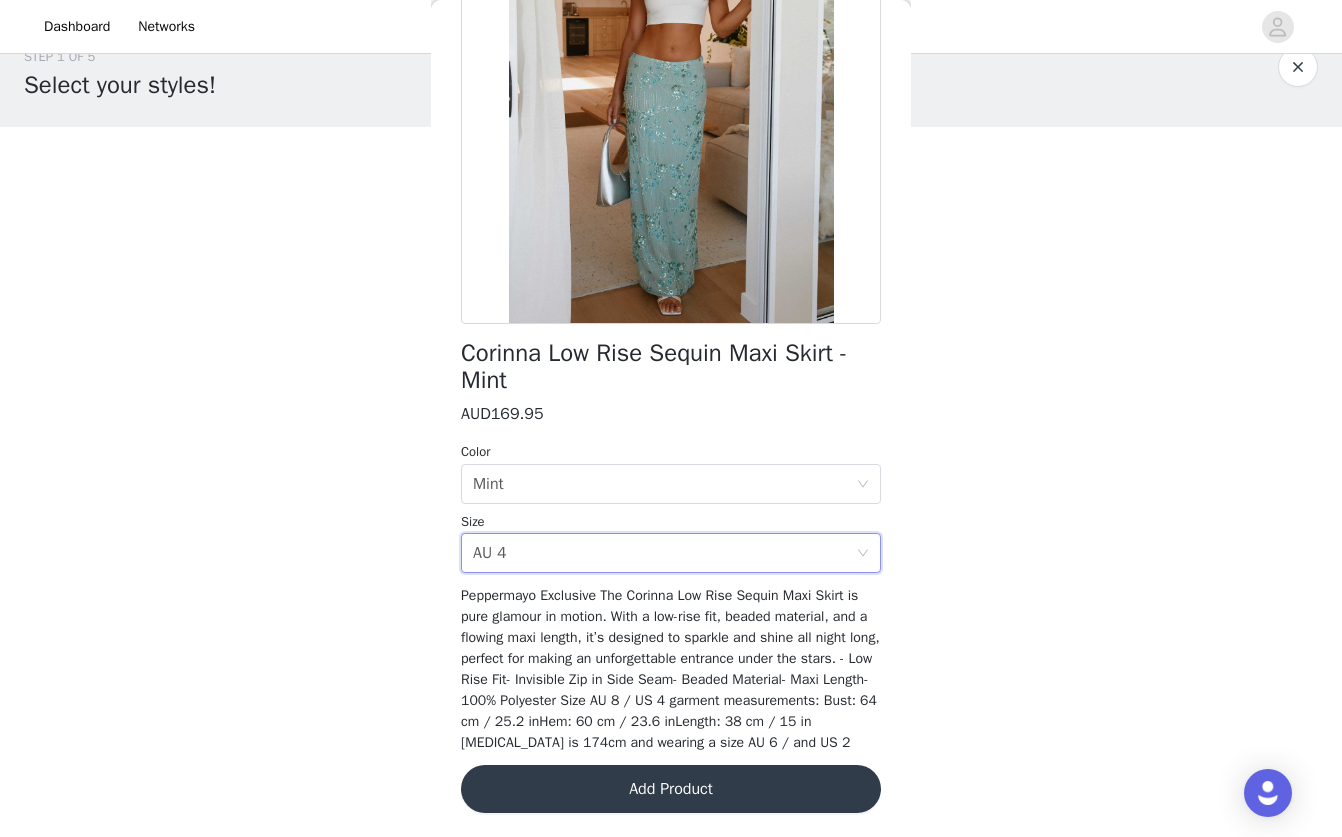 click on "Add Product" at bounding box center [671, 789] 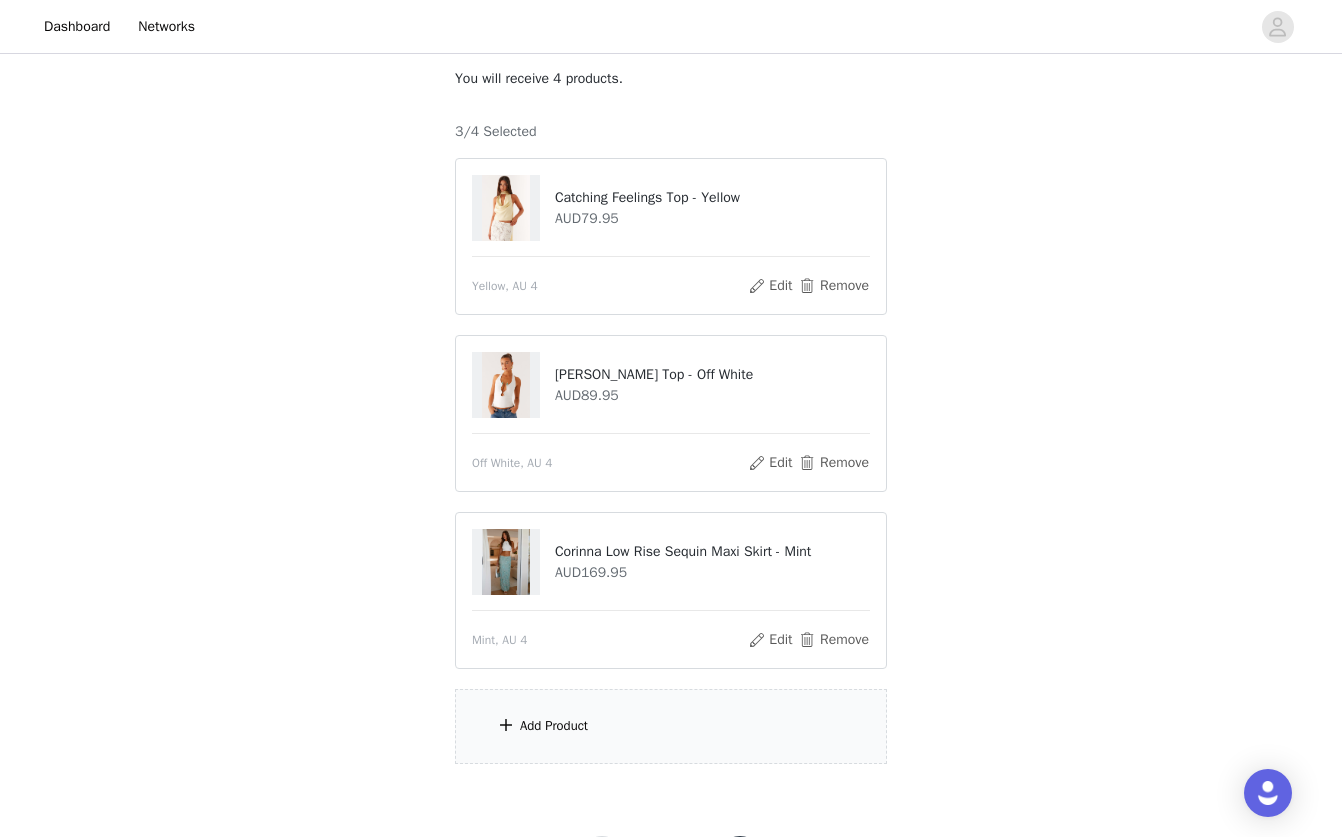 scroll, scrollTop: 156, scrollLeft: 0, axis: vertical 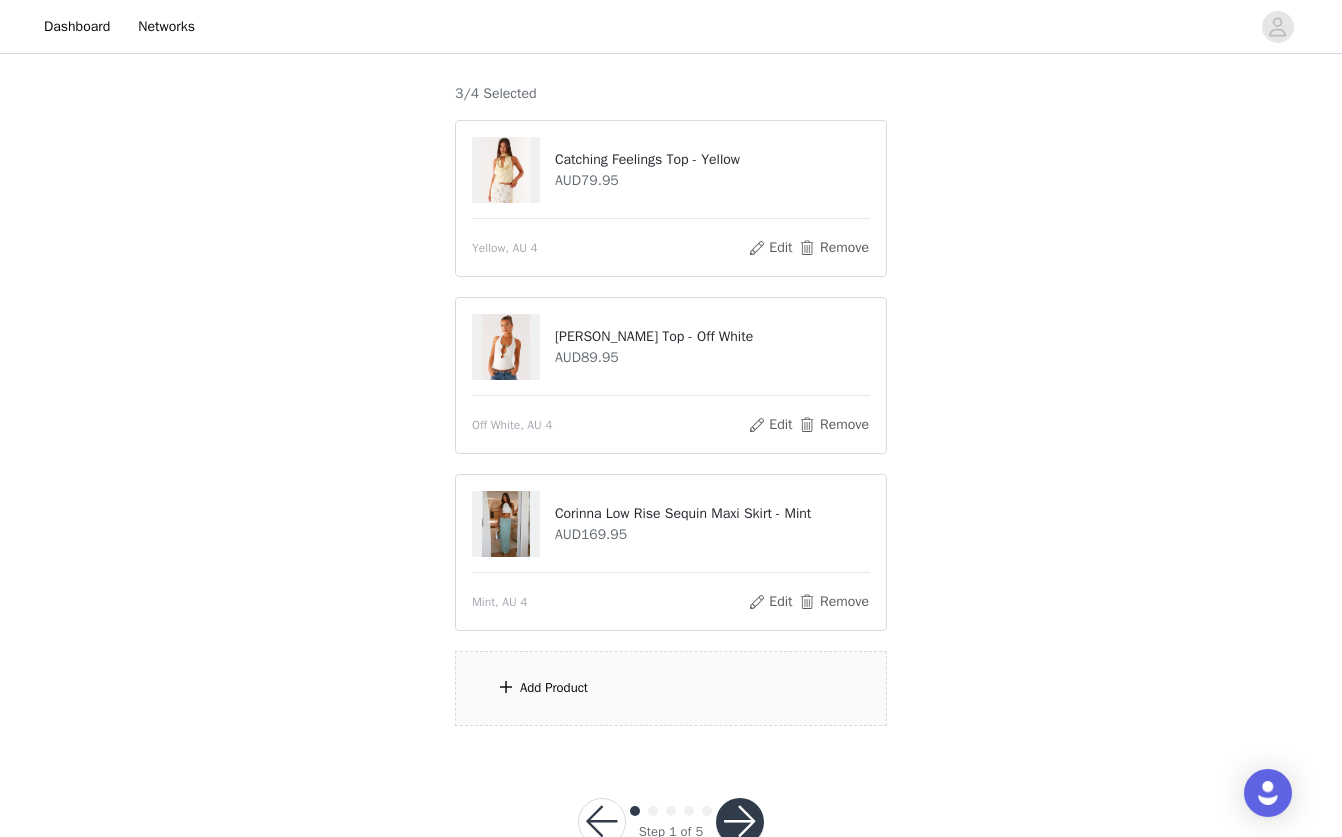 click on "Add Product" at bounding box center [671, 688] 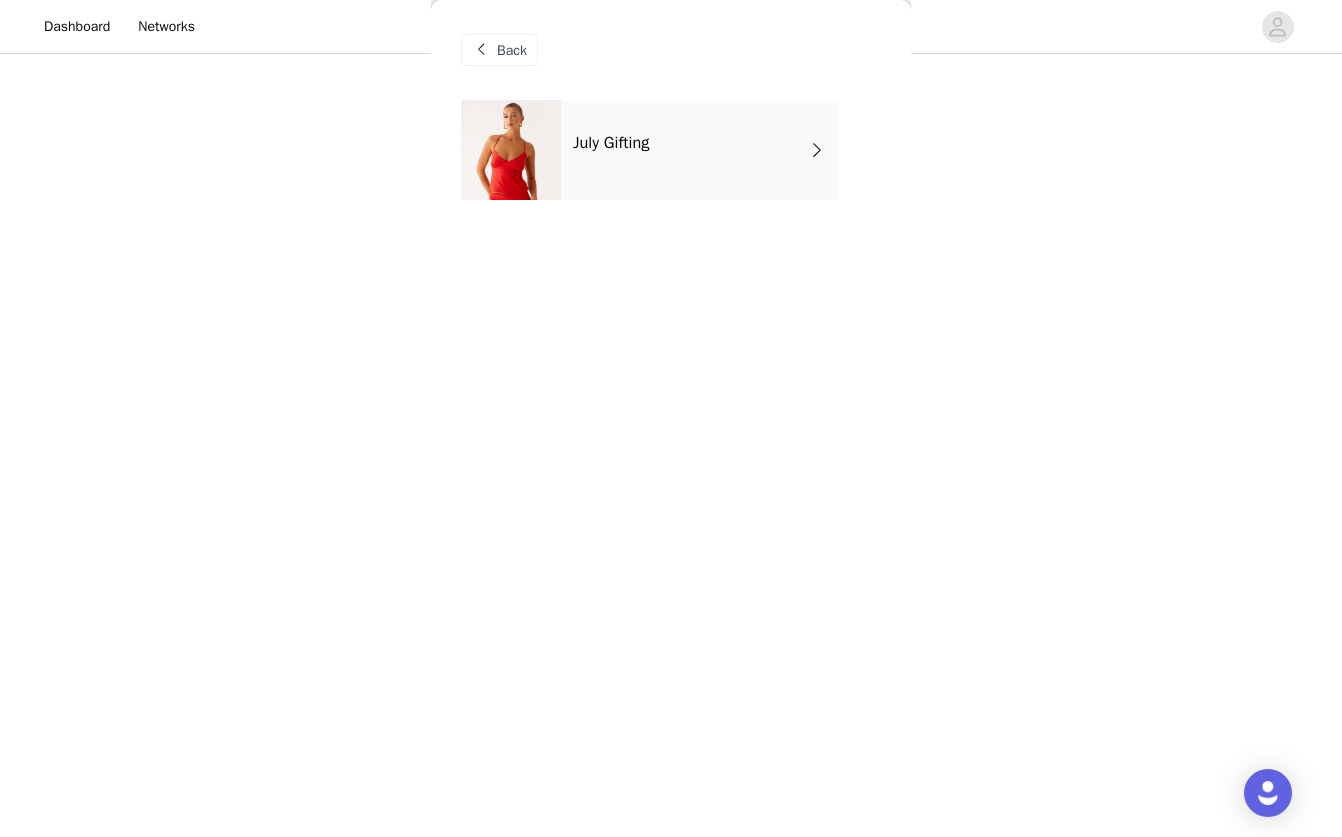 click on "July Gifting" at bounding box center [700, 150] 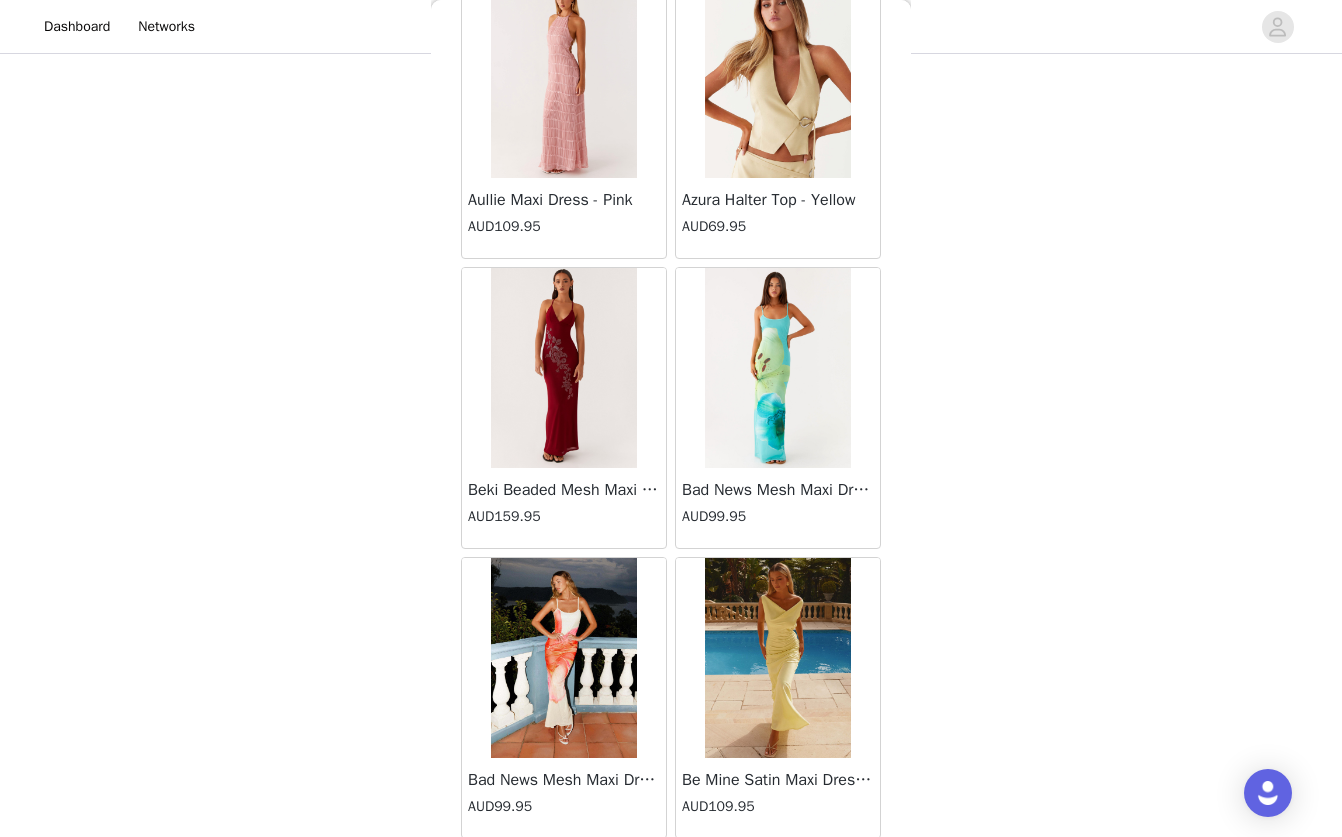 scroll, scrollTop: 2223, scrollLeft: 0, axis: vertical 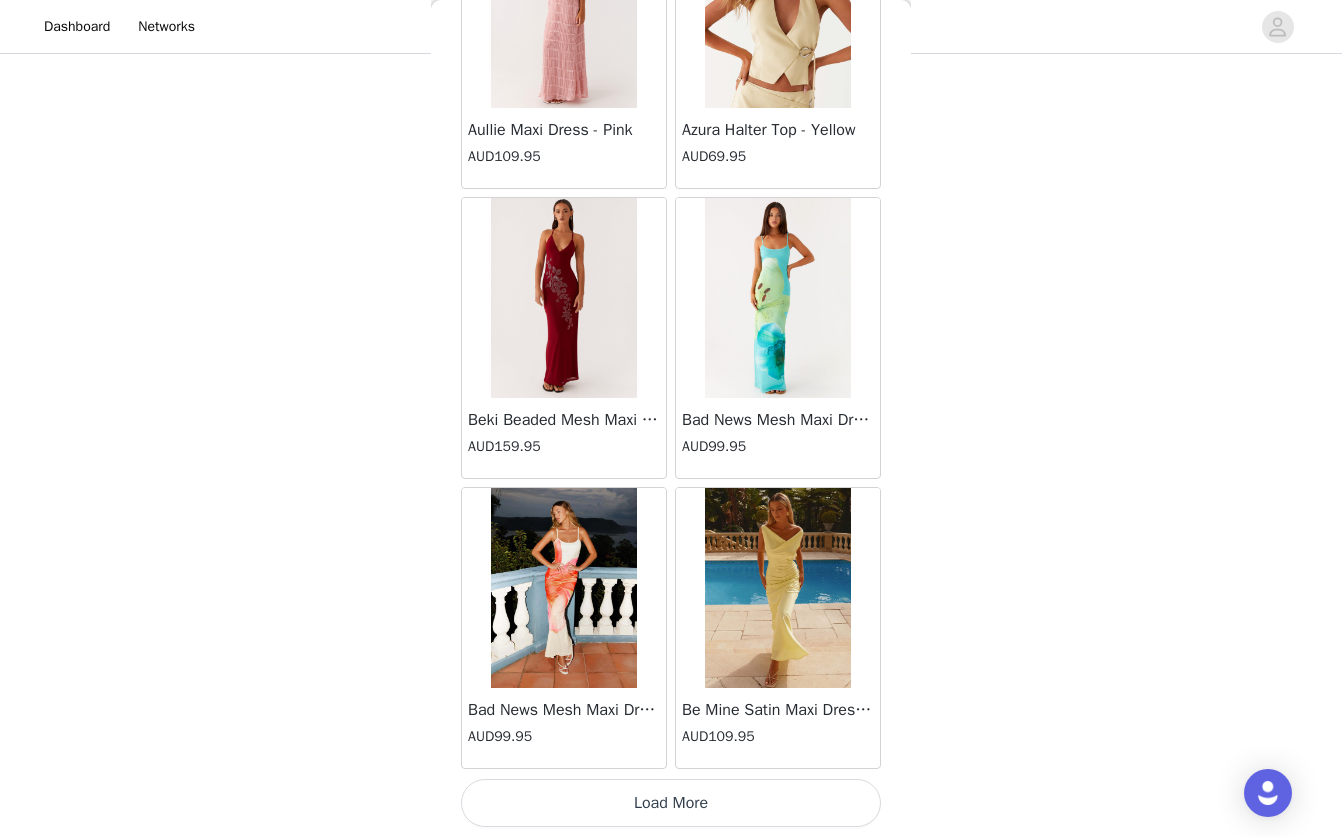 click on "Load More" at bounding box center (671, 803) 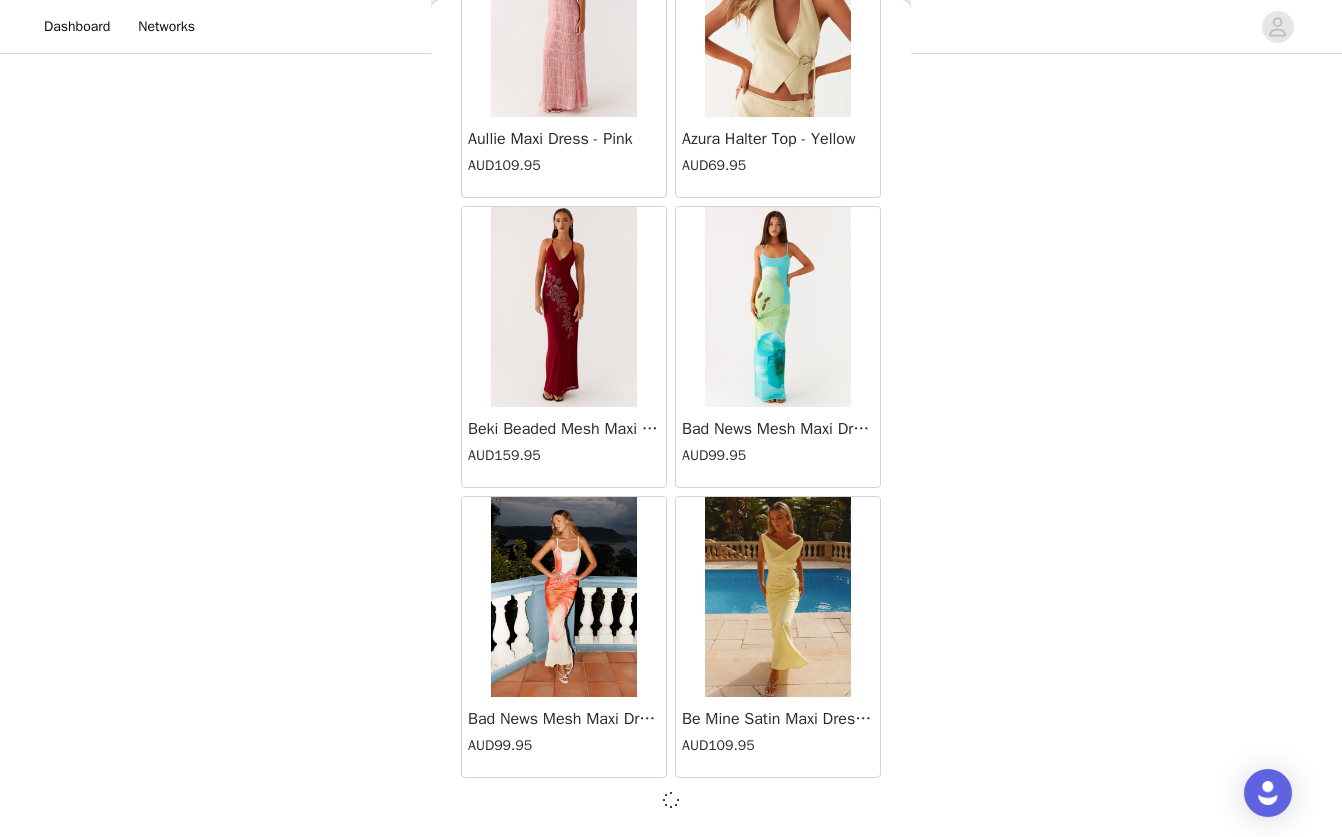 scroll, scrollTop: 212, scrollLeft: 0, axis: vertical 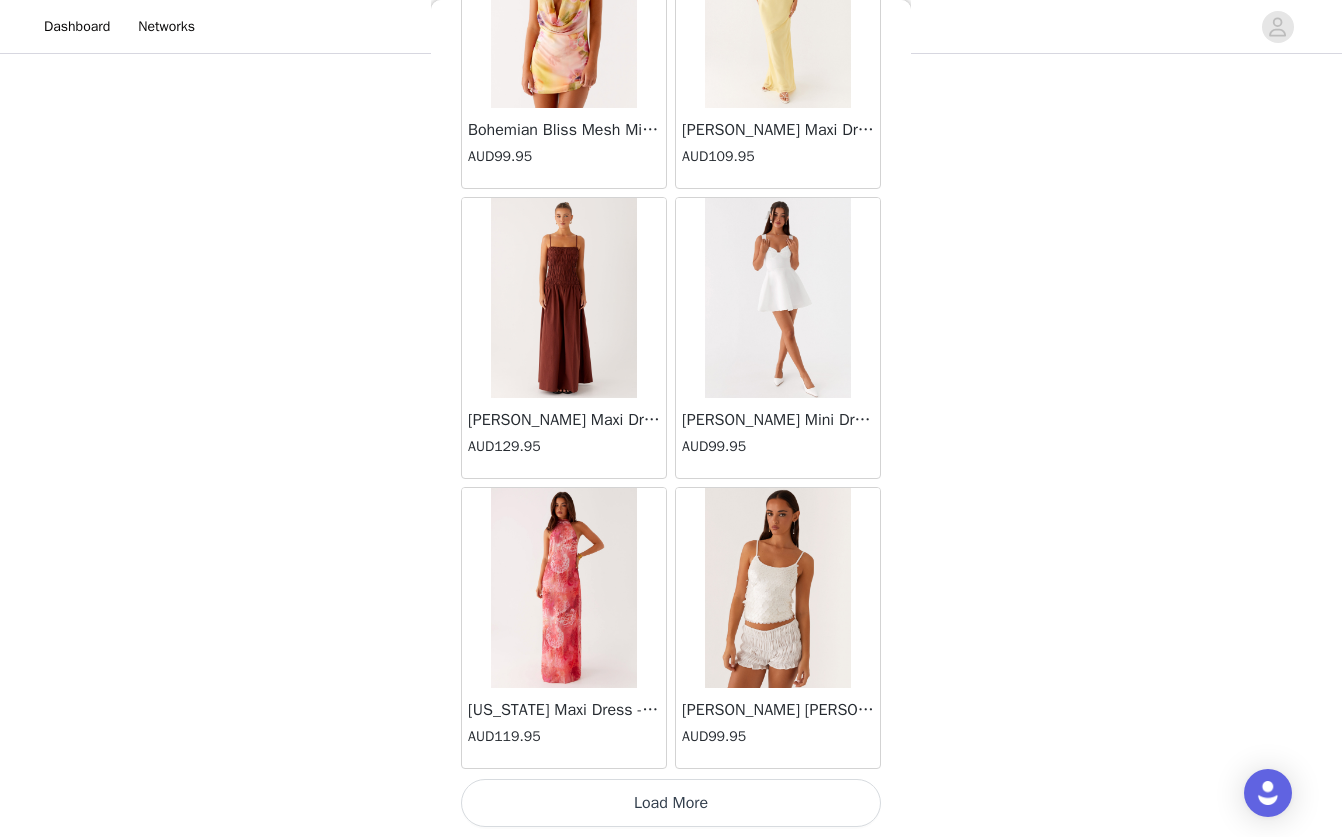 click on "Load More" at bounding box center (671, 803) 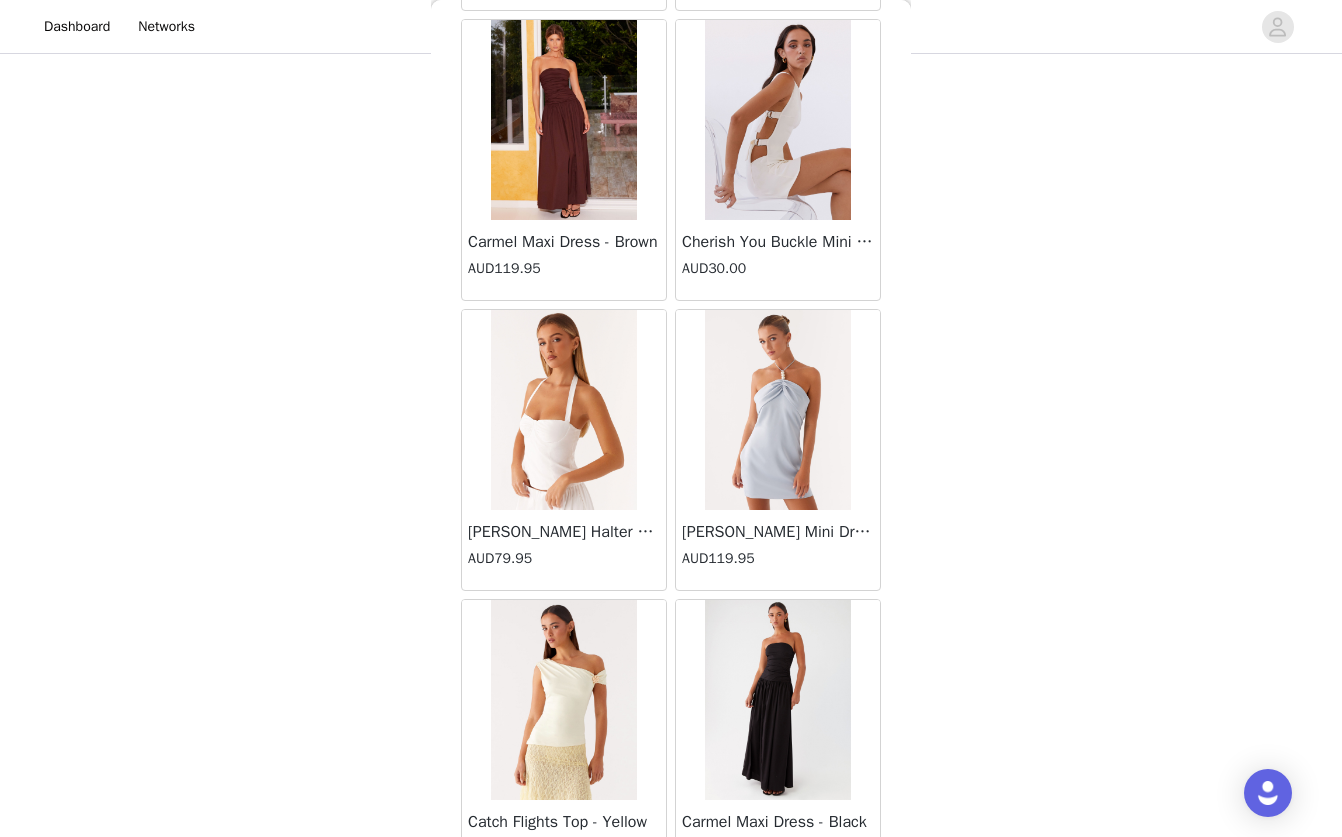 scroll, scrollTop: 8023, scrollLeft: 0, axis: vertical 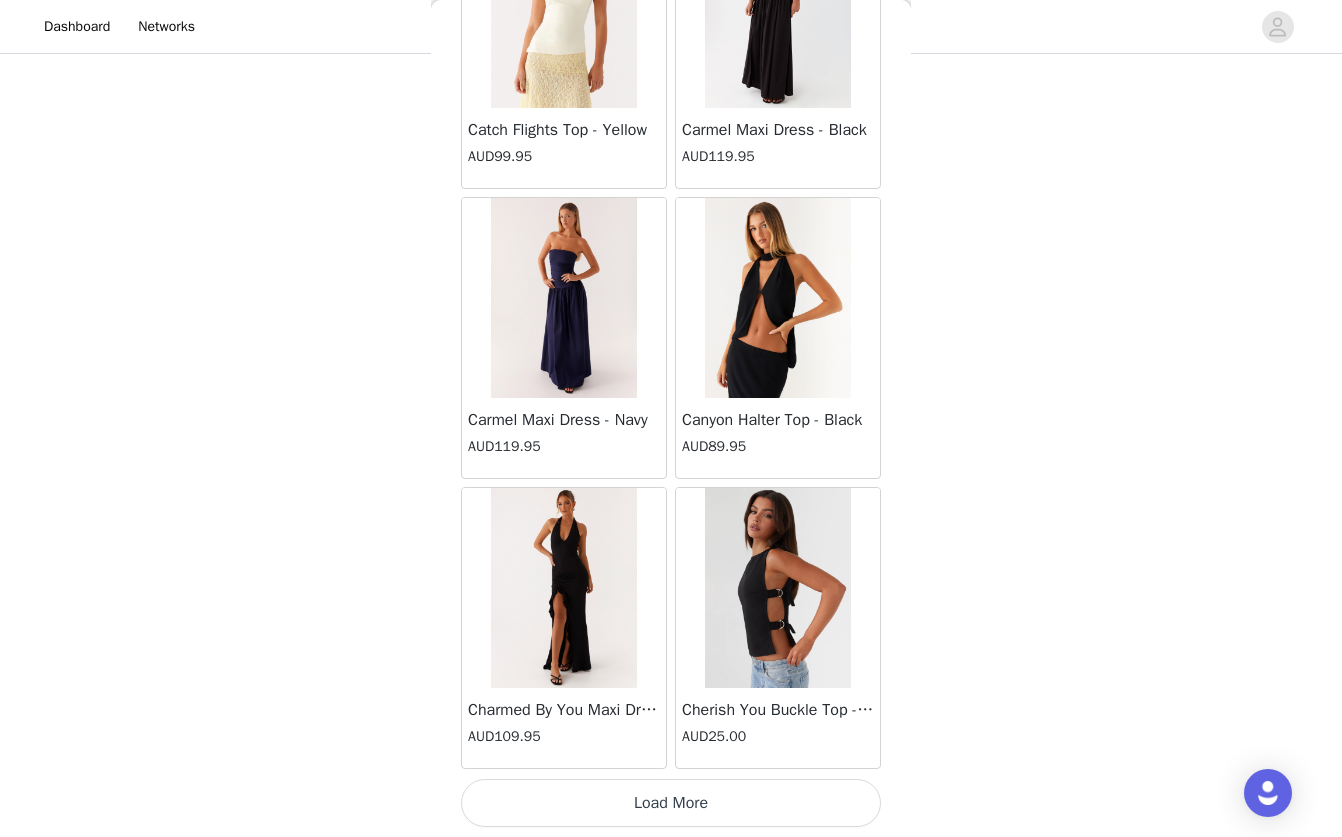 click on "Load More" at bounding box center (671, 803) 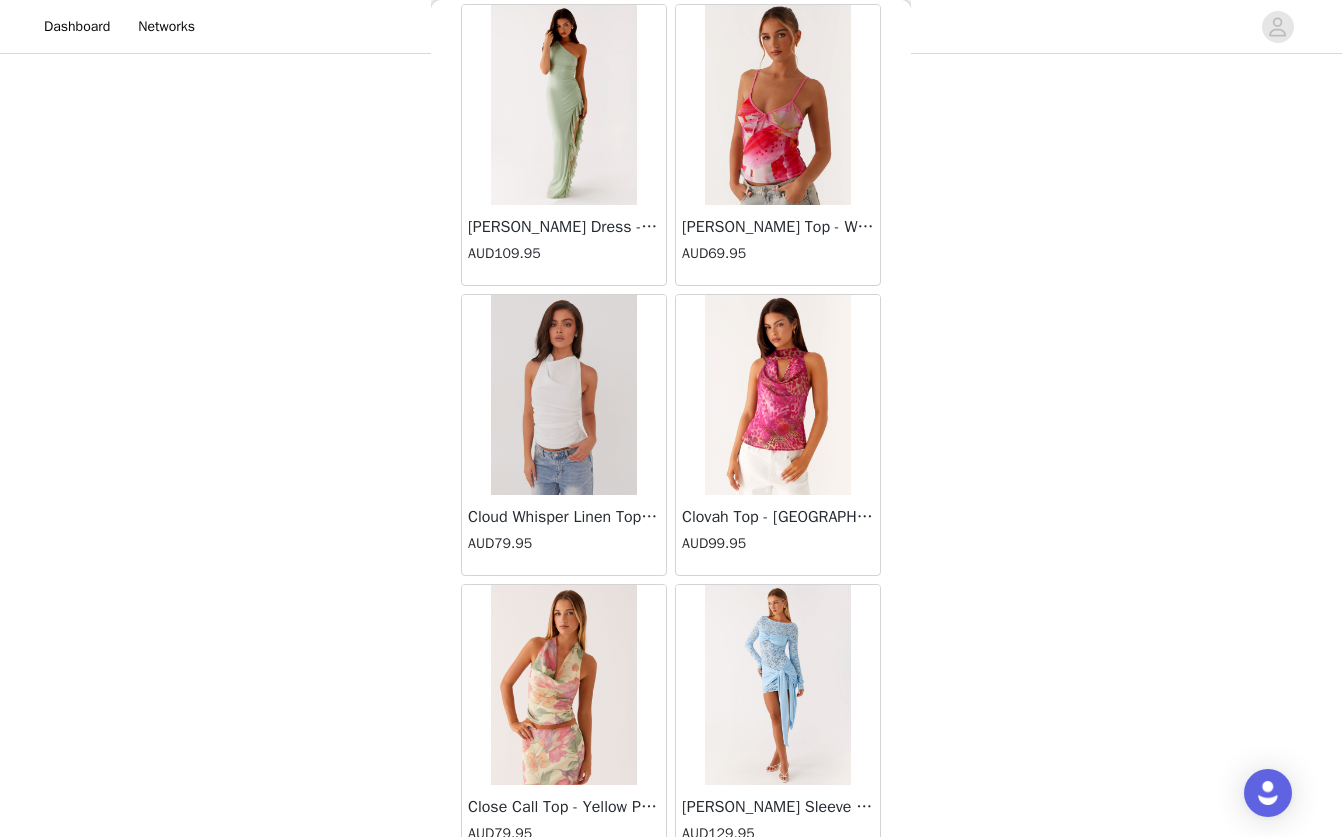 scroll, scrollTop: 10923, scrollLeft: 0, axis: vertical 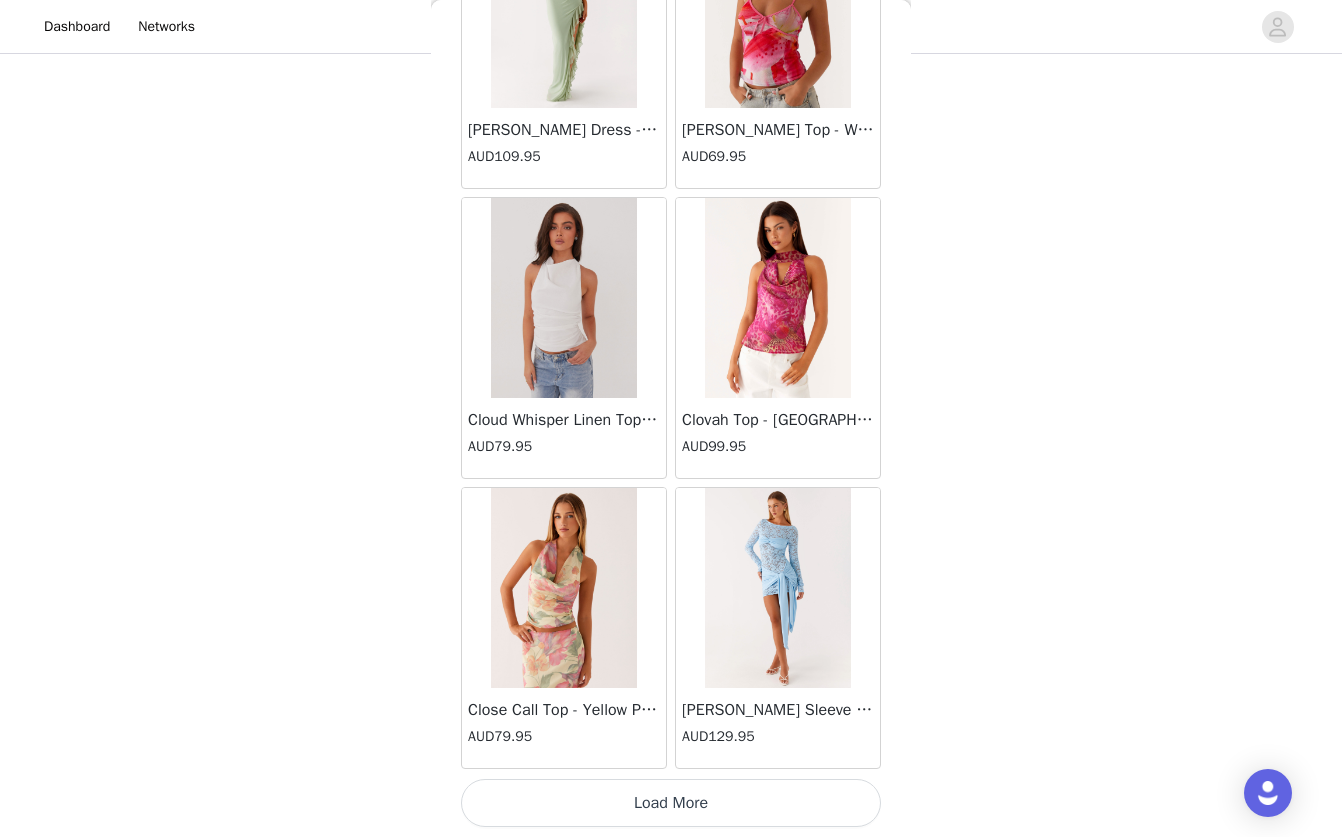 click on "Load More" at bounding box center [671, 803] 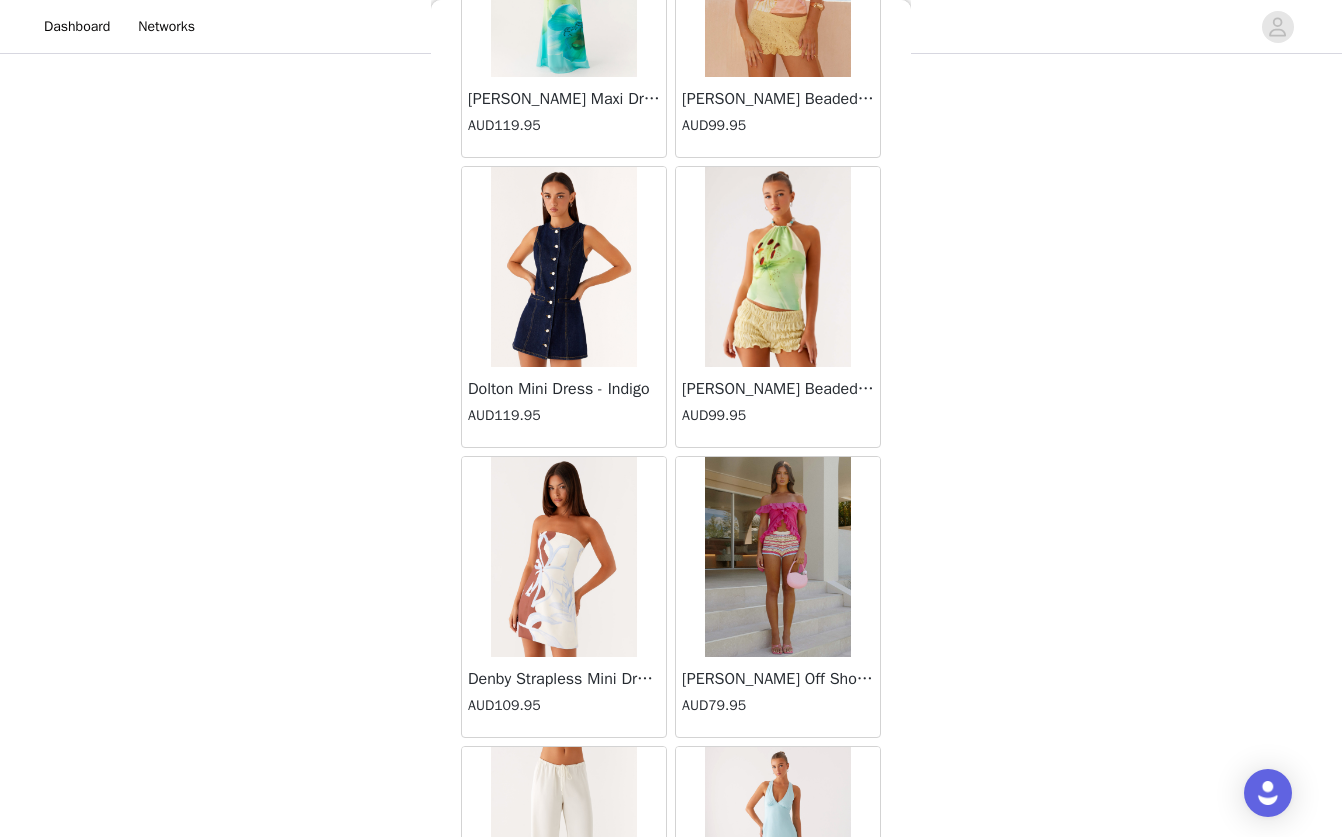 scroll, scrollTop: 13823, scrollLeft: 0, axis: vertical 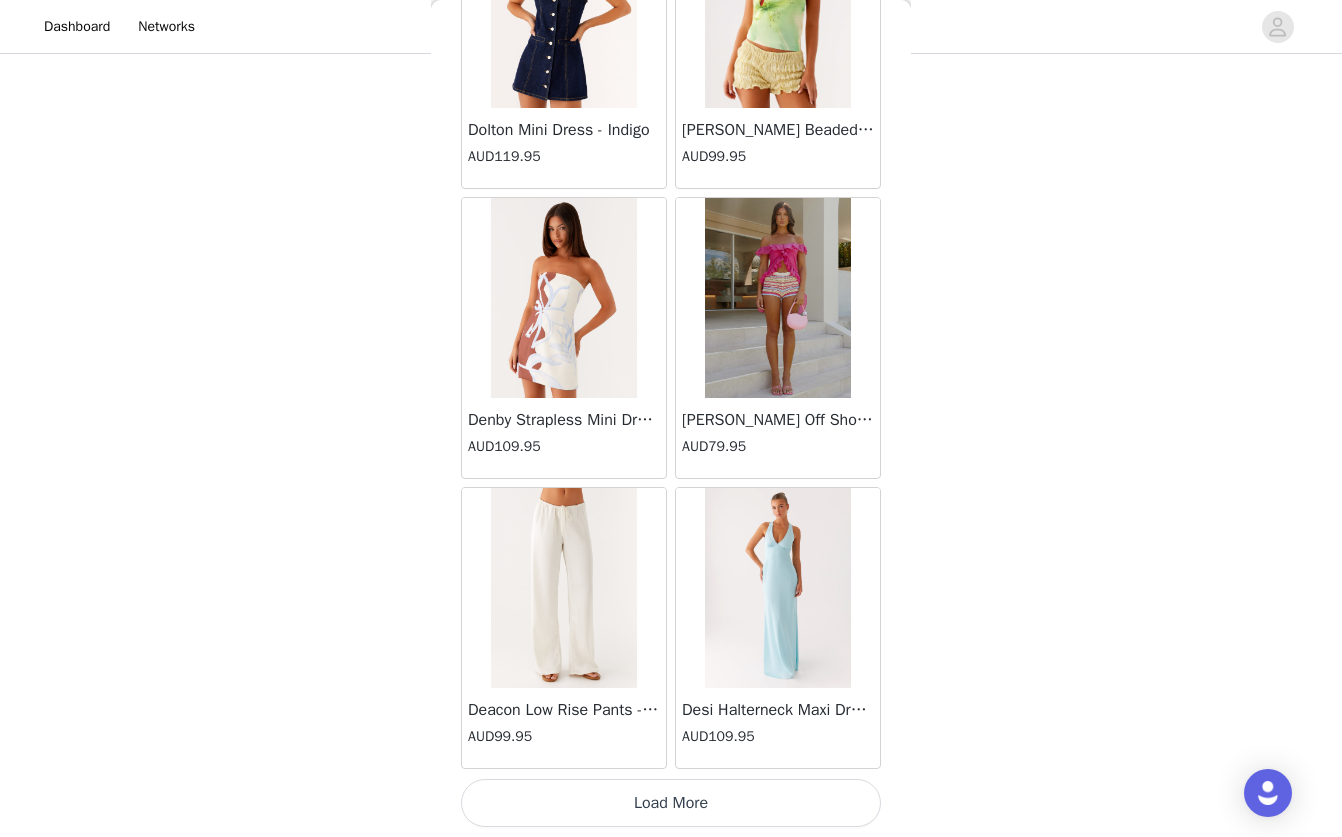 click on "Load More" at bounding box center (671, 803) 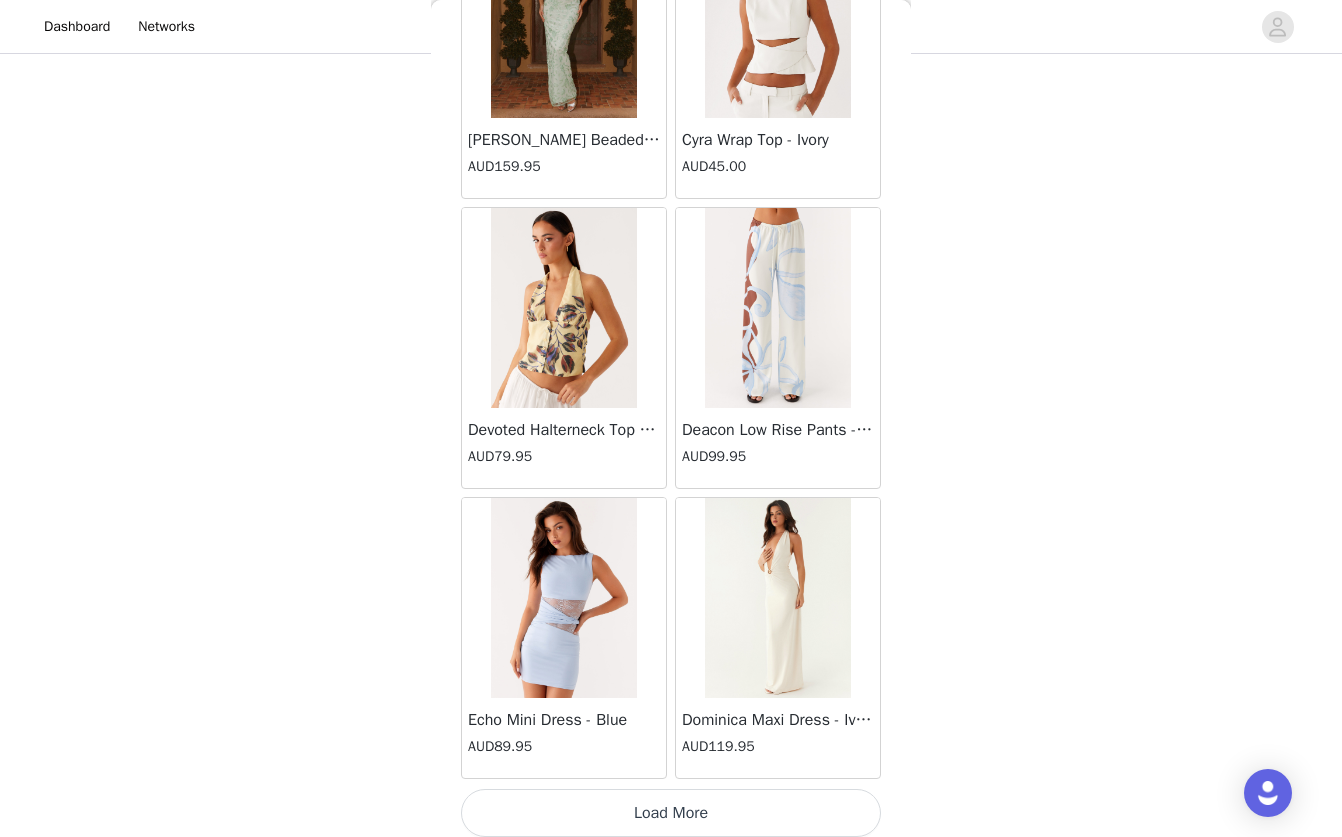 scroll, scrollTop: 16723, scrollLeft: 0, axis: vertical 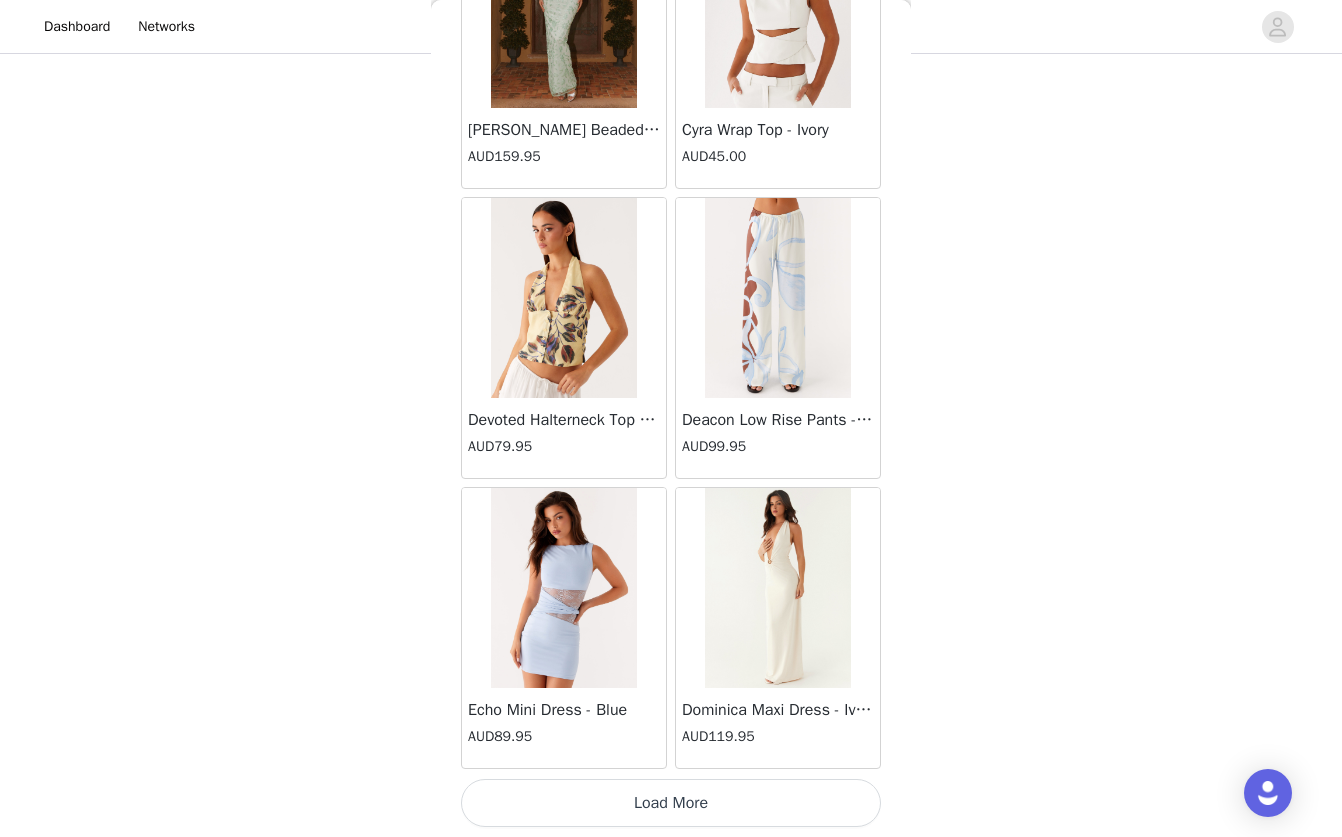 click on "Load More" at bounding box center [671, 803] 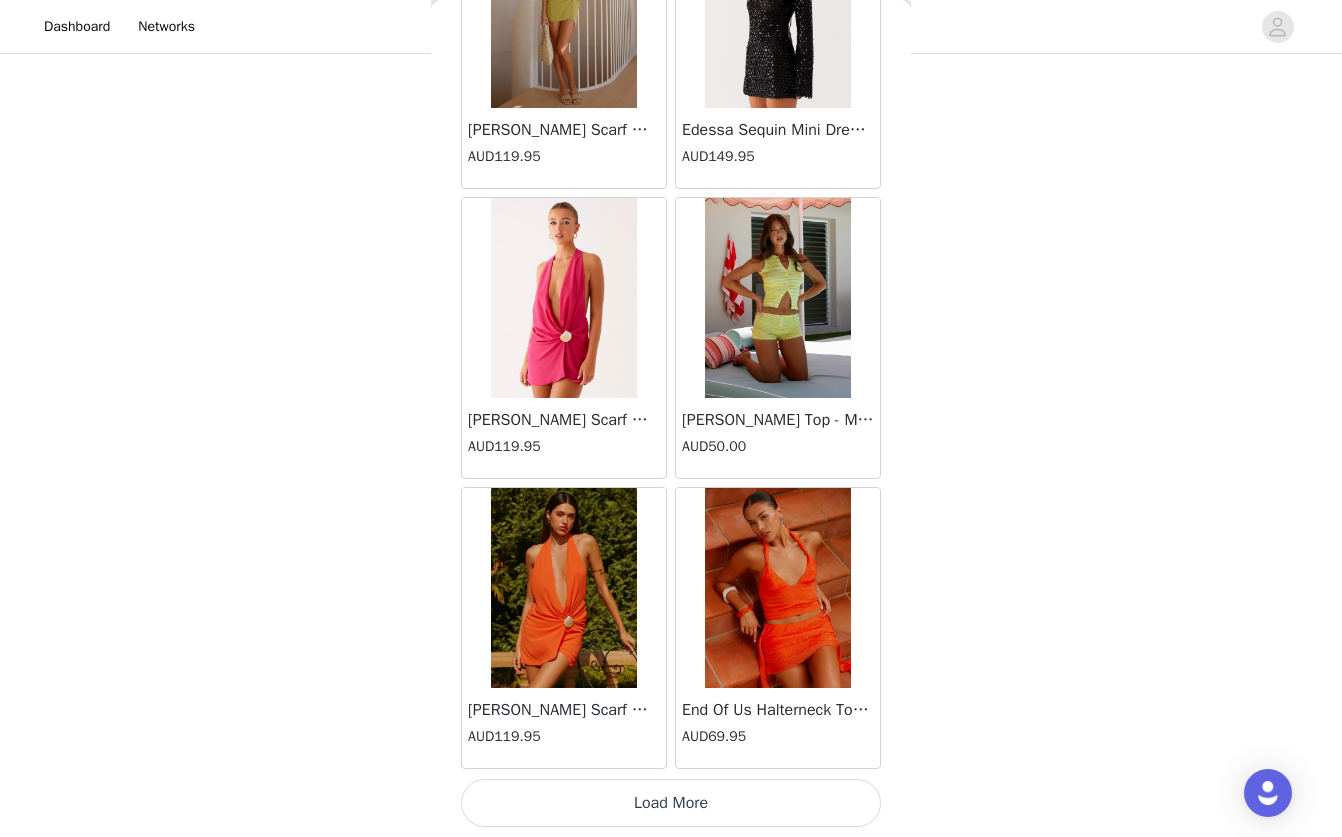 scroll, scrollTop: 19622, scrollLeft: 0, axis: vertical 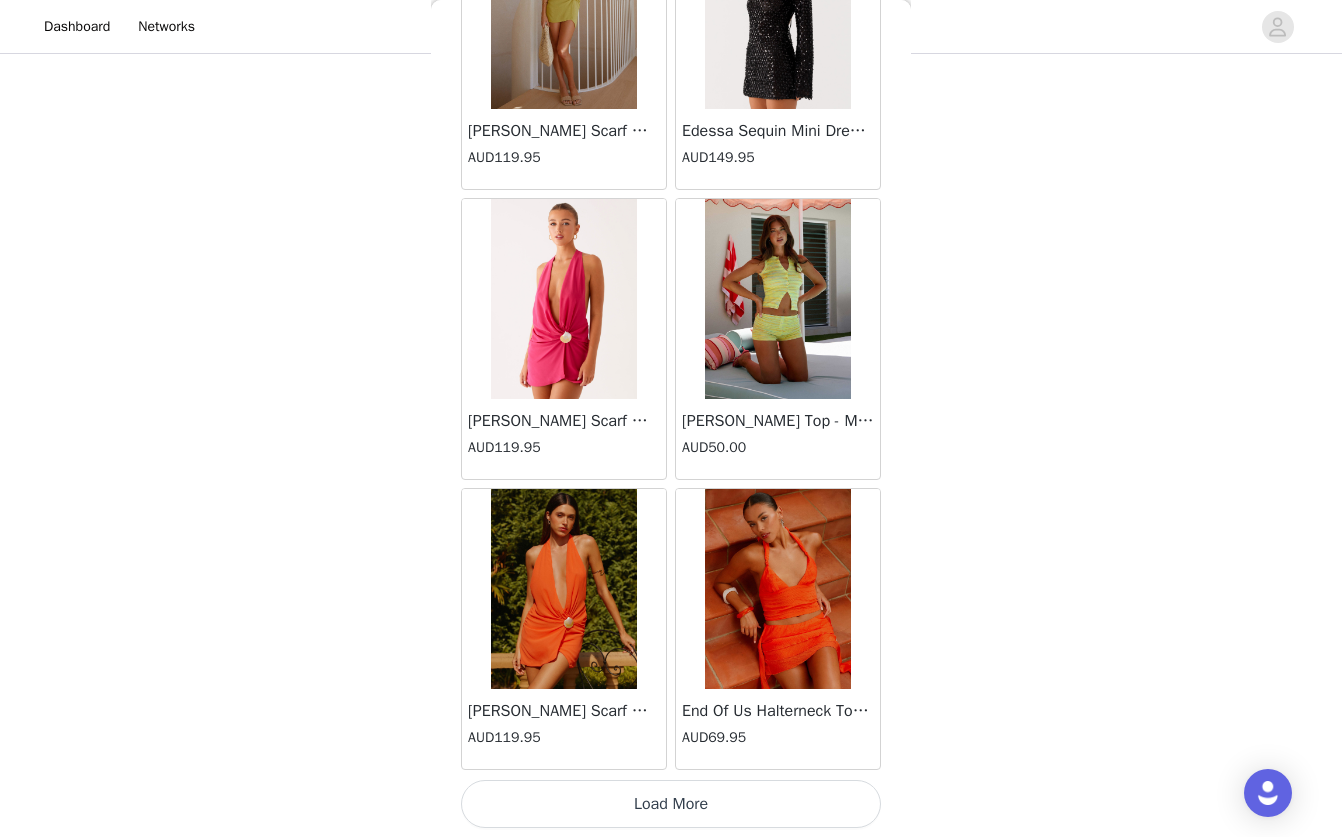 click on "Load More" at bounding box center [671, 804] 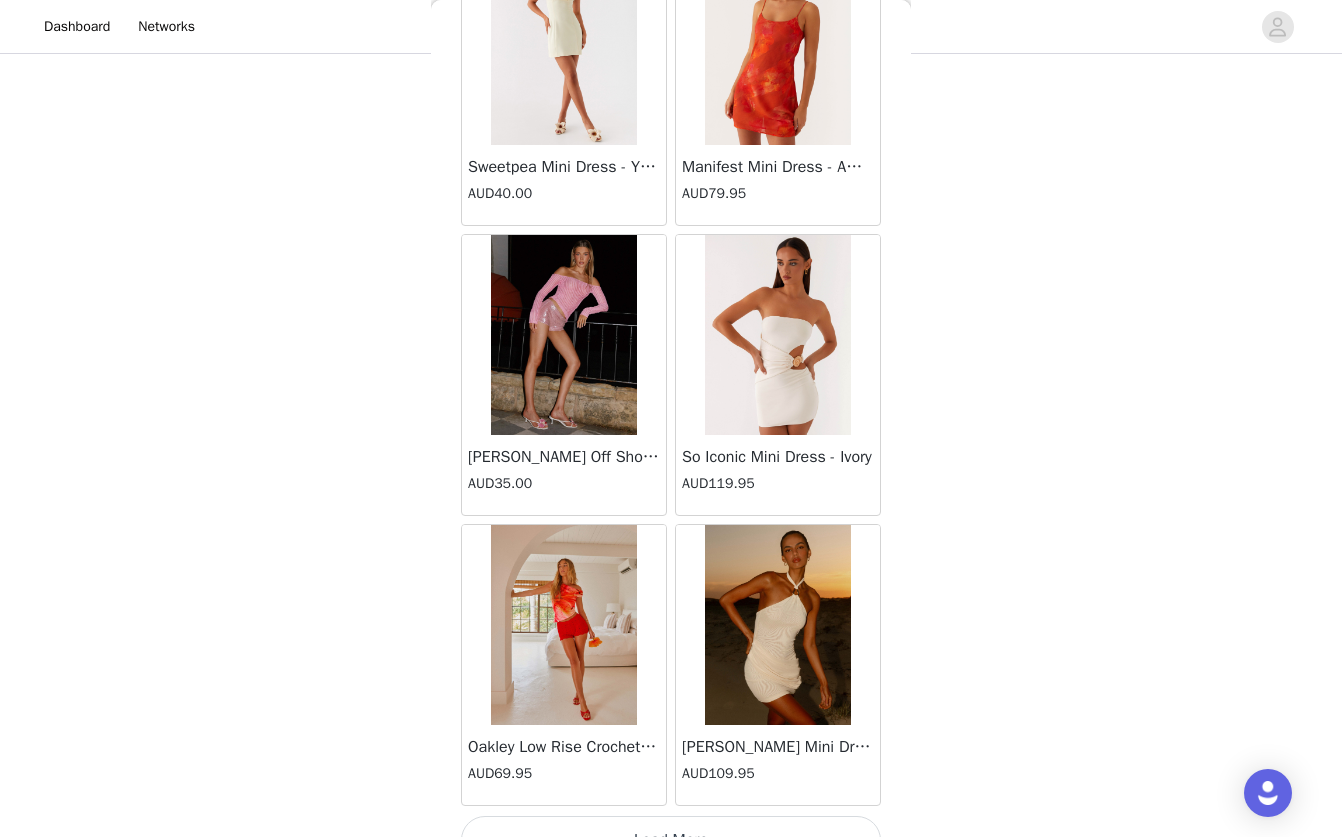 scroll, scrollTop: 22523, scrollLeft: 0, axis: vertical 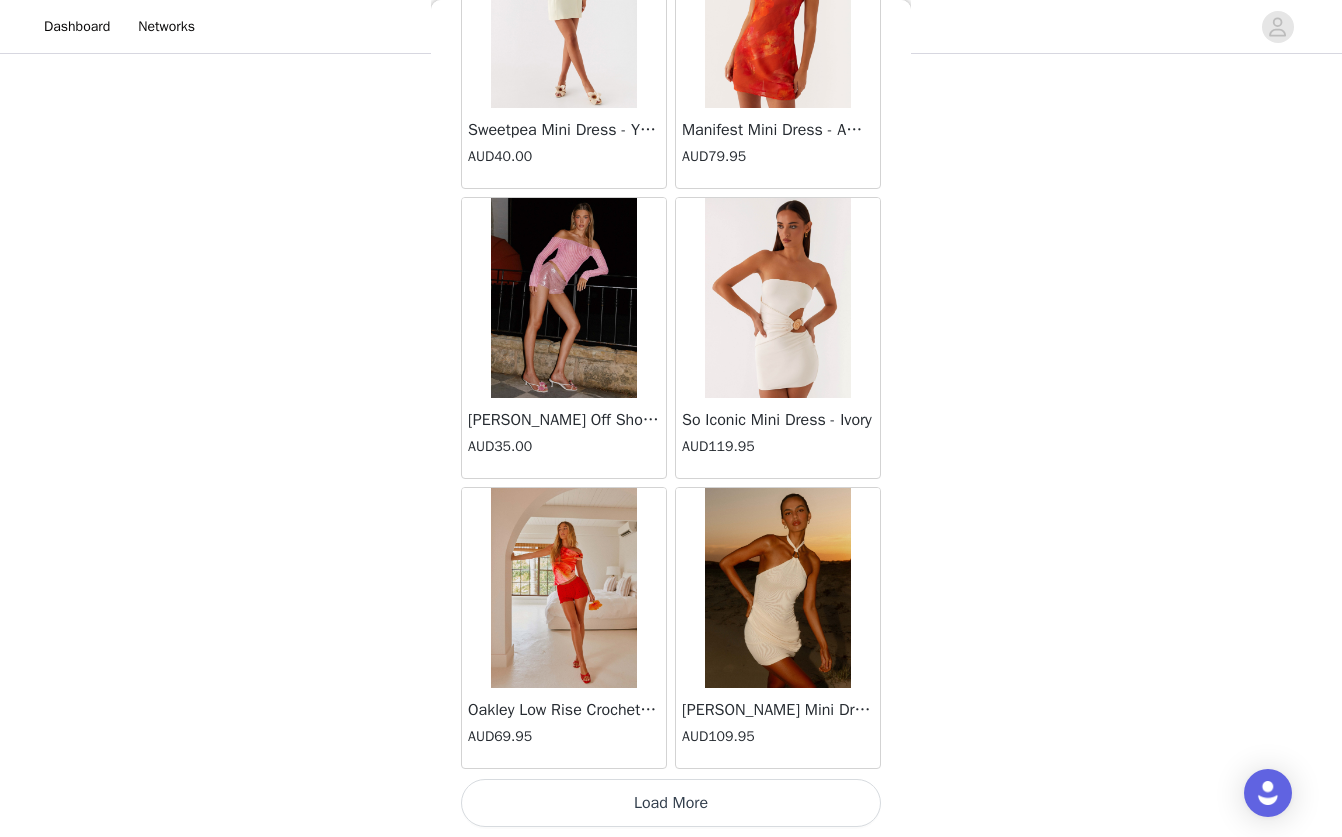 click on "Load More" at bounding box center [671, 803] 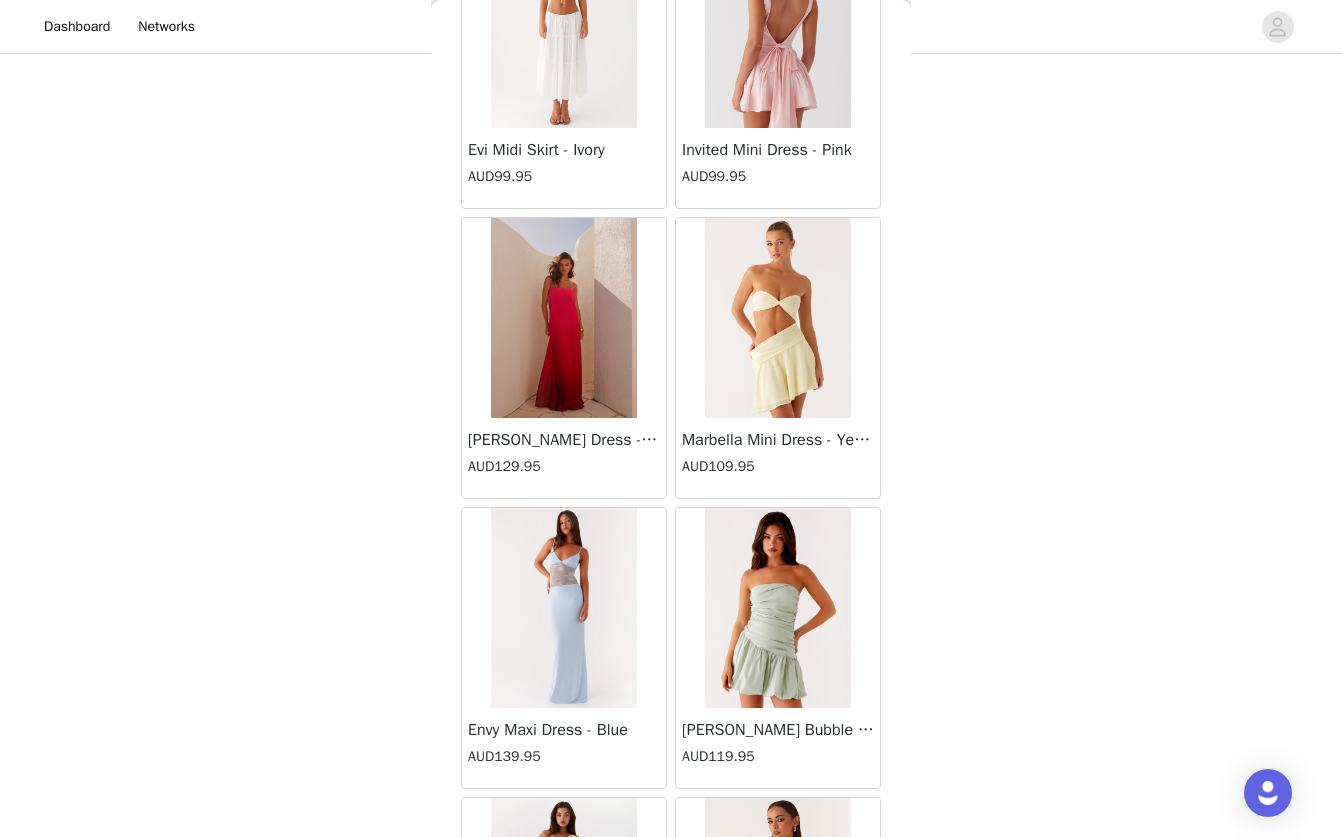 scroll, scrollTop: 20454, scrollLeft: 0, axis: vertical 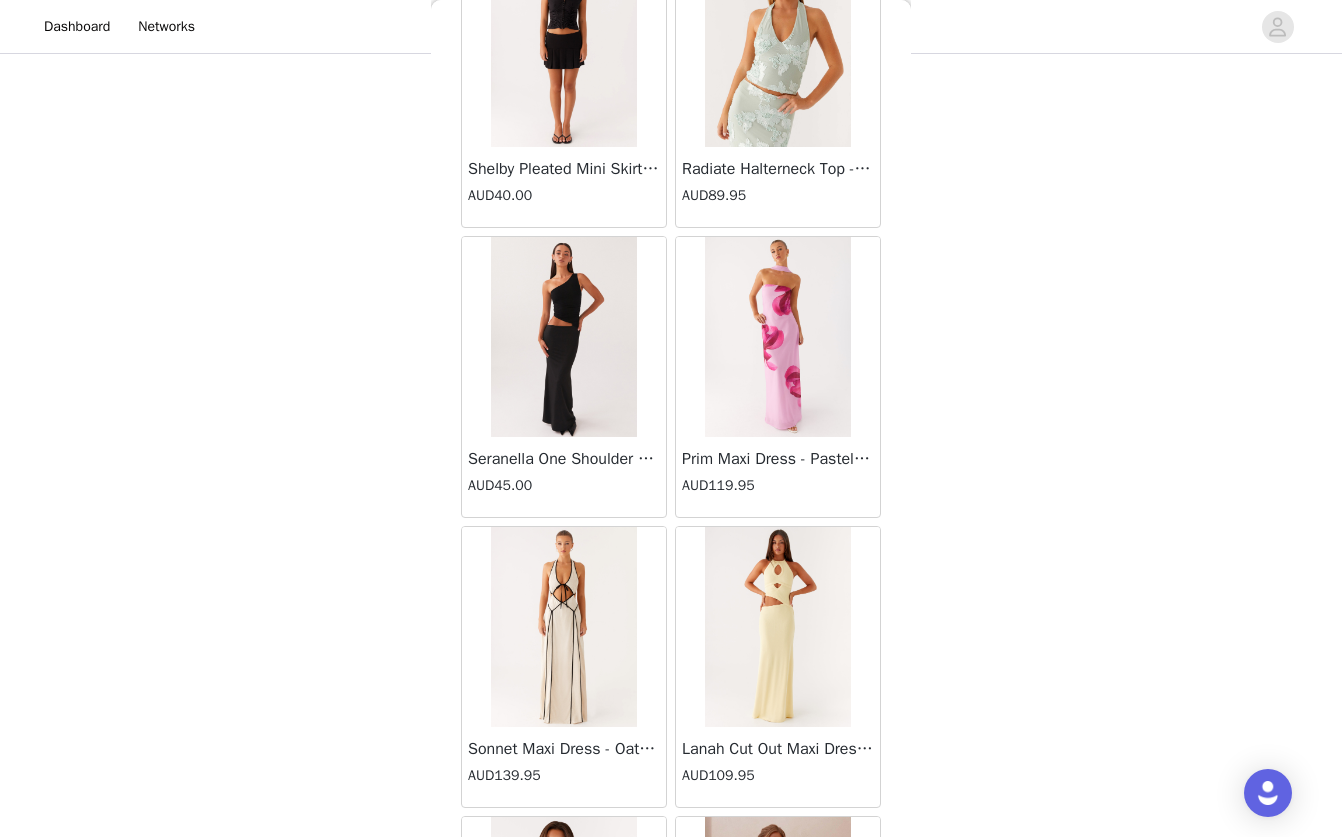 click at bounding box center [563, 627] 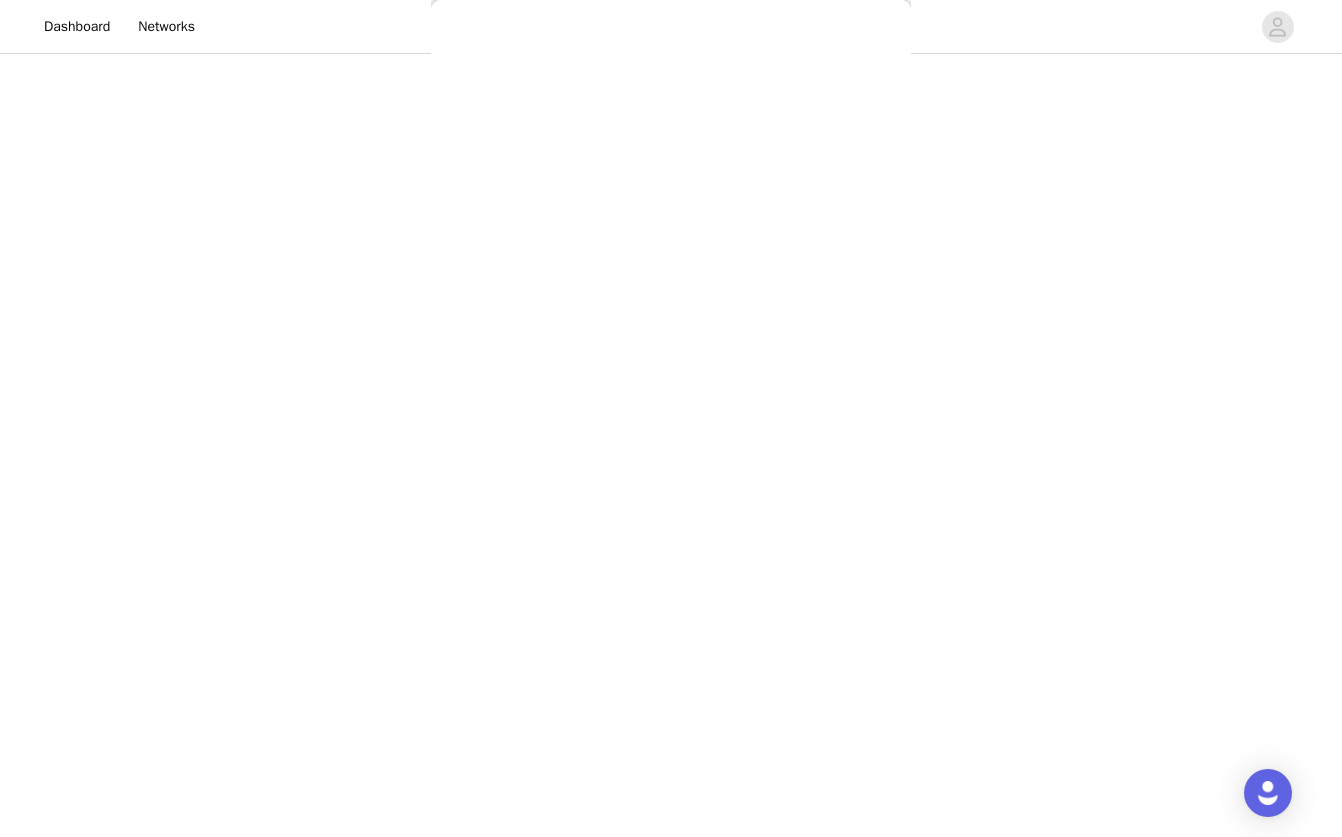 scroll, scrollTop: 0, scrollLeft: 0, axis: both 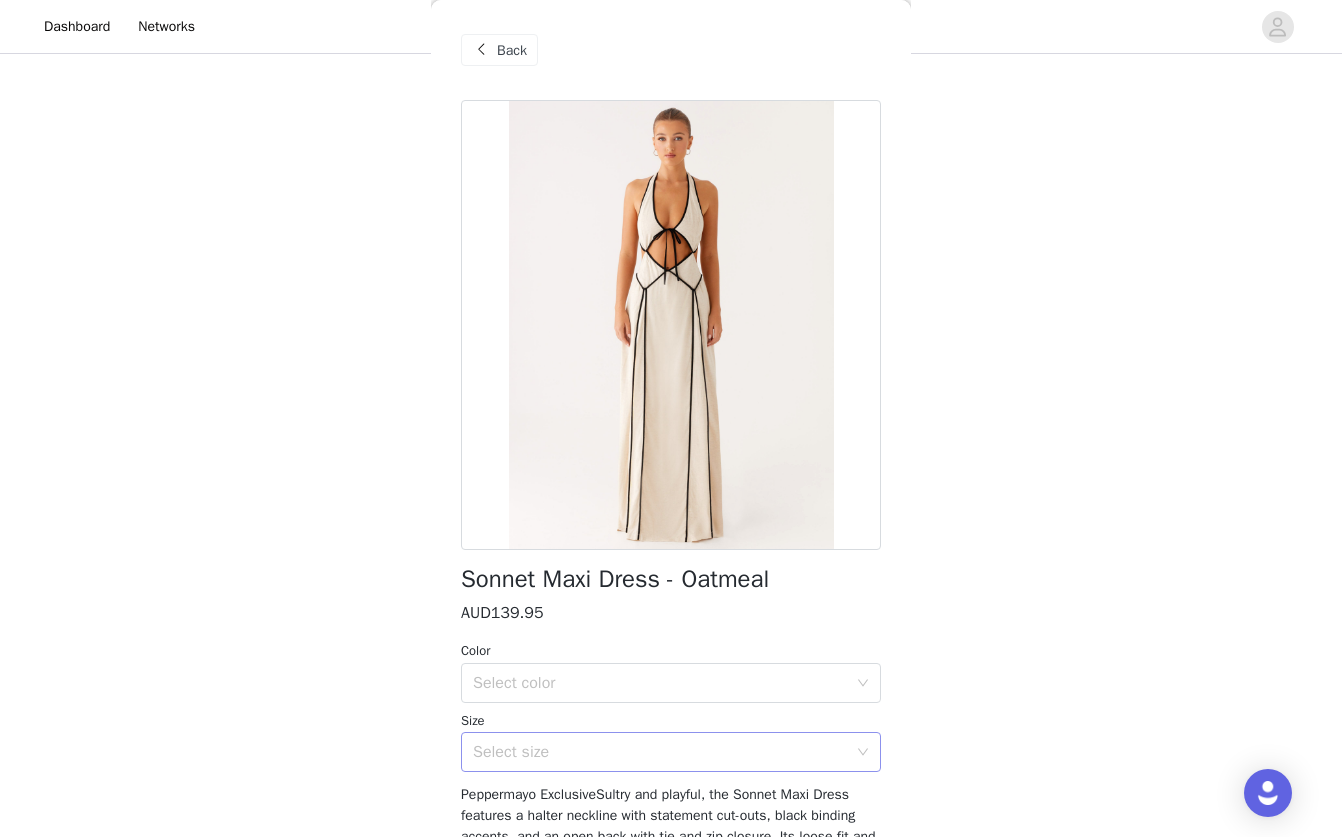 click on "Select size" at bounding box center (664, 752) 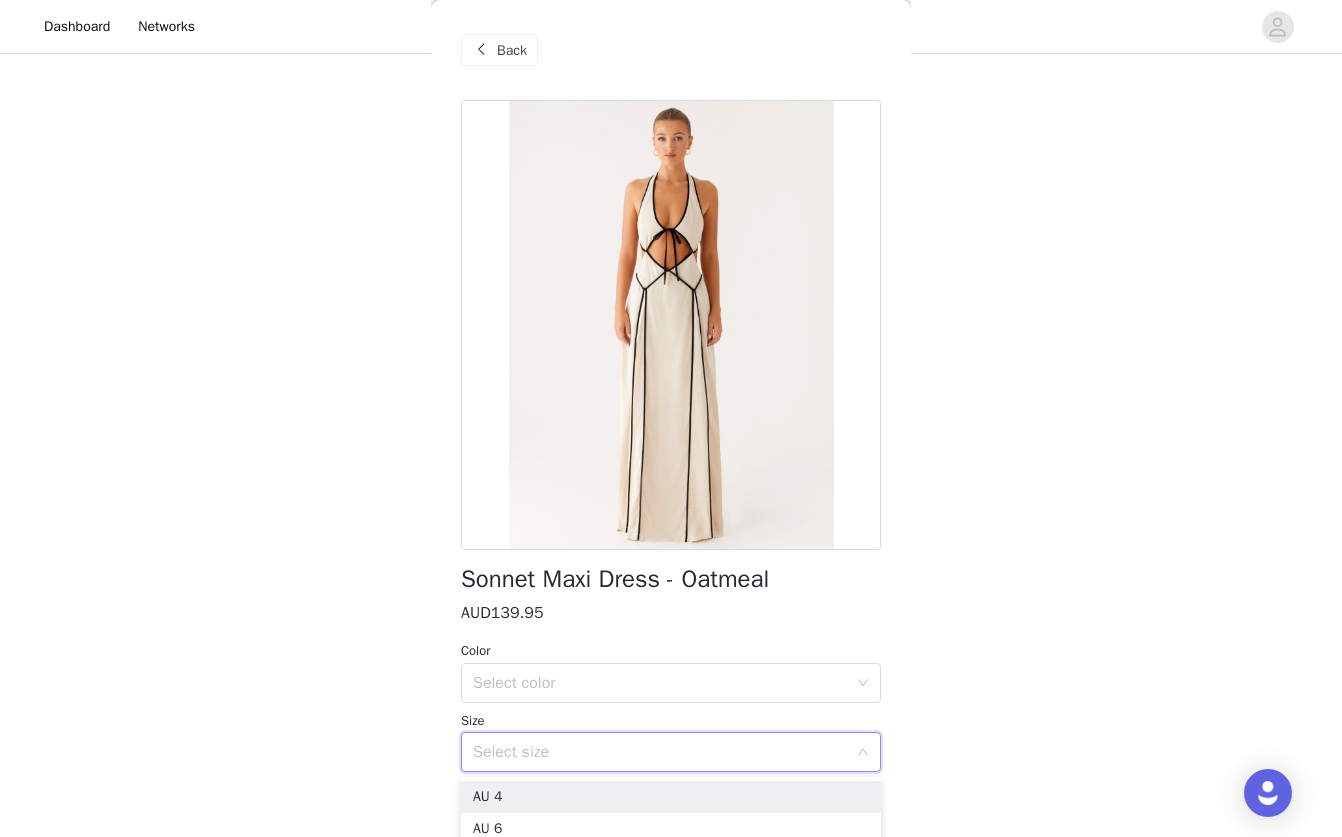 click on "Back" at bounding box center (512, 50) 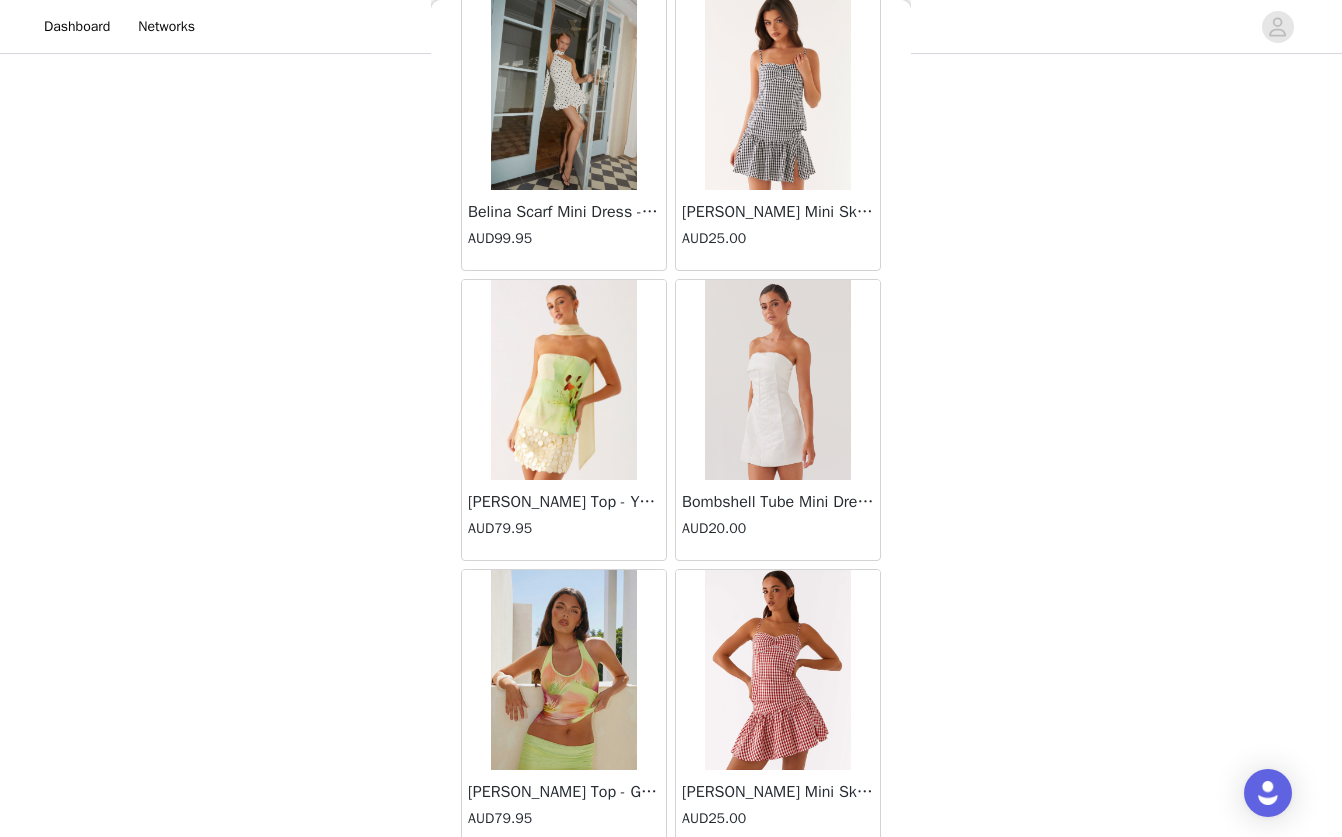 scroll, scrollTop: 5795, scrollLeft: 0, axis: vertical 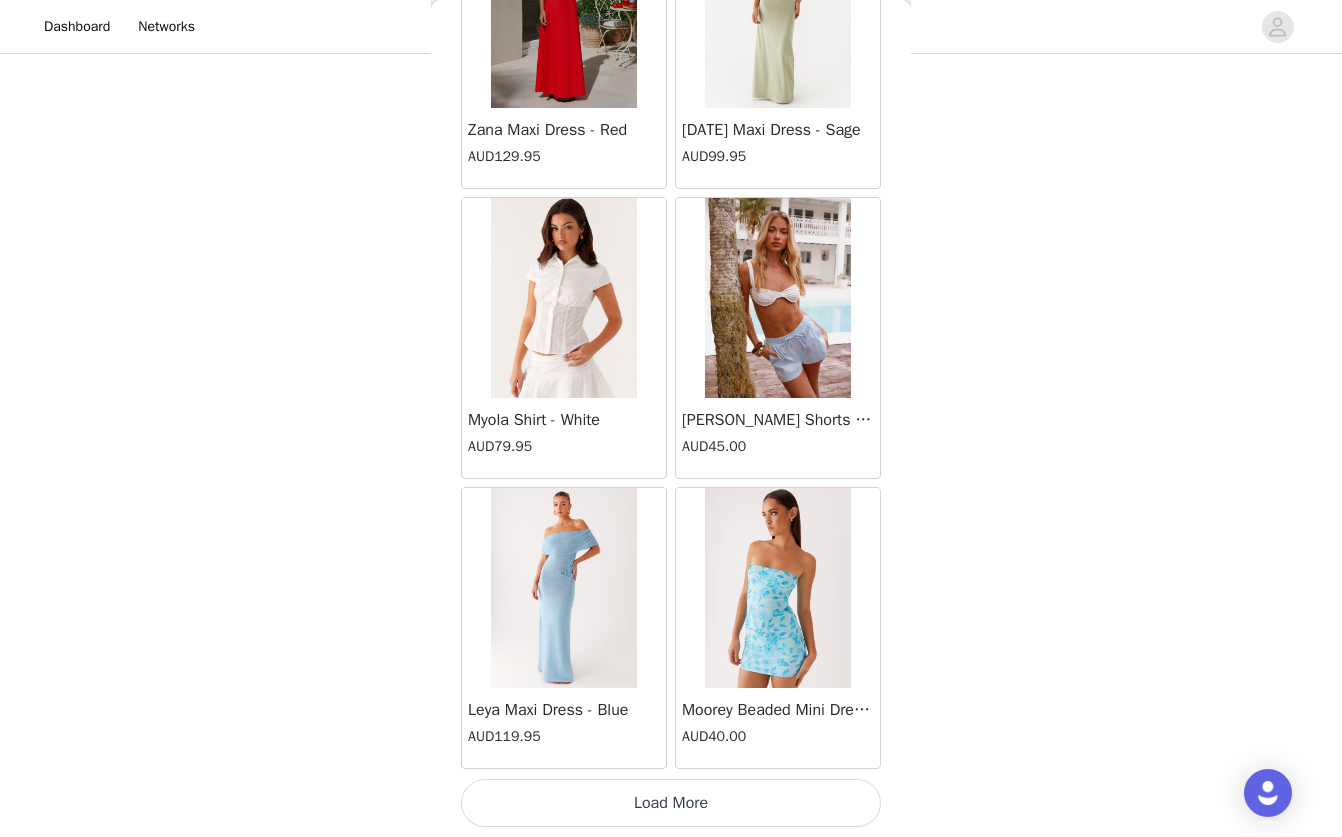 click on "Load More" at bounding box center (671, 803) 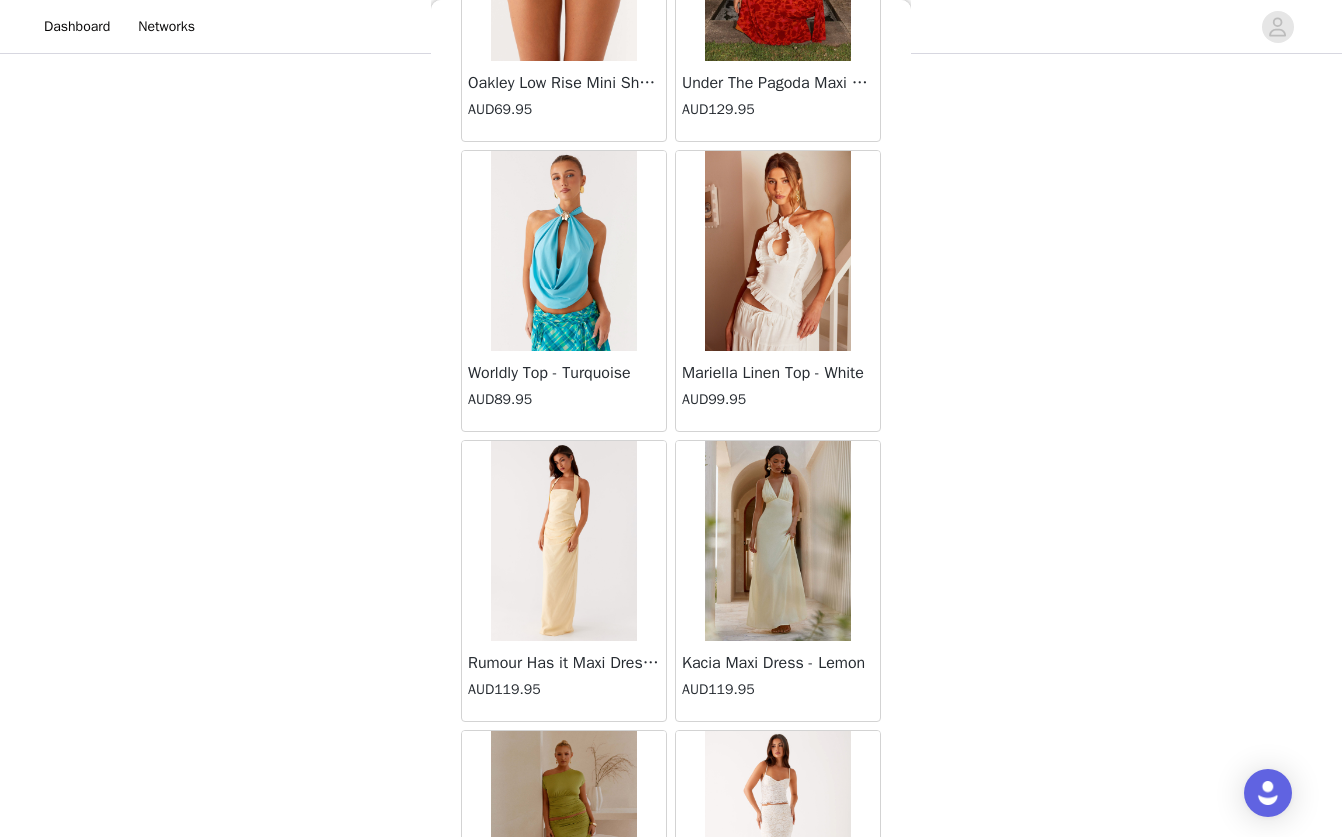 scroll, scrollTop: 28323, scrollLeft: 0, axis: vertical 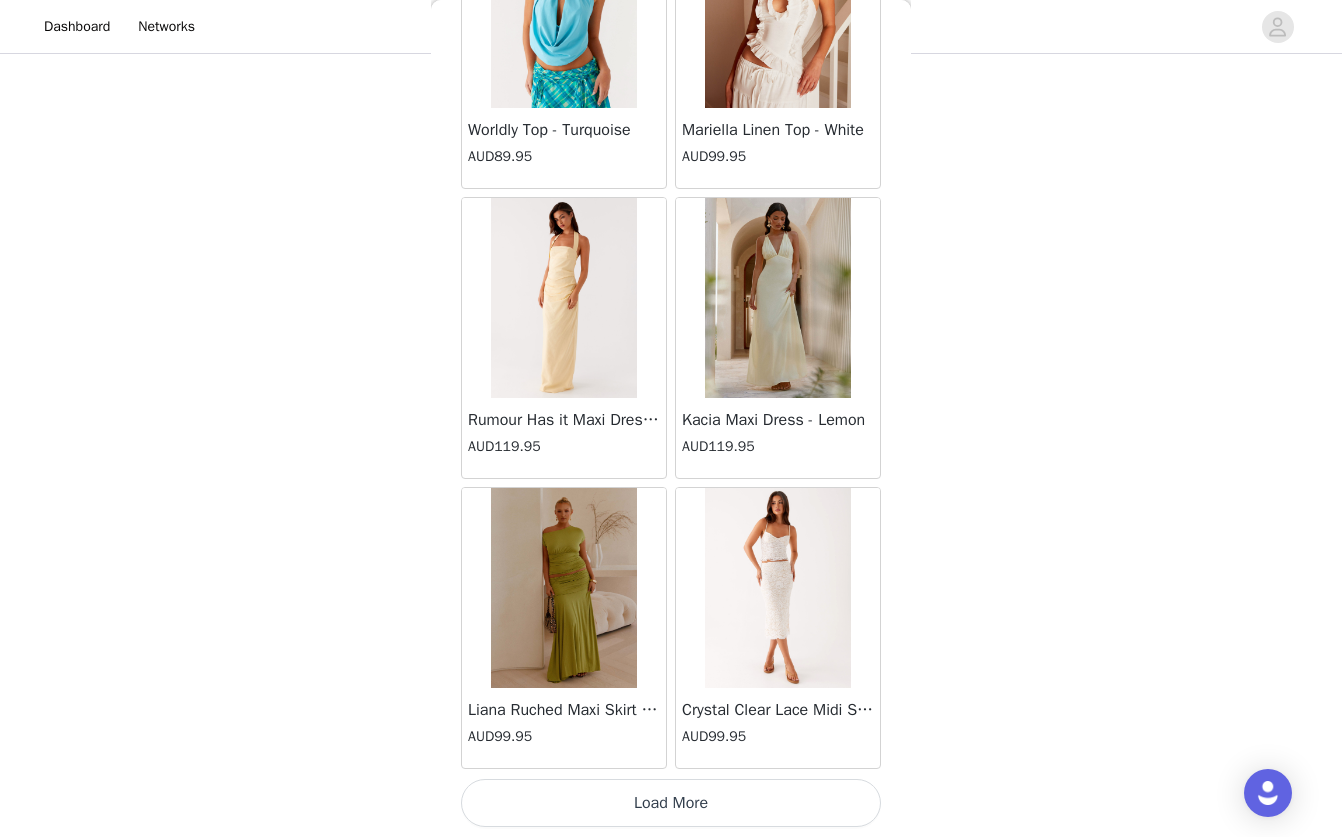 click on "Load More" at bounding box center (671, 803) 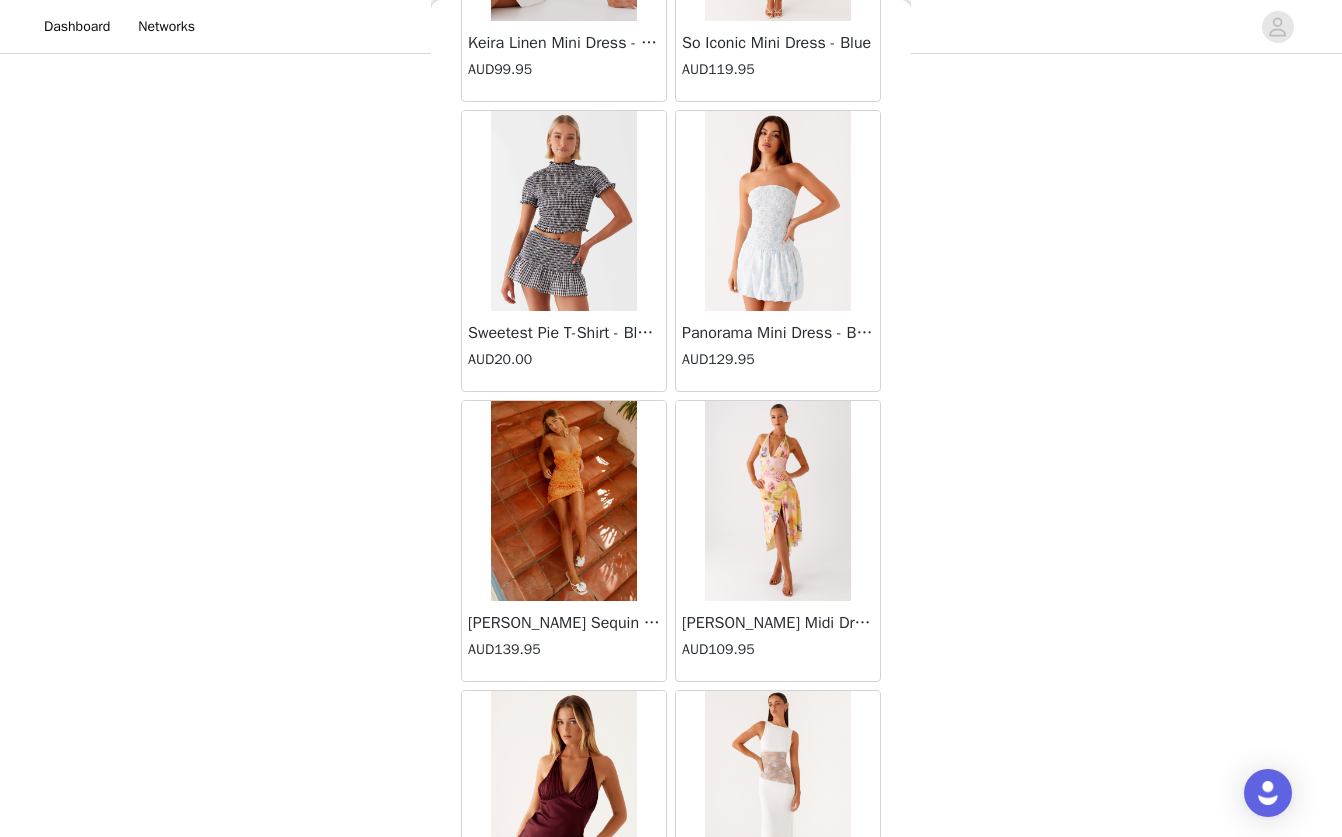 scroll, scrollTop: 29651, scrollLeft: 0, axis: vertical 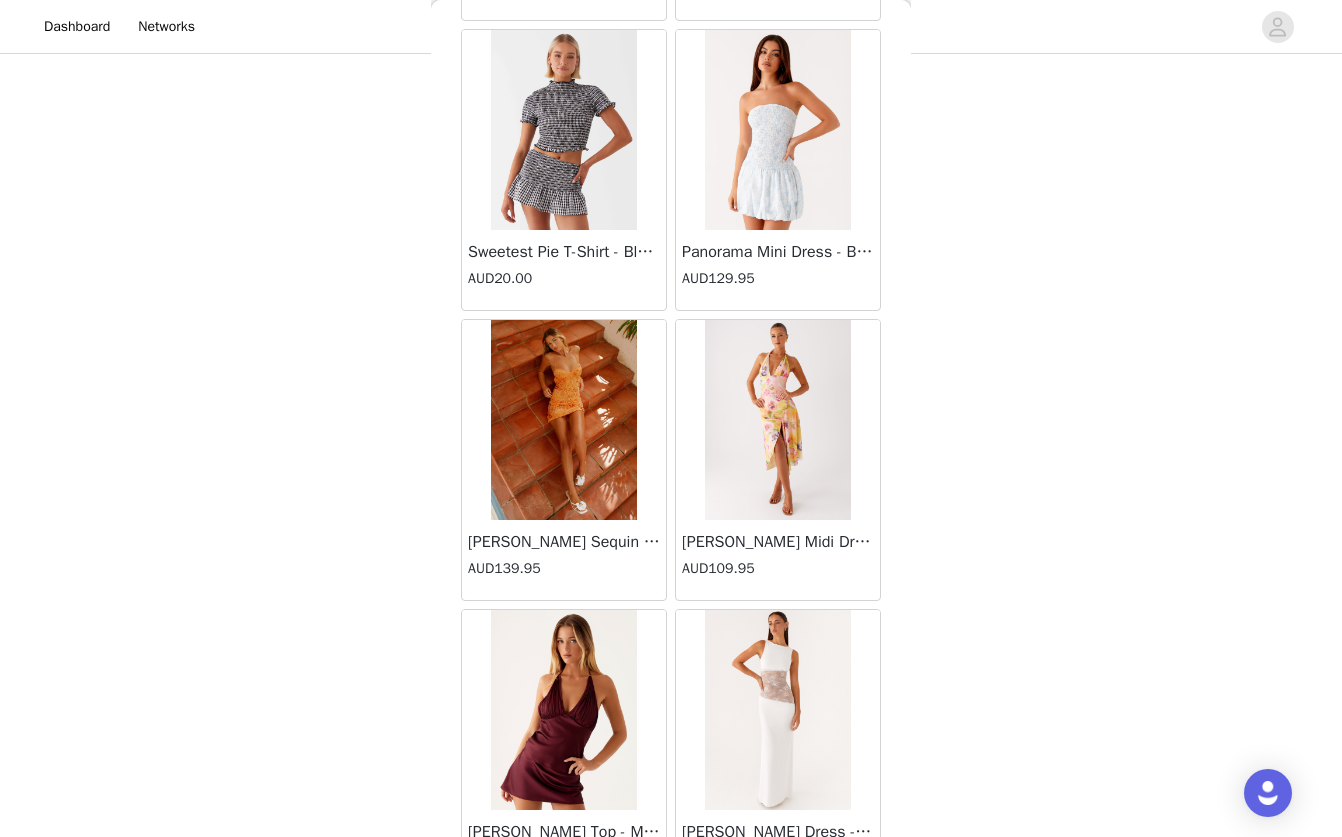 click at bounding box center [563, 420] 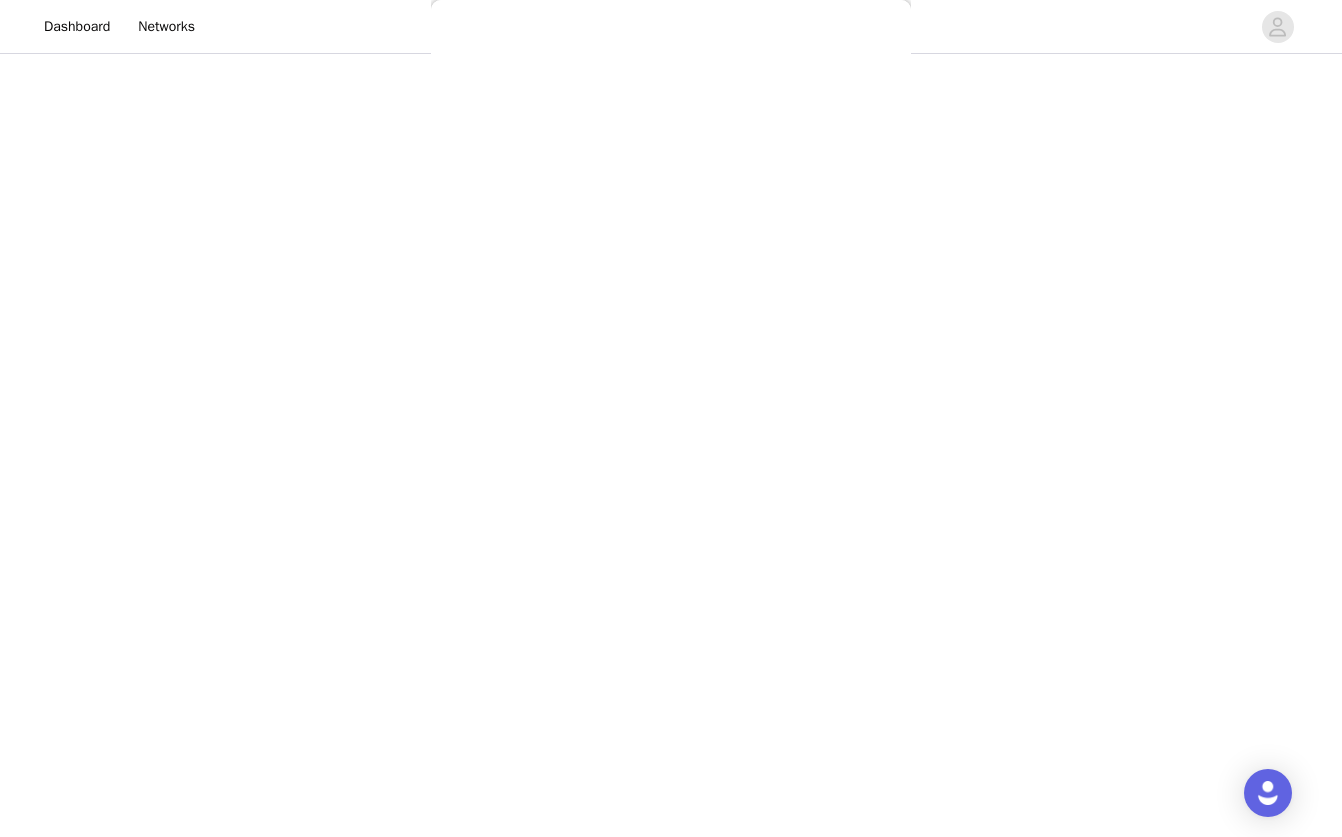 scroll, scrollTop: 0, scrollLeft: 0, axis: both 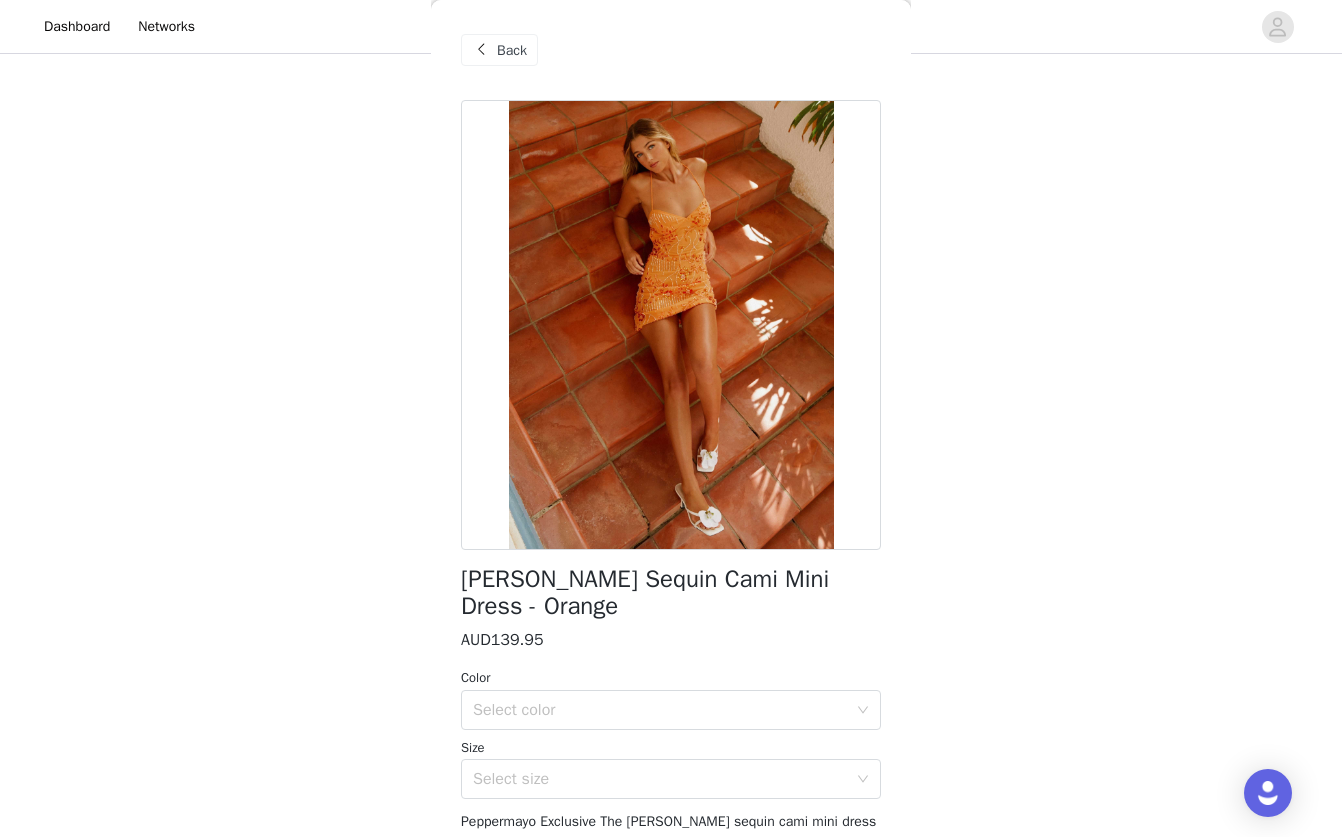 click on "Back" at bounding box center (499, 50) 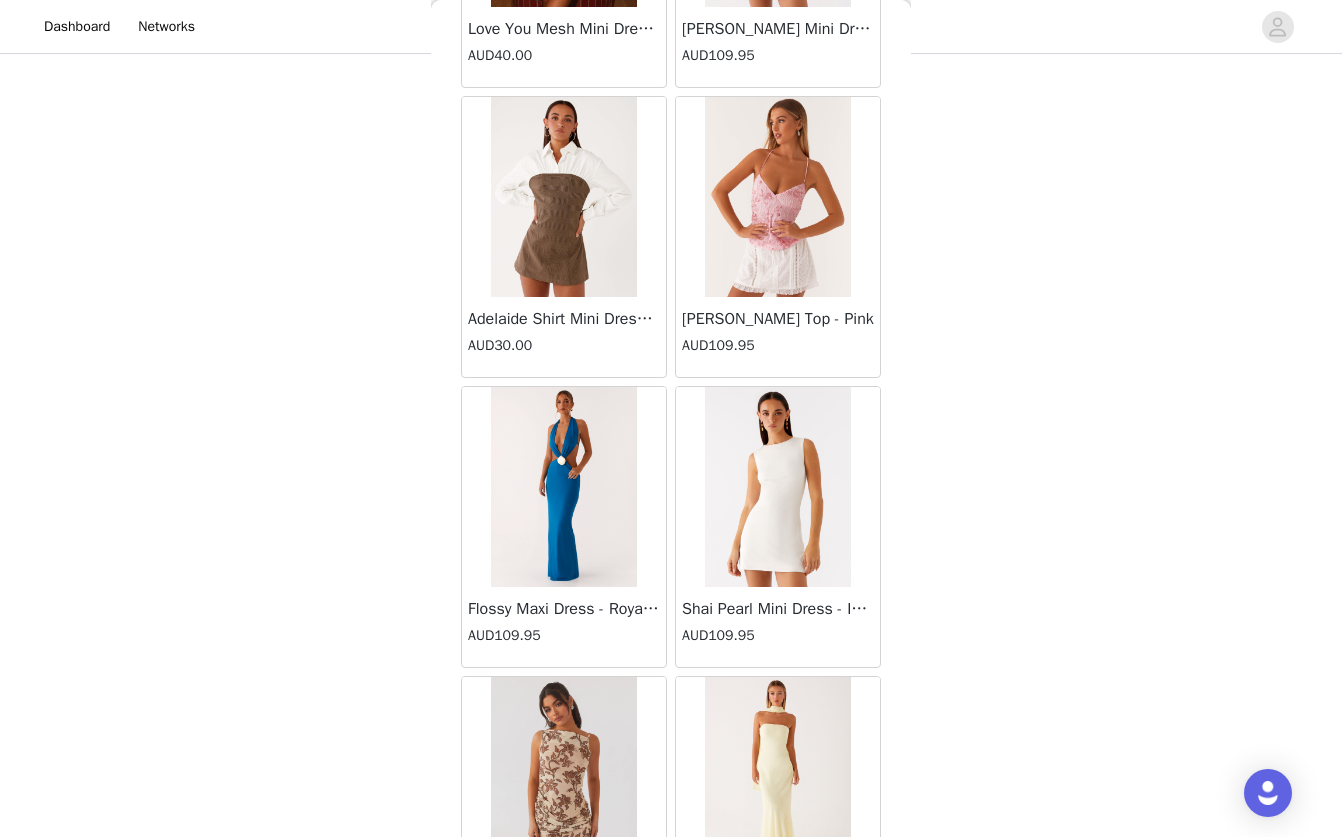 scroll, scrollTop: 30706, scrollLeft: 0, axis: vertical 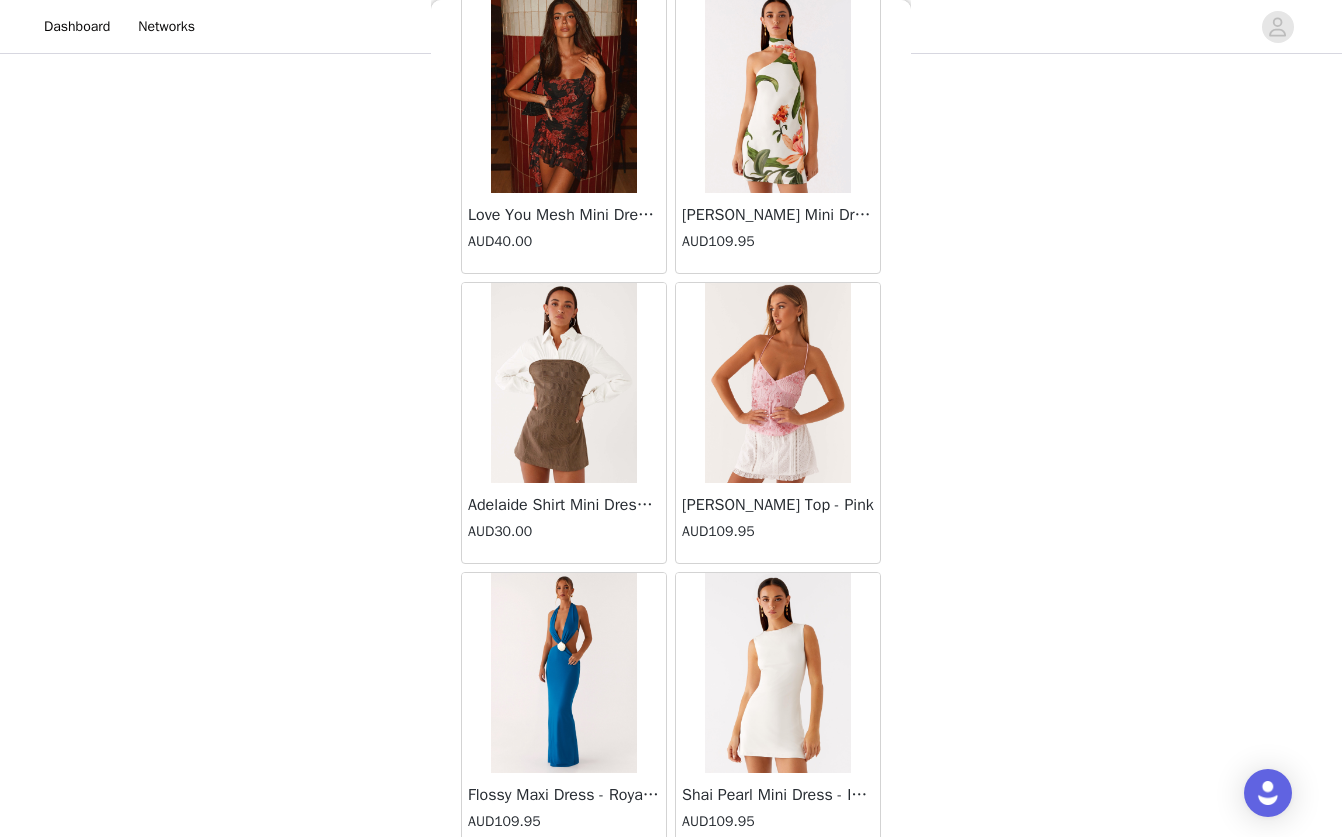 click at bounding box center [777, 383] 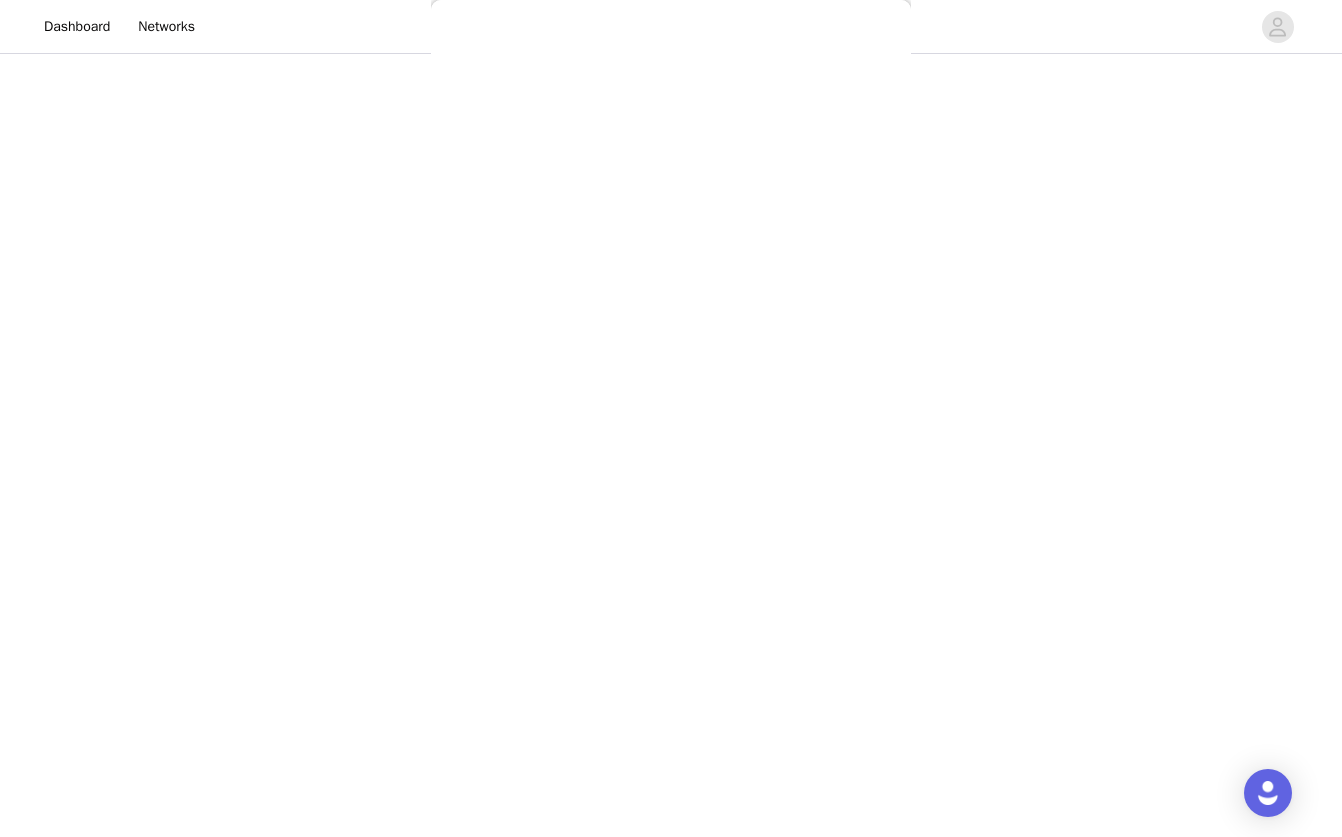 scroll, scrollTop: 0, scrollLeft: 0, axis: both 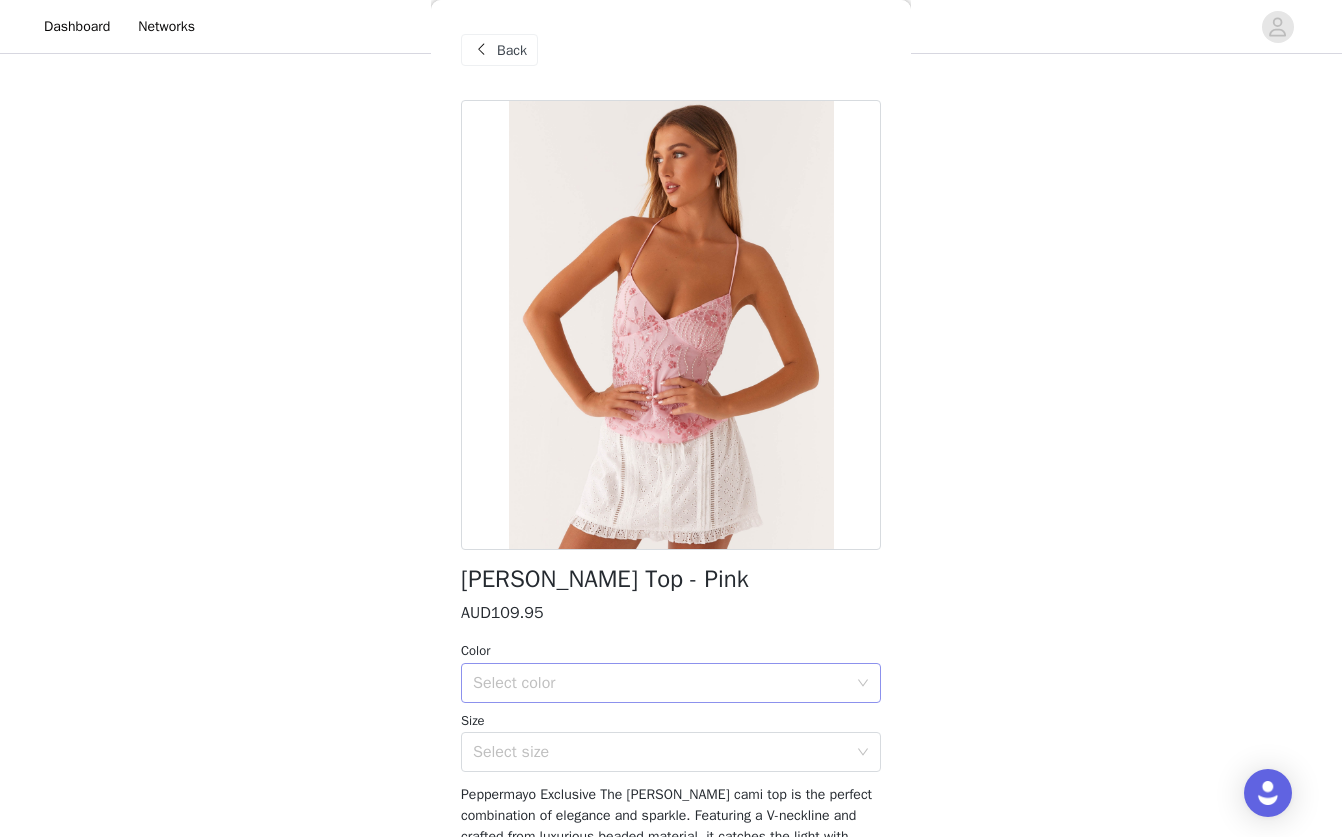 click on "Select color" at bounding box center [660, 683] 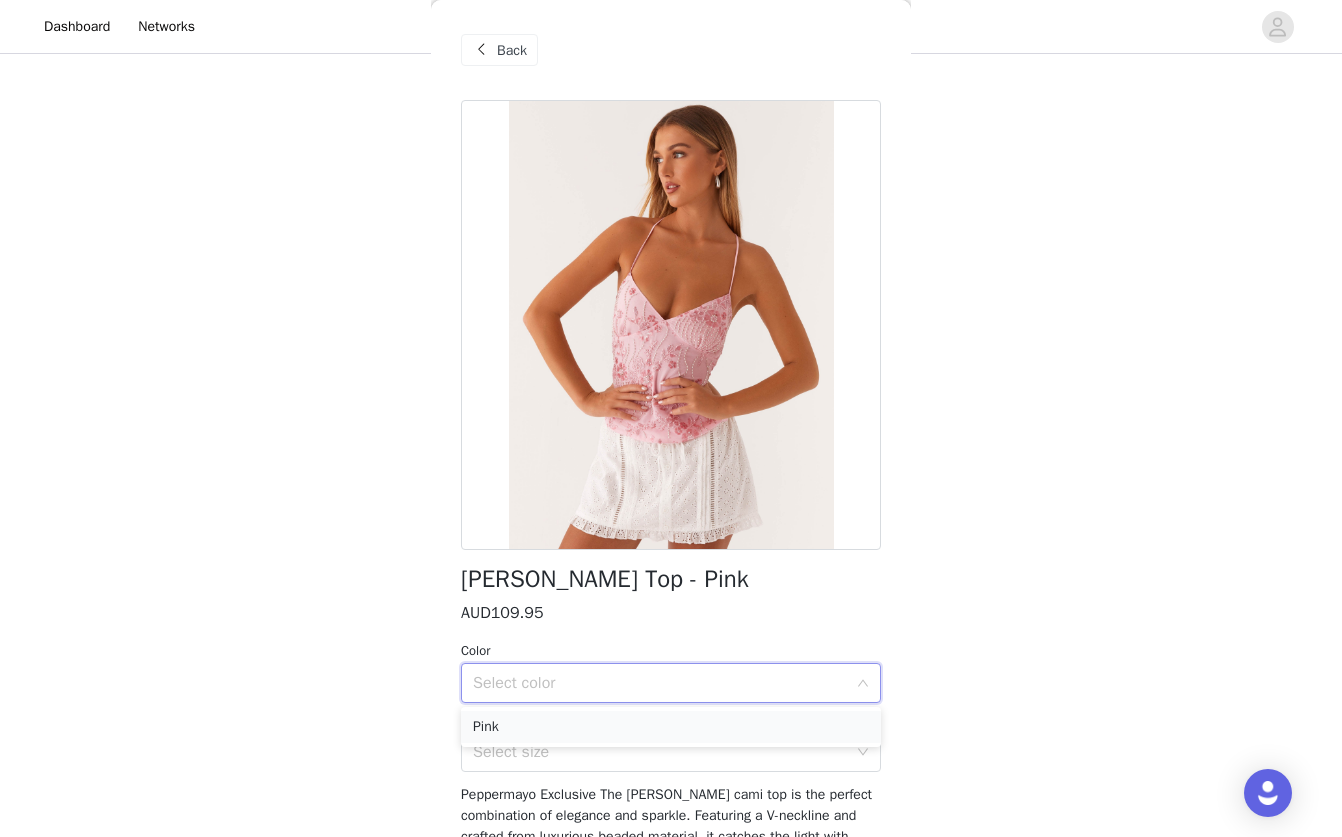 click on "Pink" at bounding box center [671, 727] 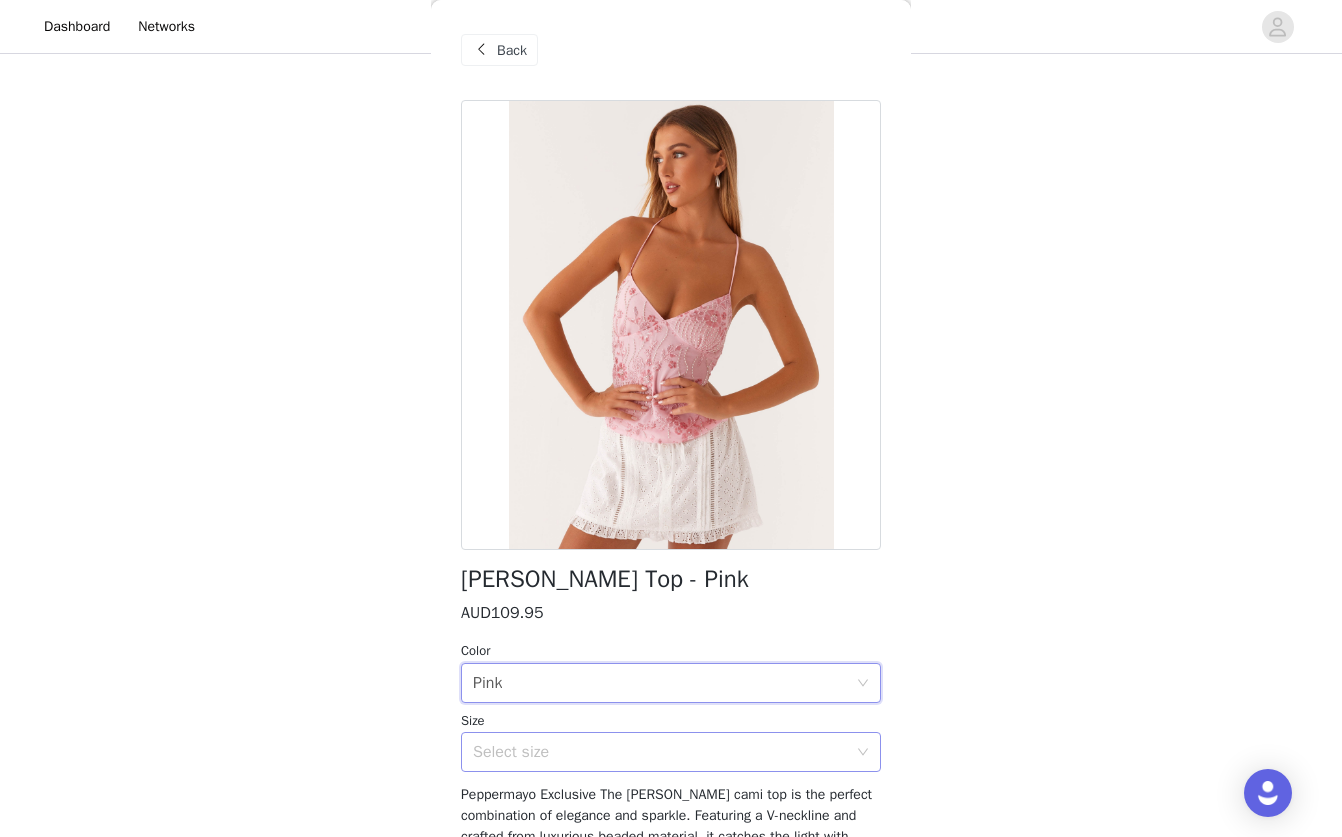 click on "Select size" at bounding box center (664, 752) 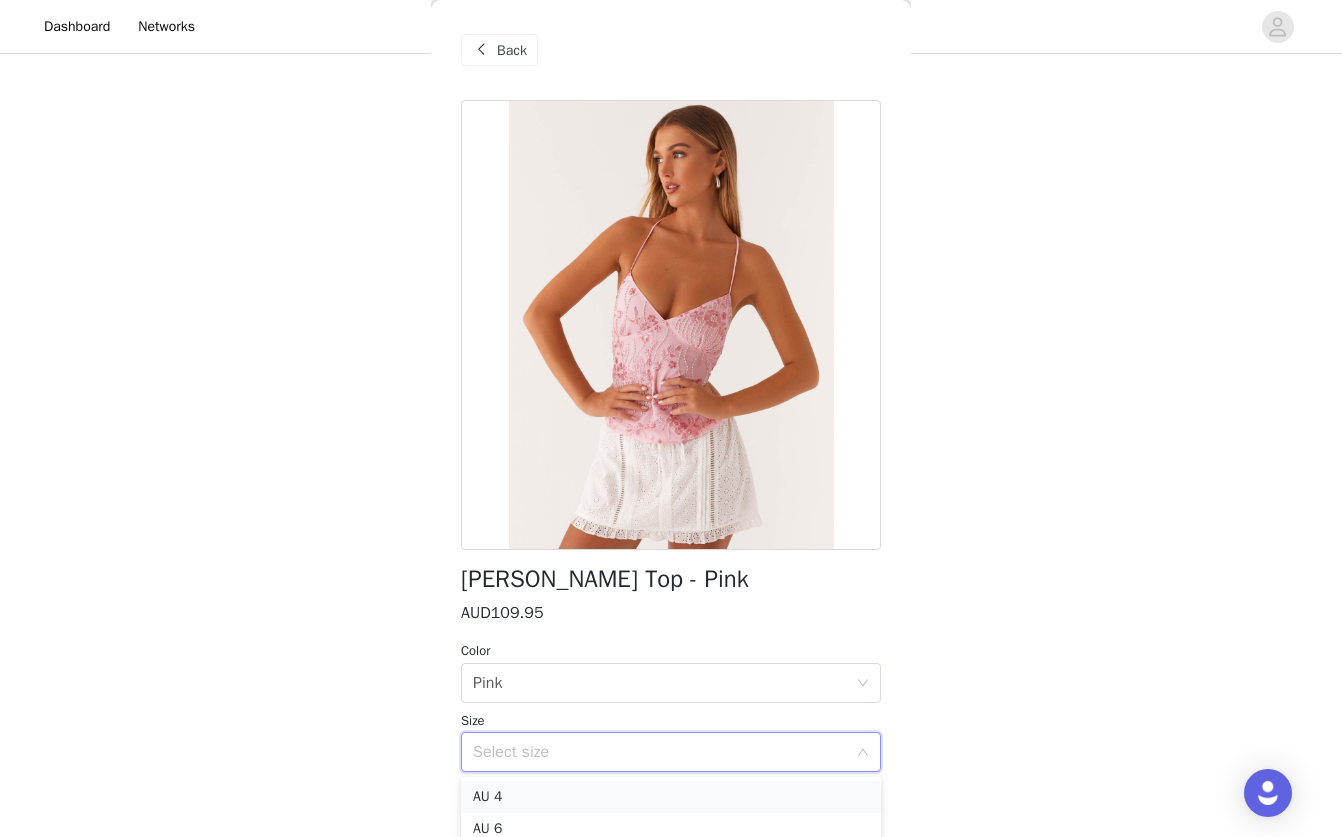 click on "AU 4" at bounding box center [671, 797] 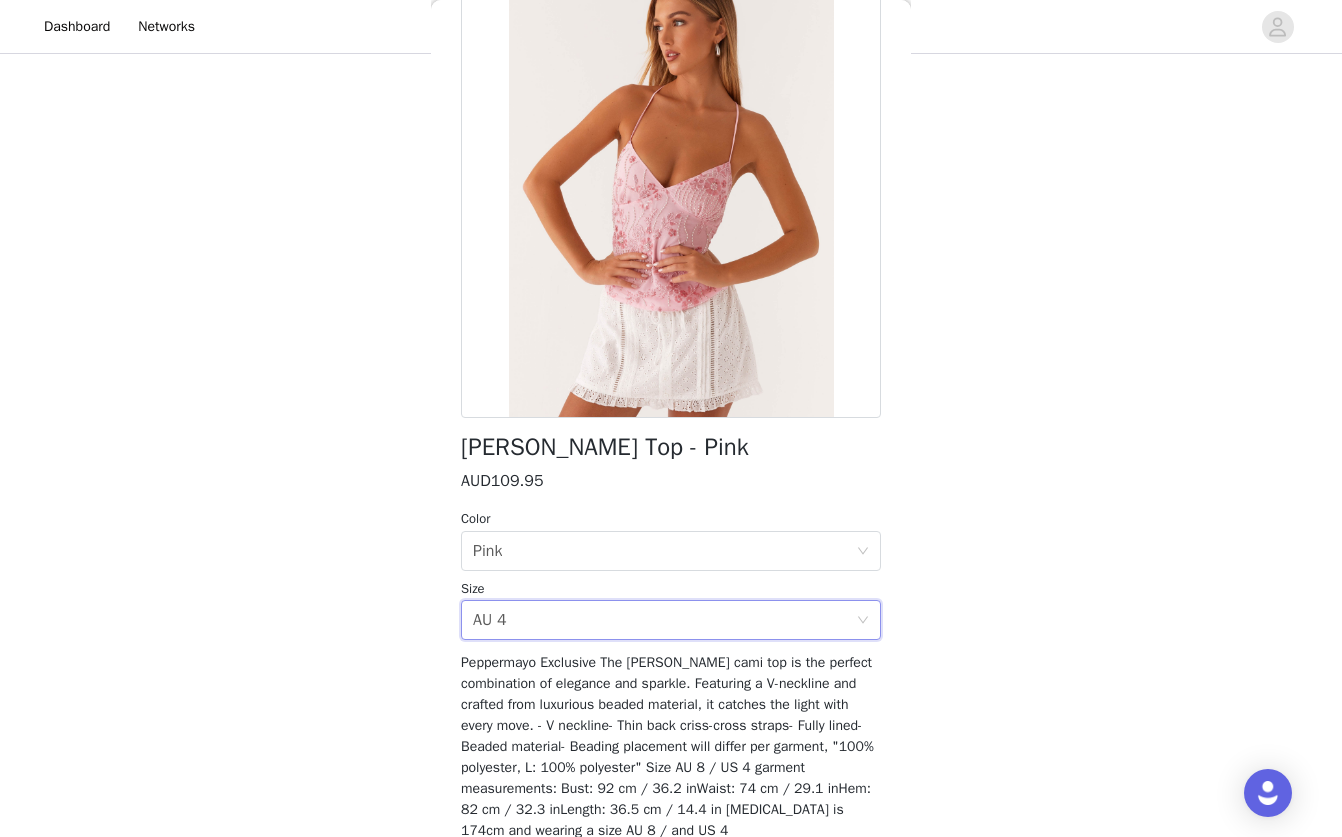 scroll, scrollTop: 220, scrollLeft: 0, axis: vertical 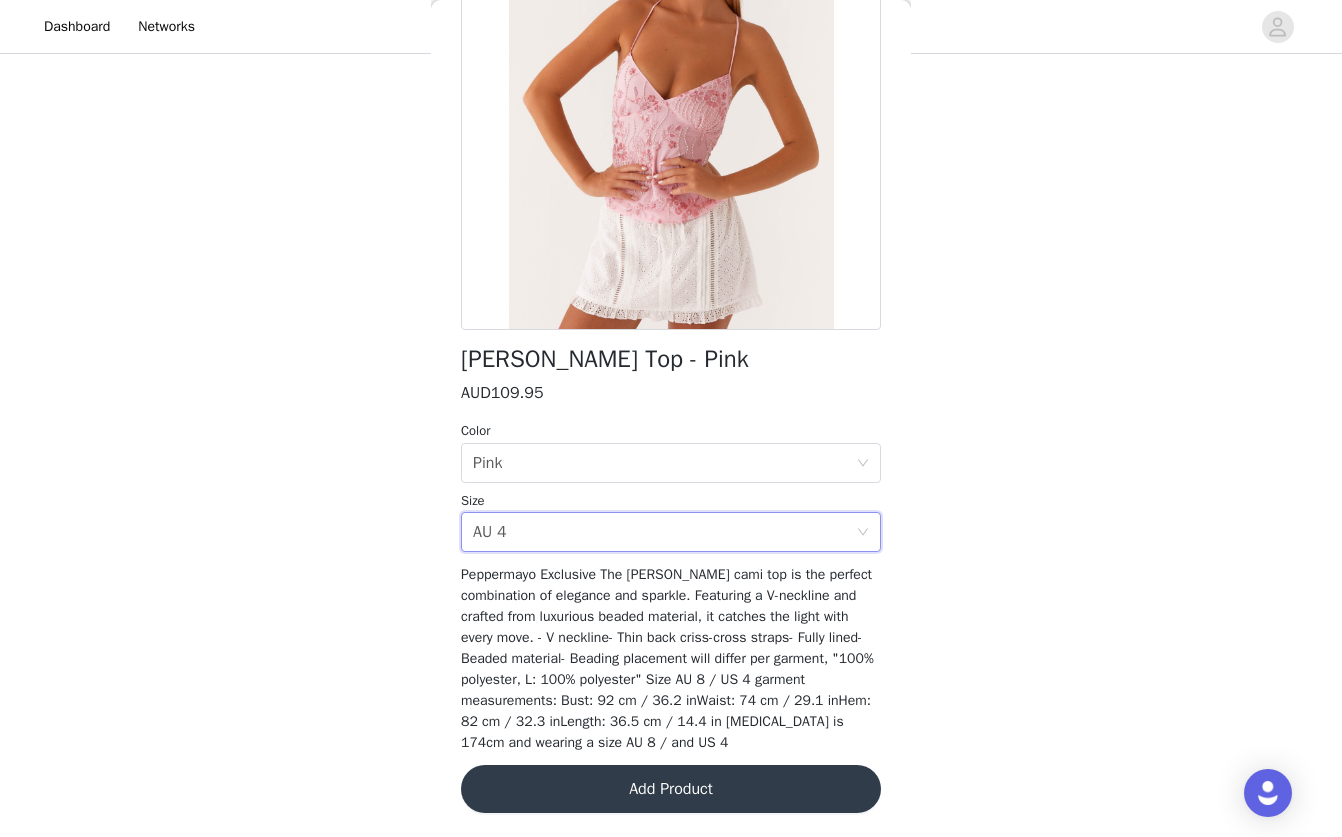 click on "Add Product" at bounding box center (671, 789) 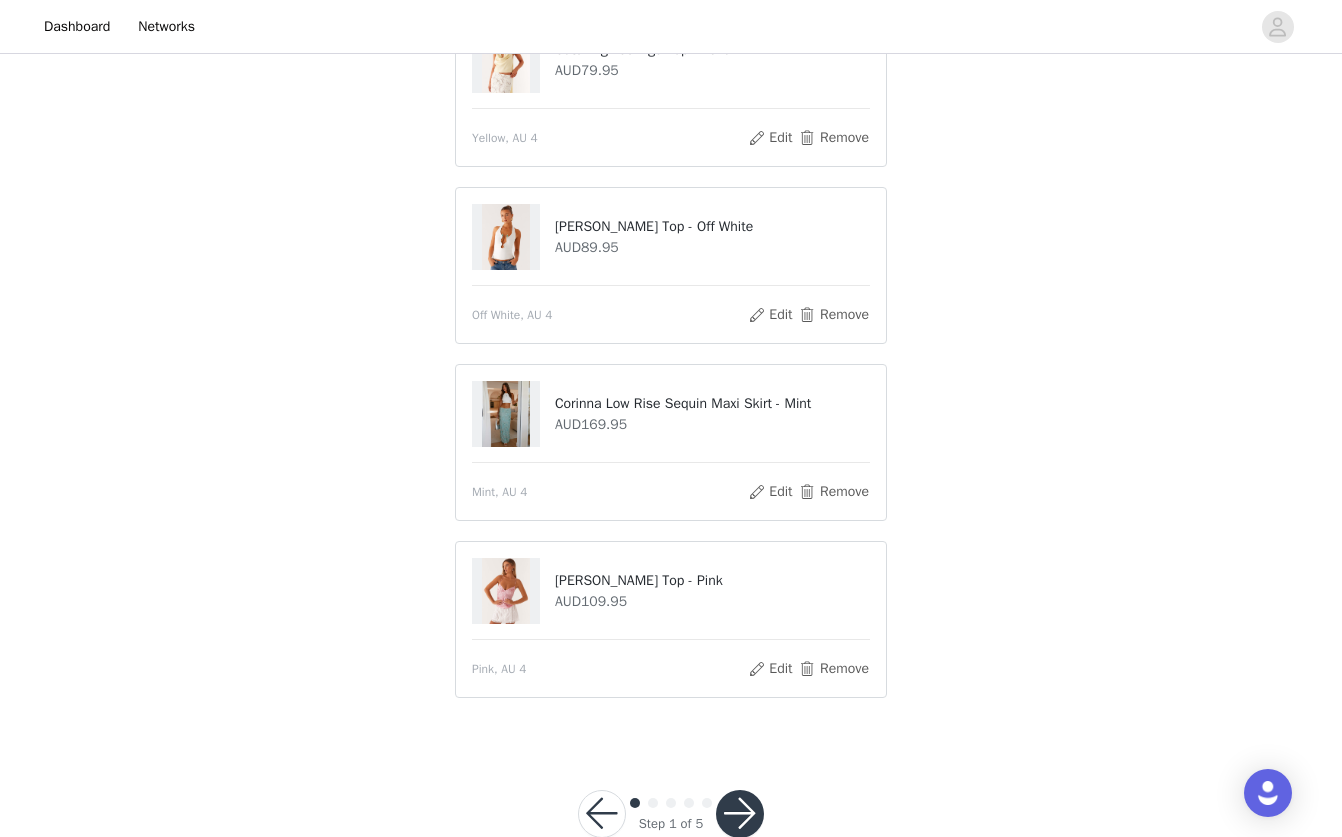 click at bounding box center [740, 814] 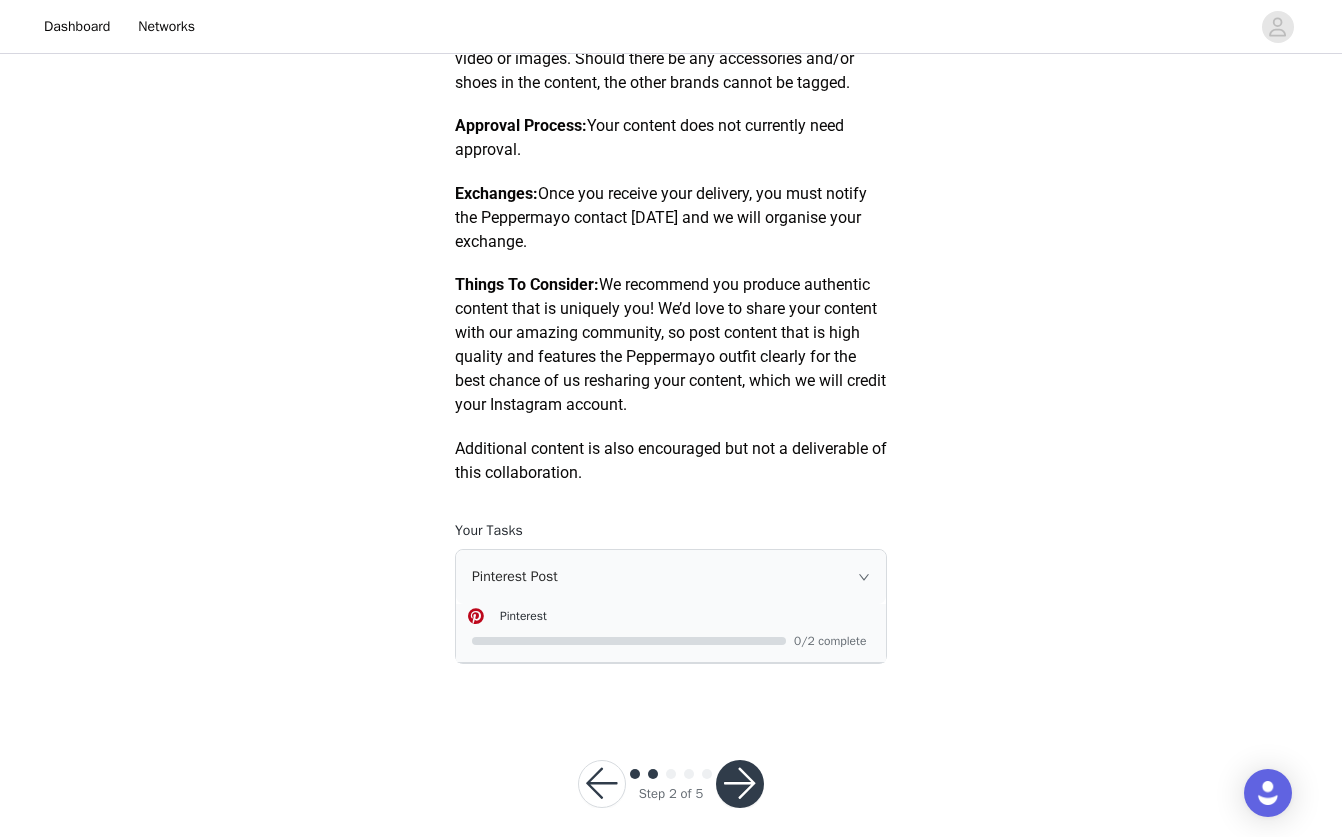 scroll, scrollTop: 667, scrollLeft: 0, axis: vertical 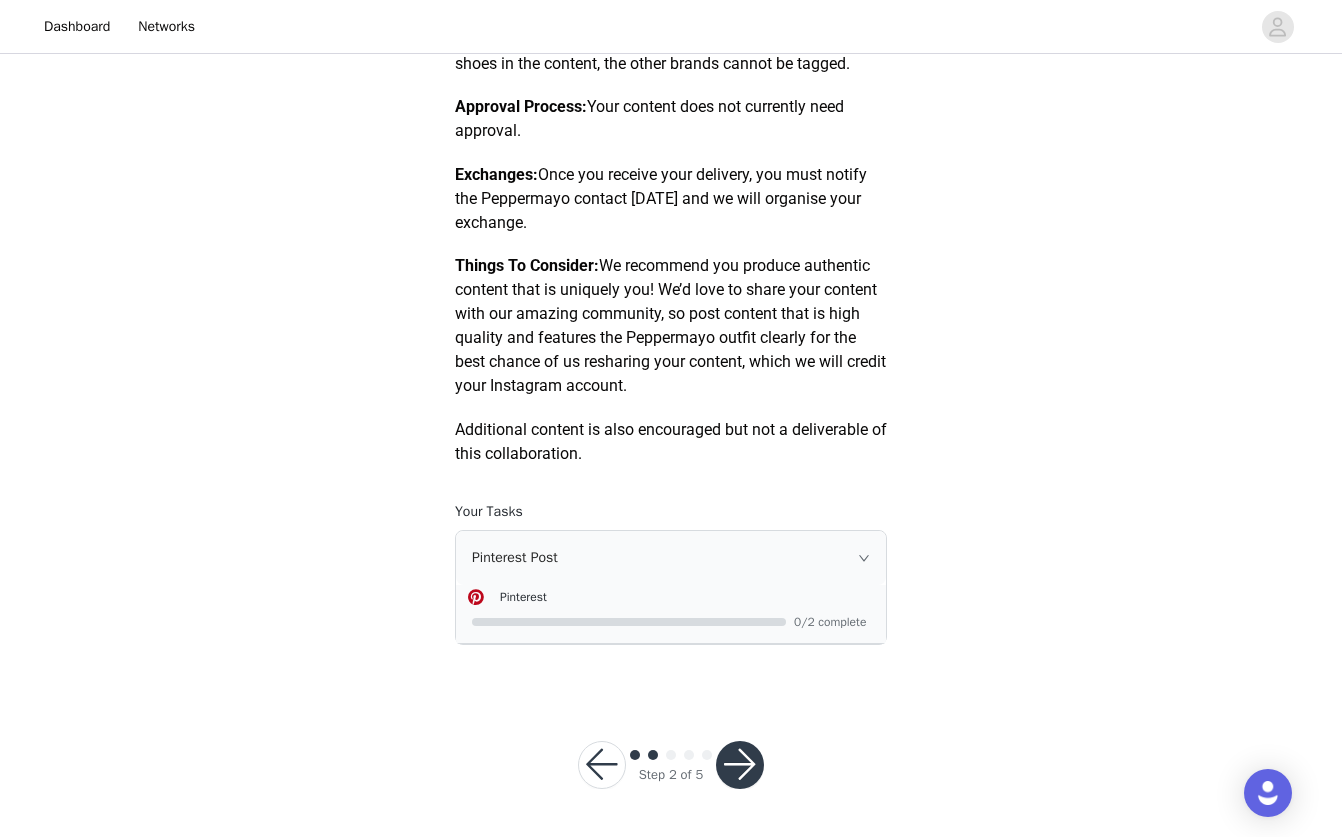 click at bounding box center [740, 765] 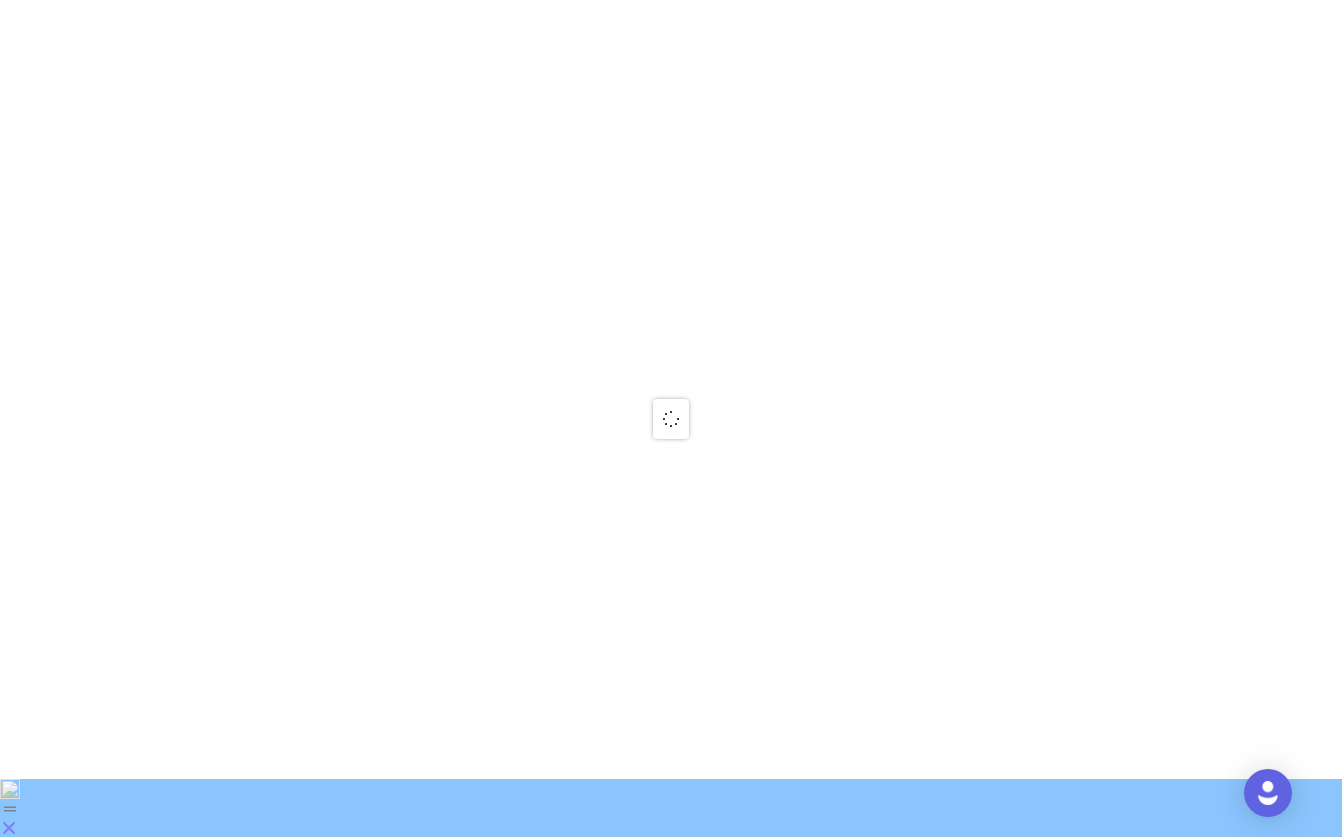 scroll, scrollTop: 0, scrollLeft: 0, axis: both 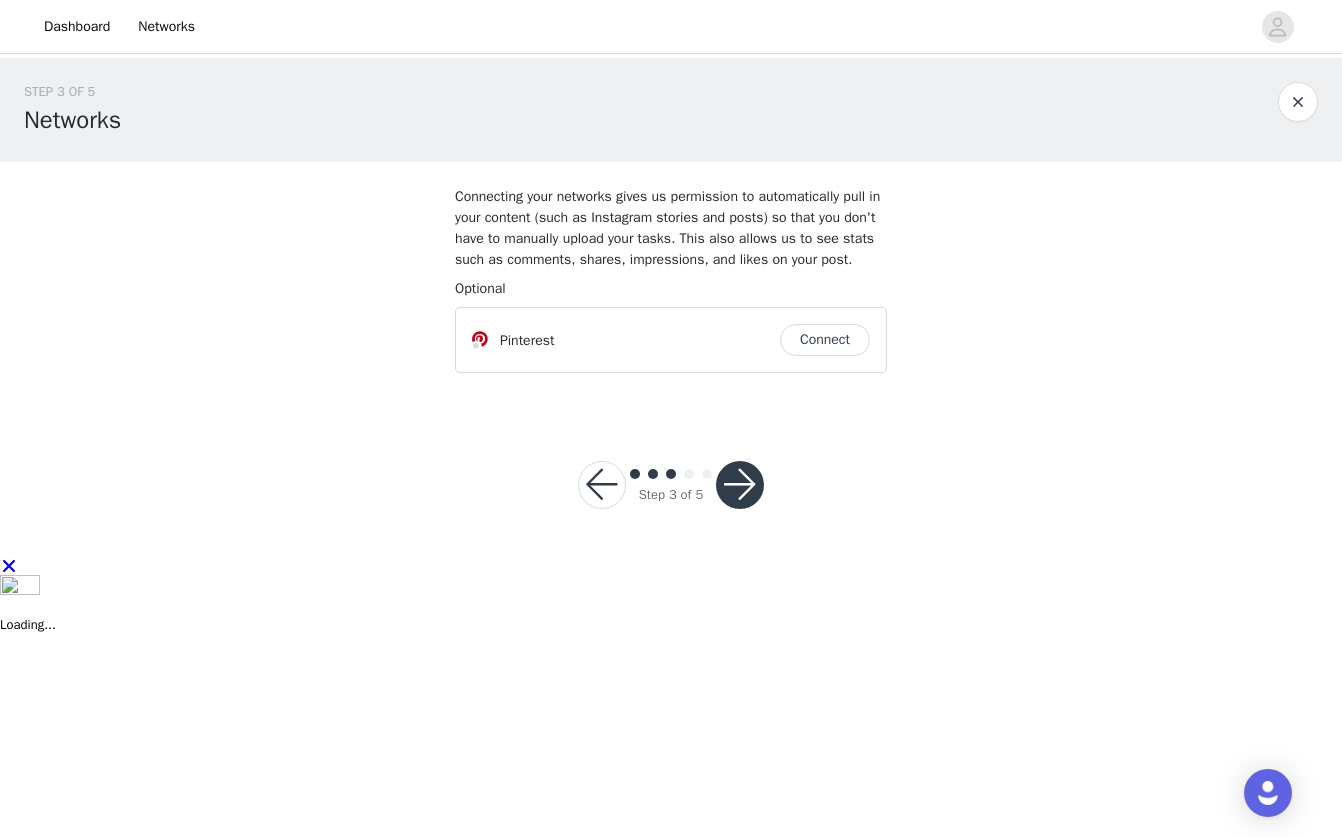click on "Connect" at bounding box center [825, 340] 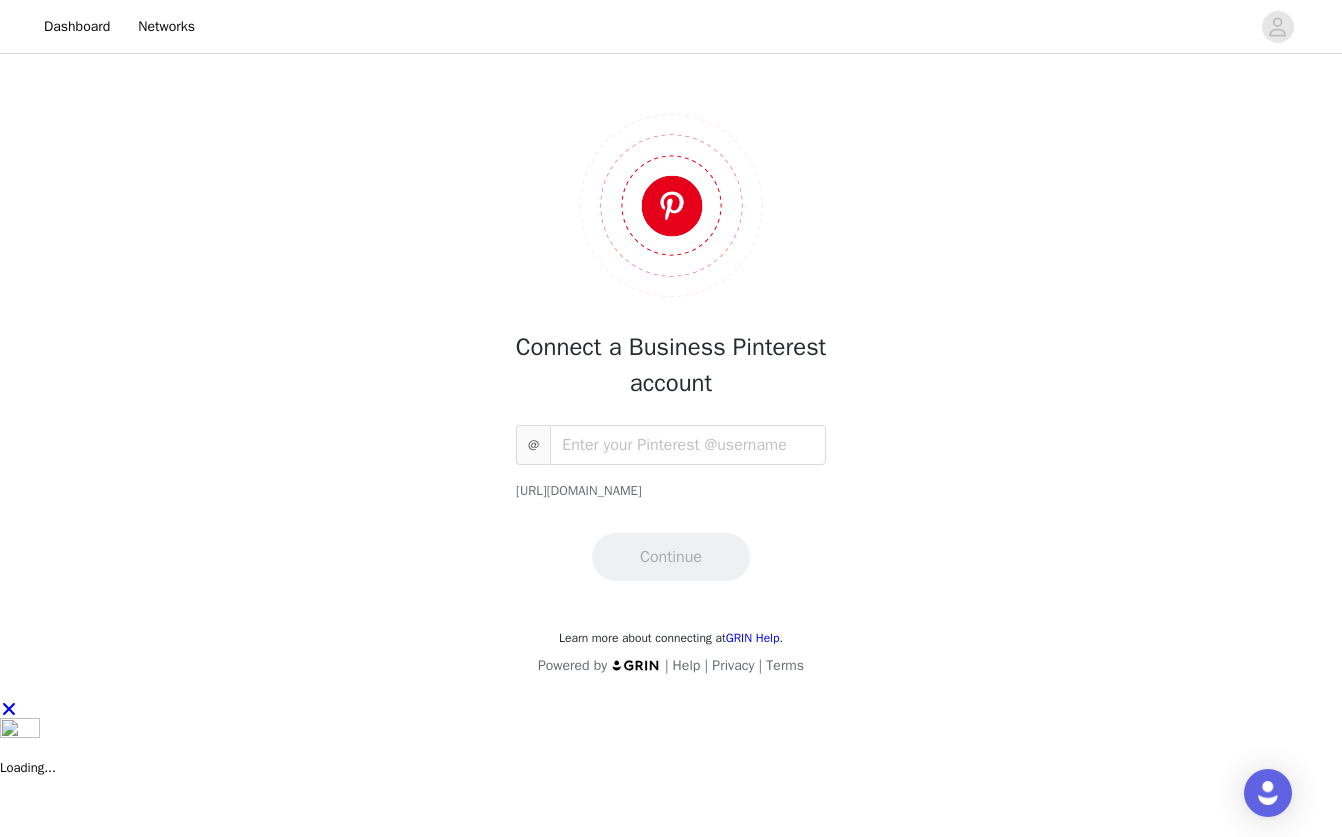 click on "@
[URL][DOMAIN_NAME]
Continue" at bounding box center (671, 503) 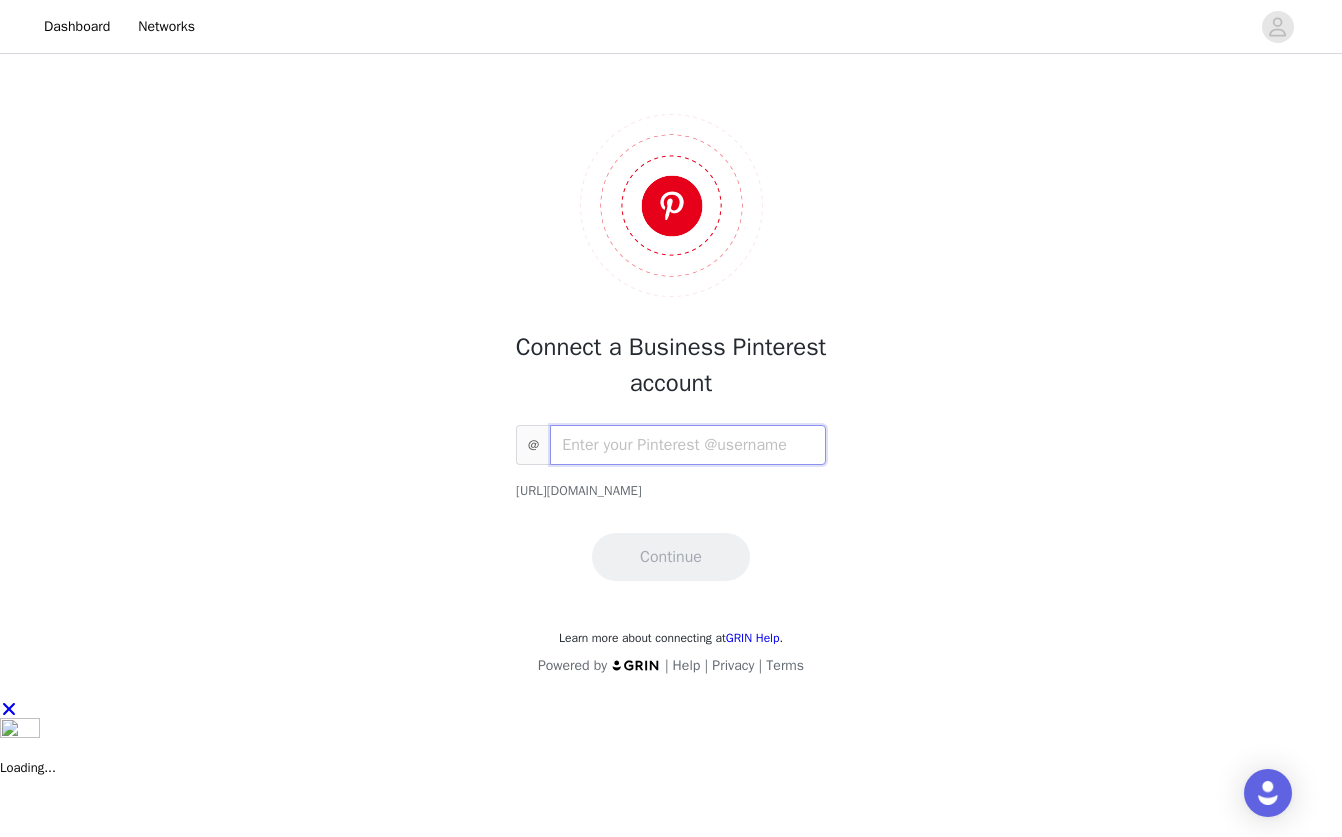 click at bounding box center [688, 445] 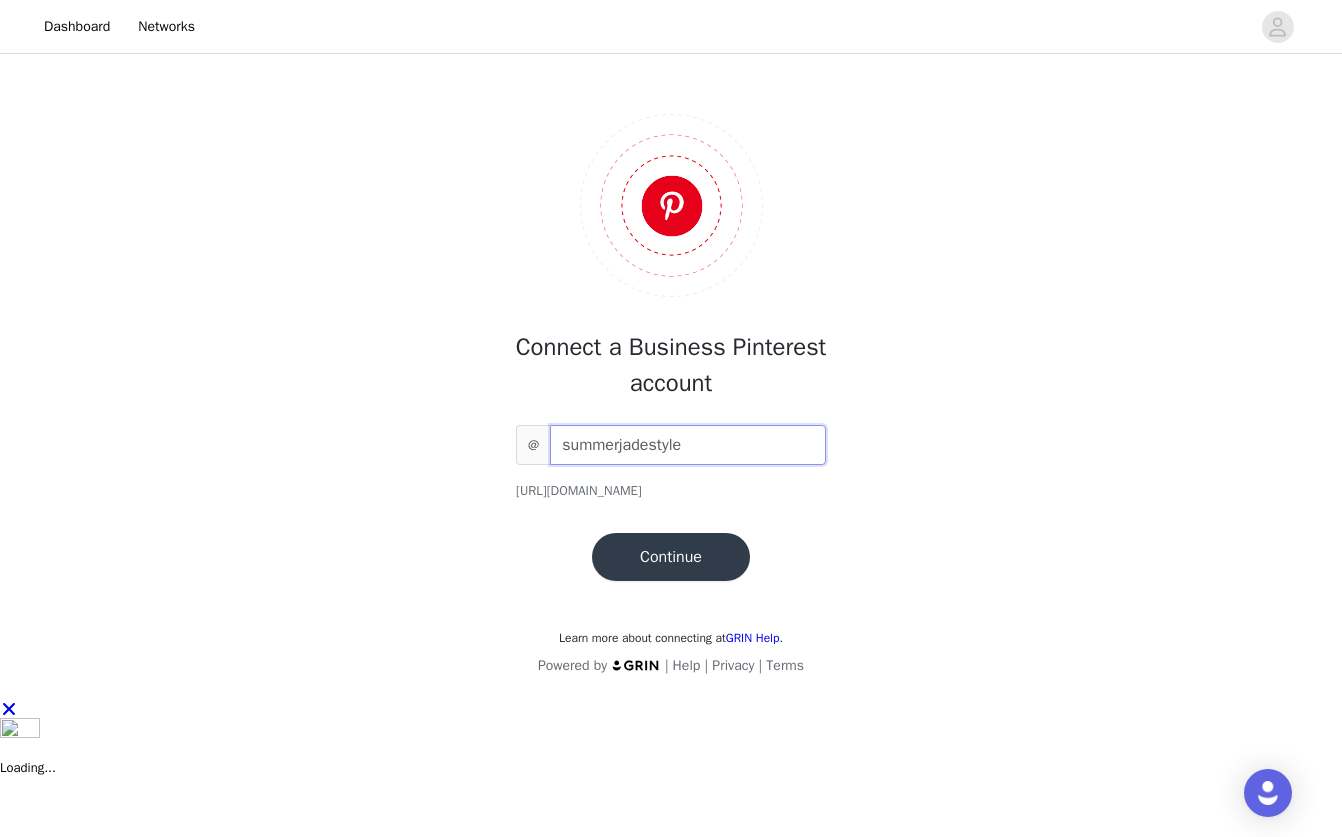 type on "summerjadestyle" 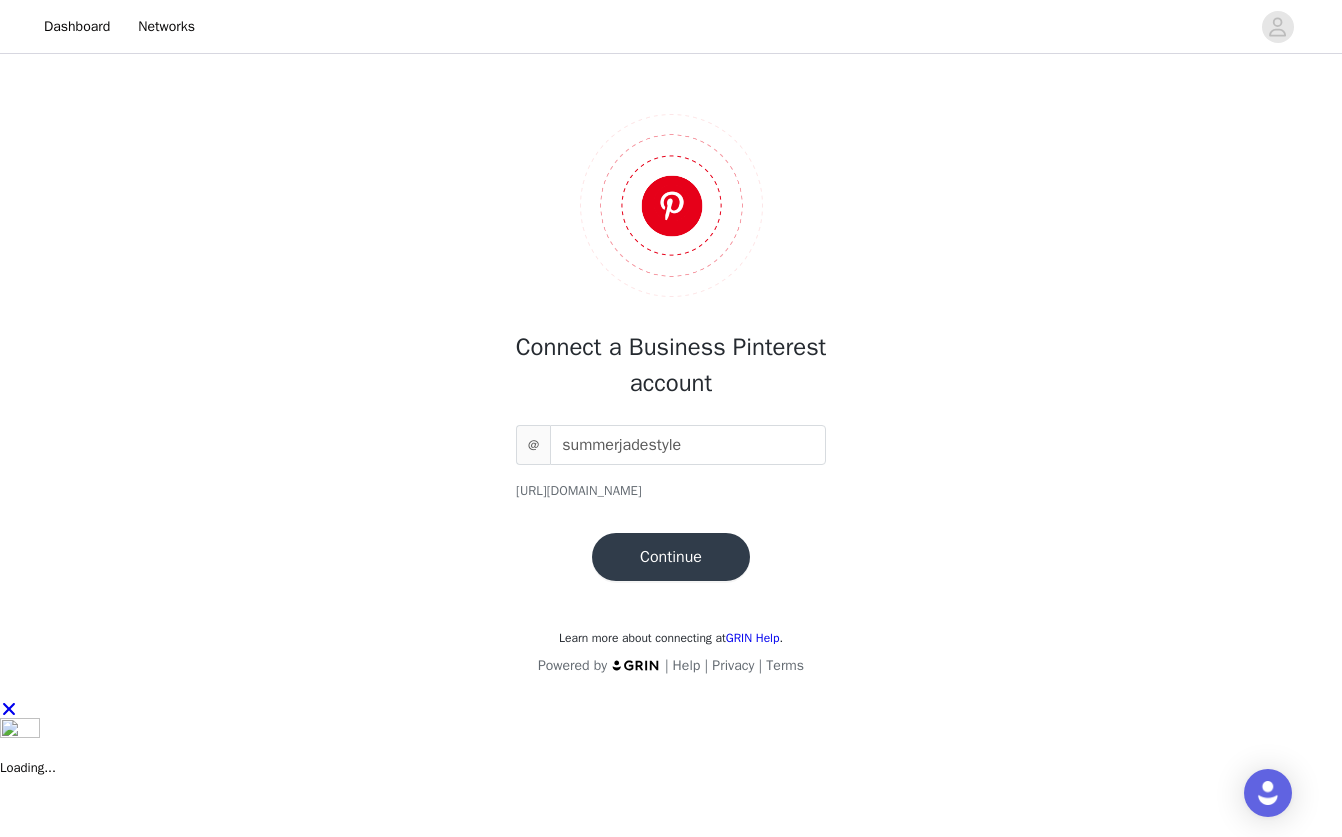 click on "Continue" at bounding box center [671, 557] 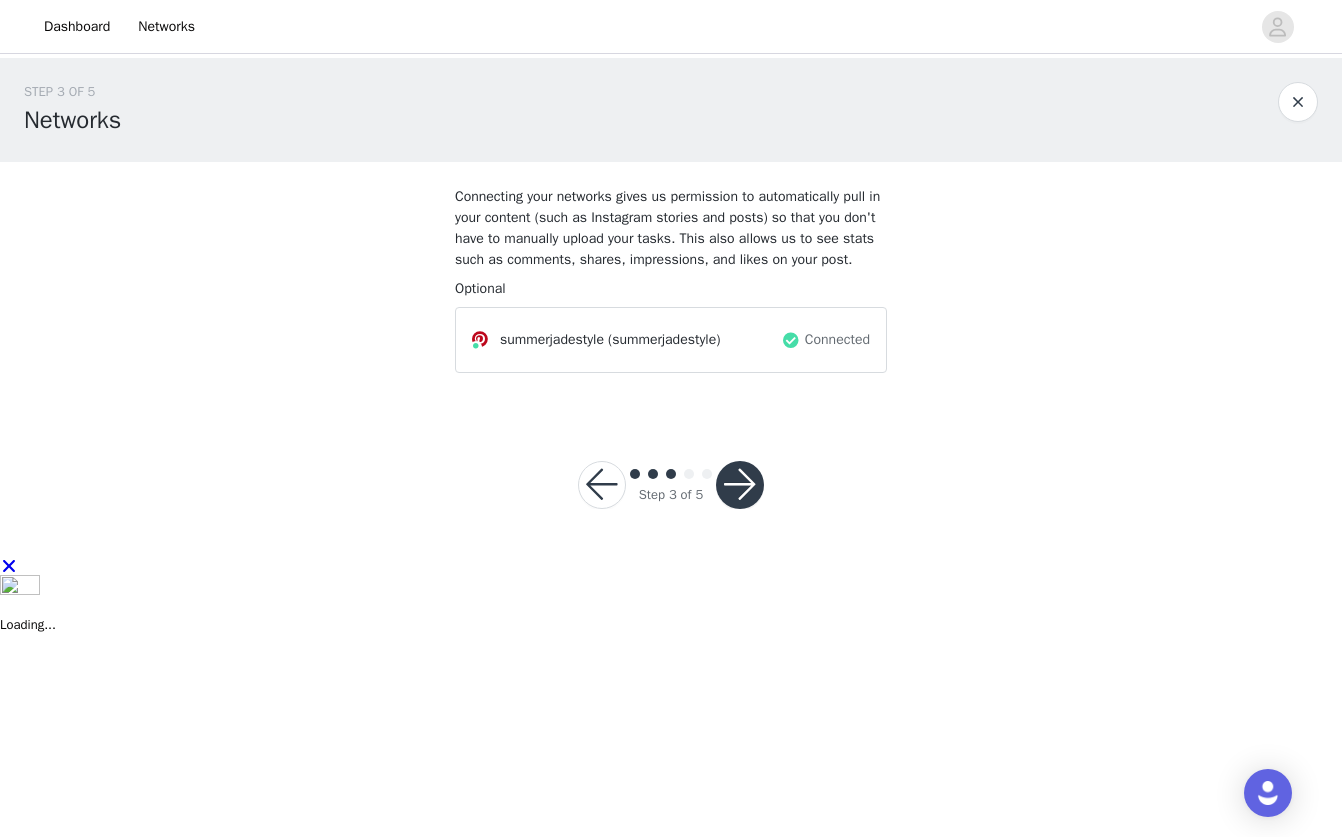 click at bounding box center (740, 485) 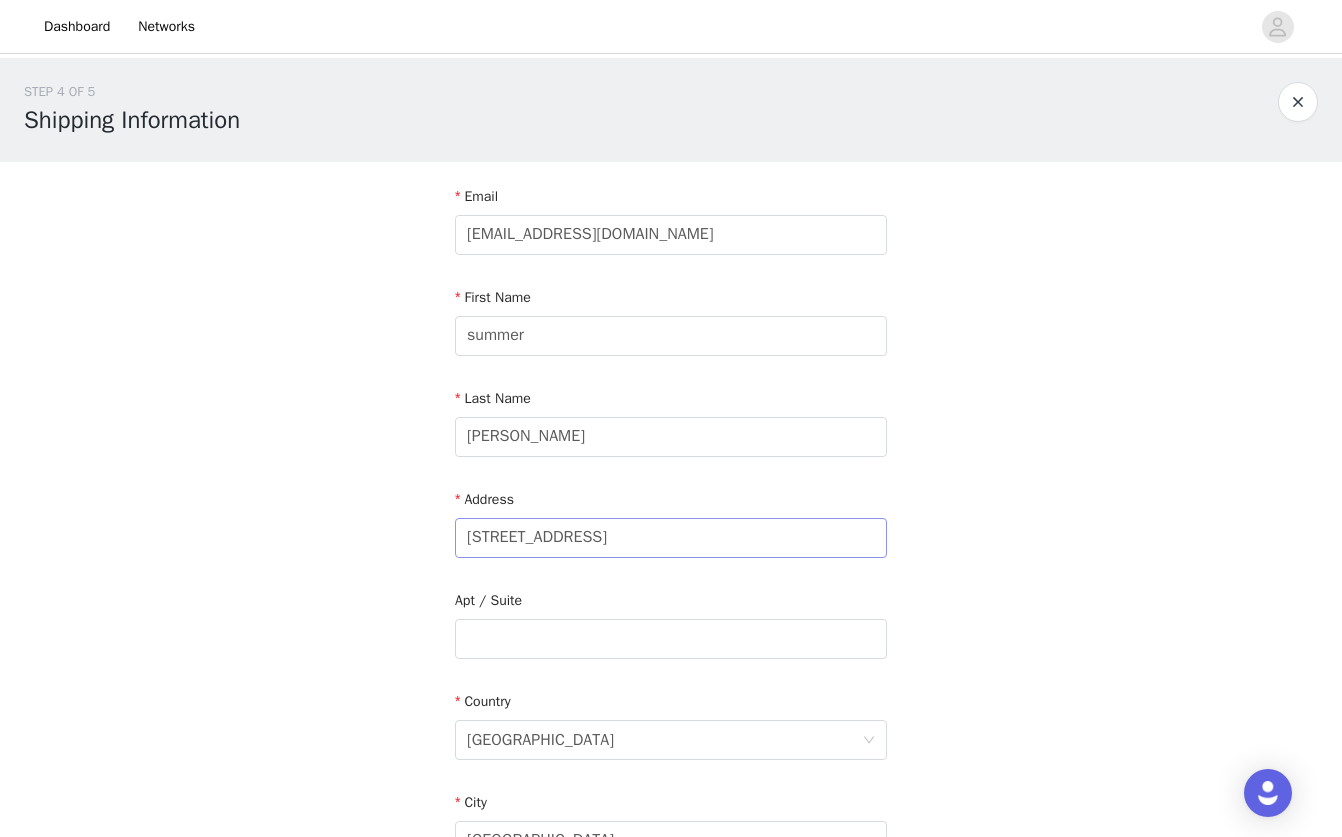 scroll, scrollTop: 425, scrollLeft: 0, axis: vertical 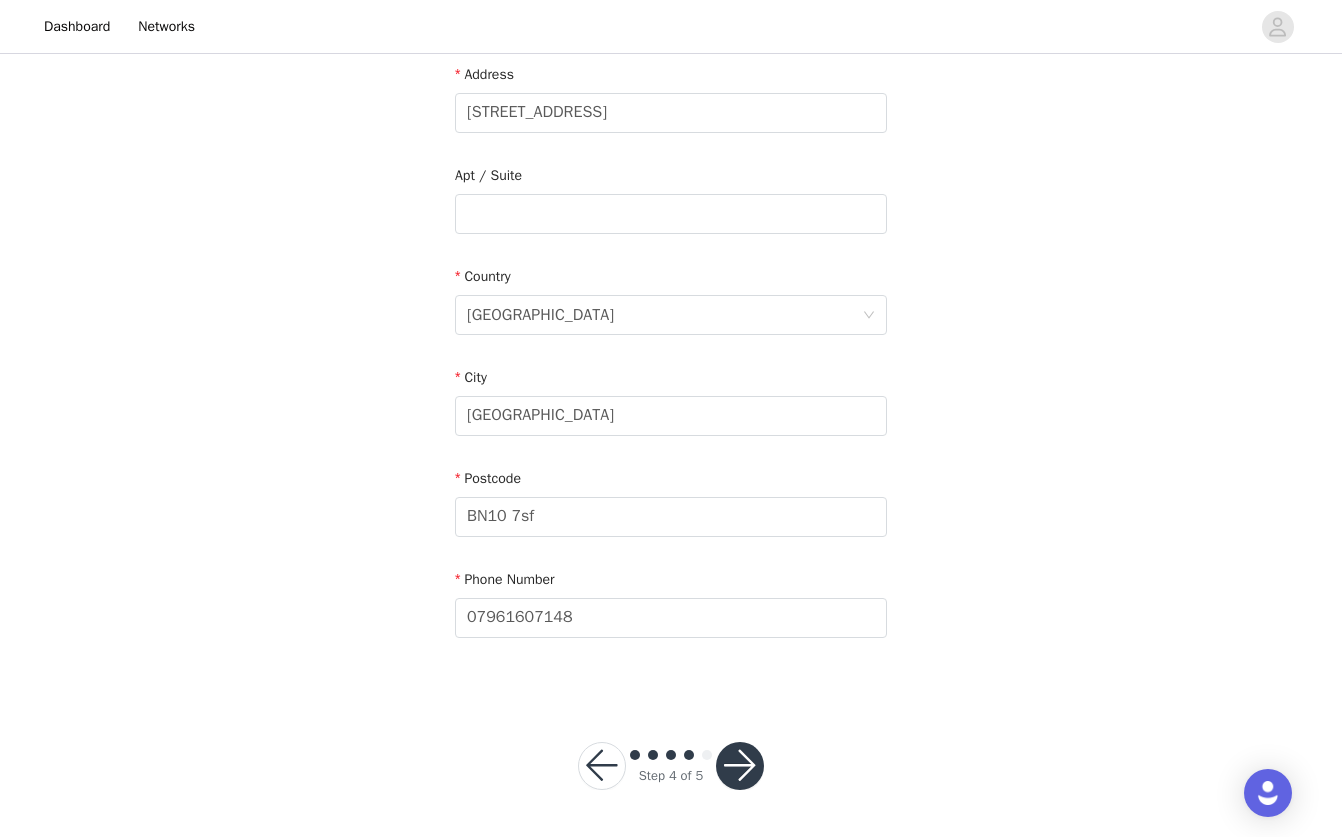 click at bounding box center [740, 766] 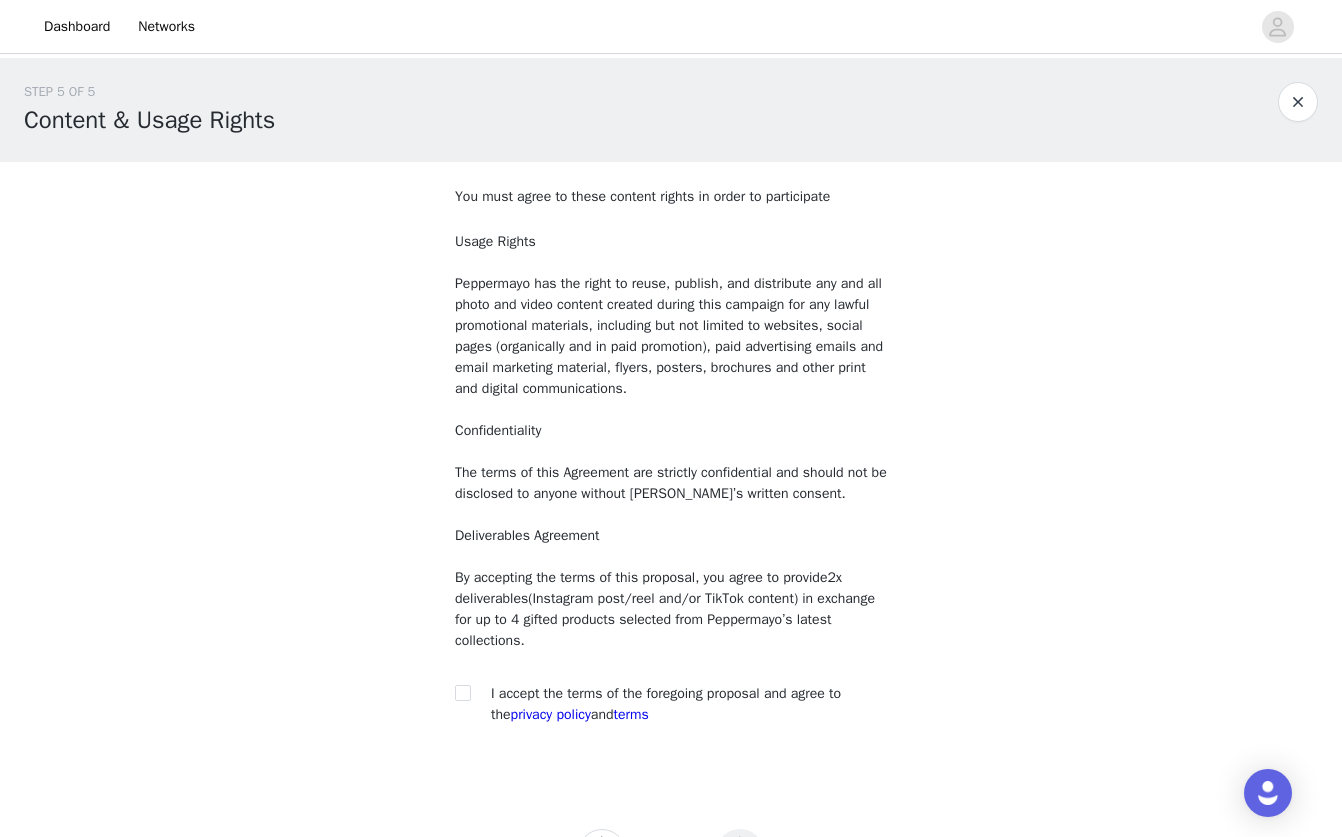 scroll, scrollTop: 87, scrollLeft: 0, axis: vertical 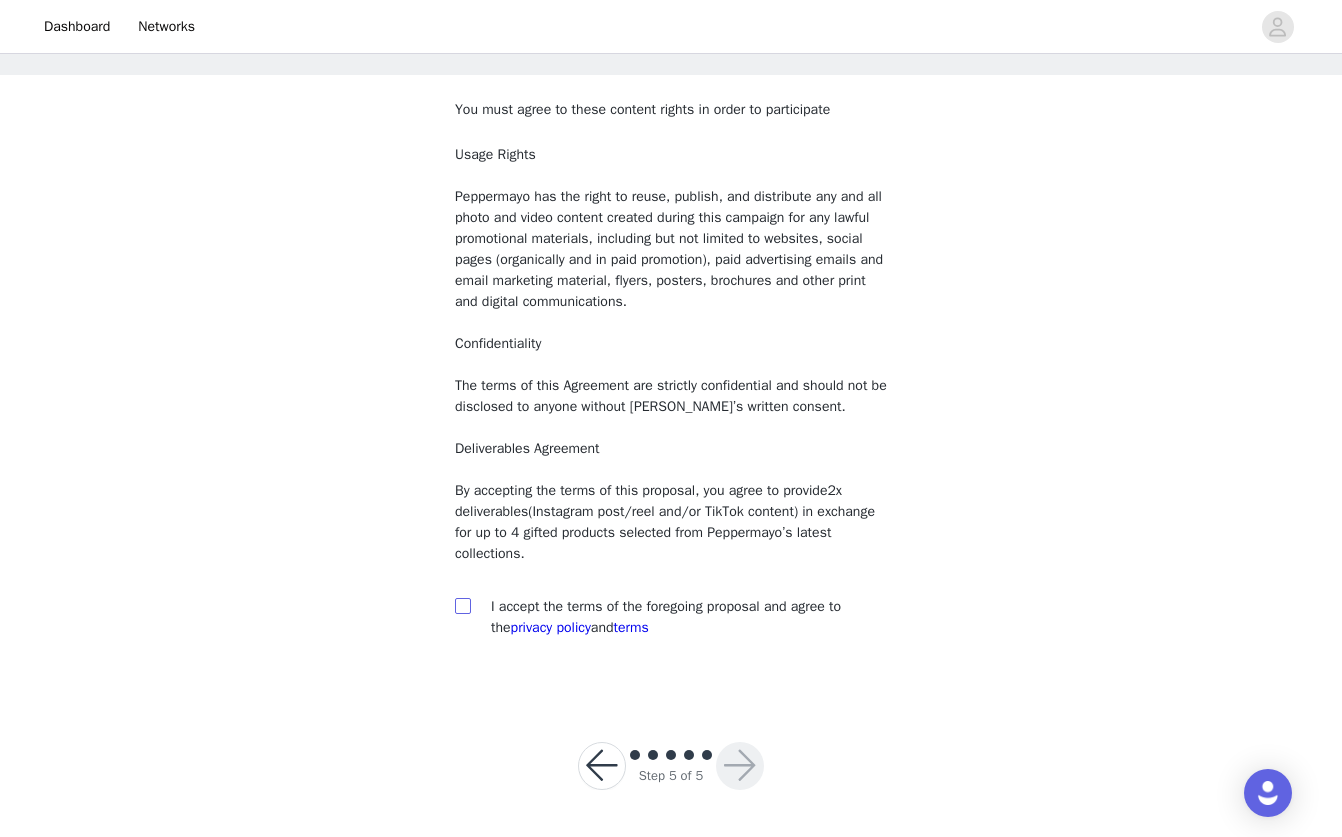 click at bounding box center [462, 605] 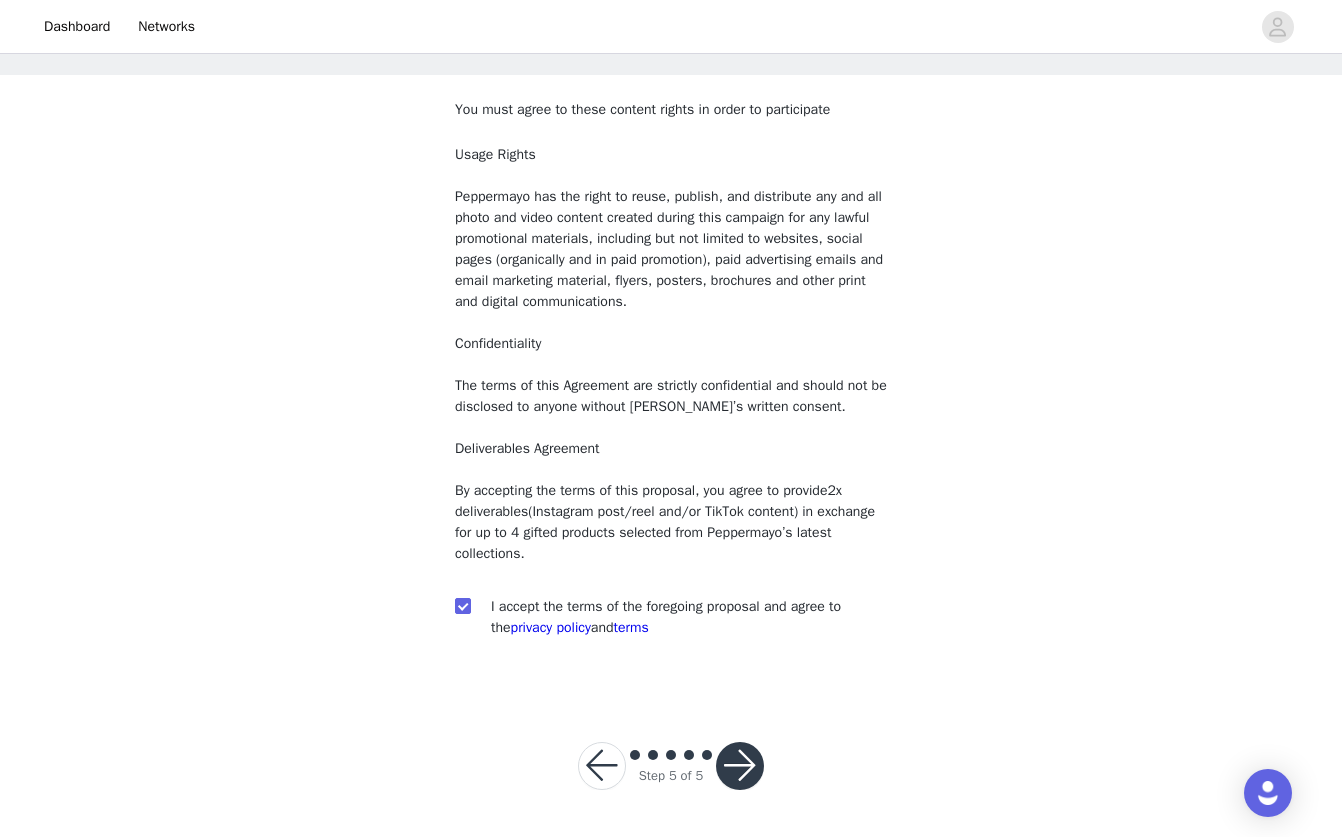 click at bounding box center [740, 766] 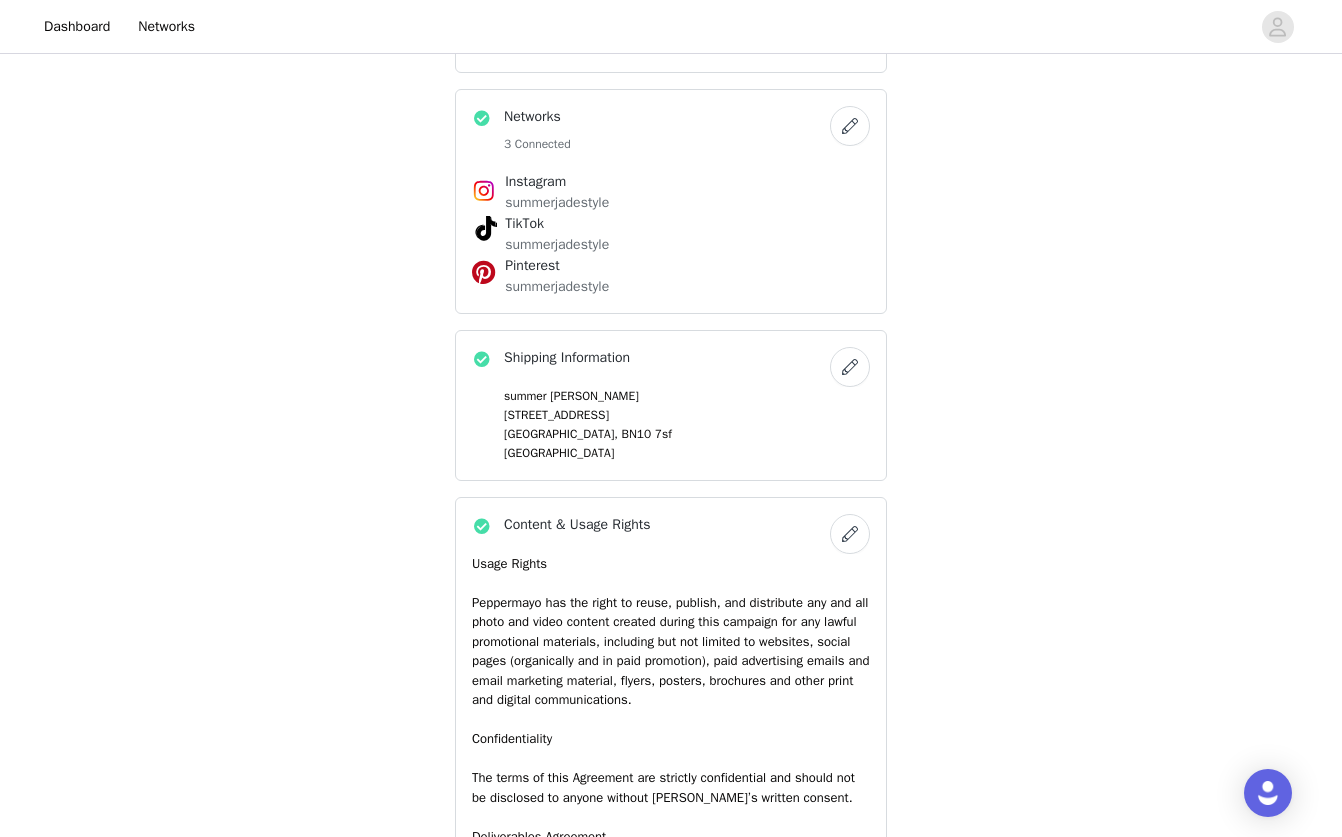 scroll, scrollTop: 1685, scrollLeft: 0, axis: vertical 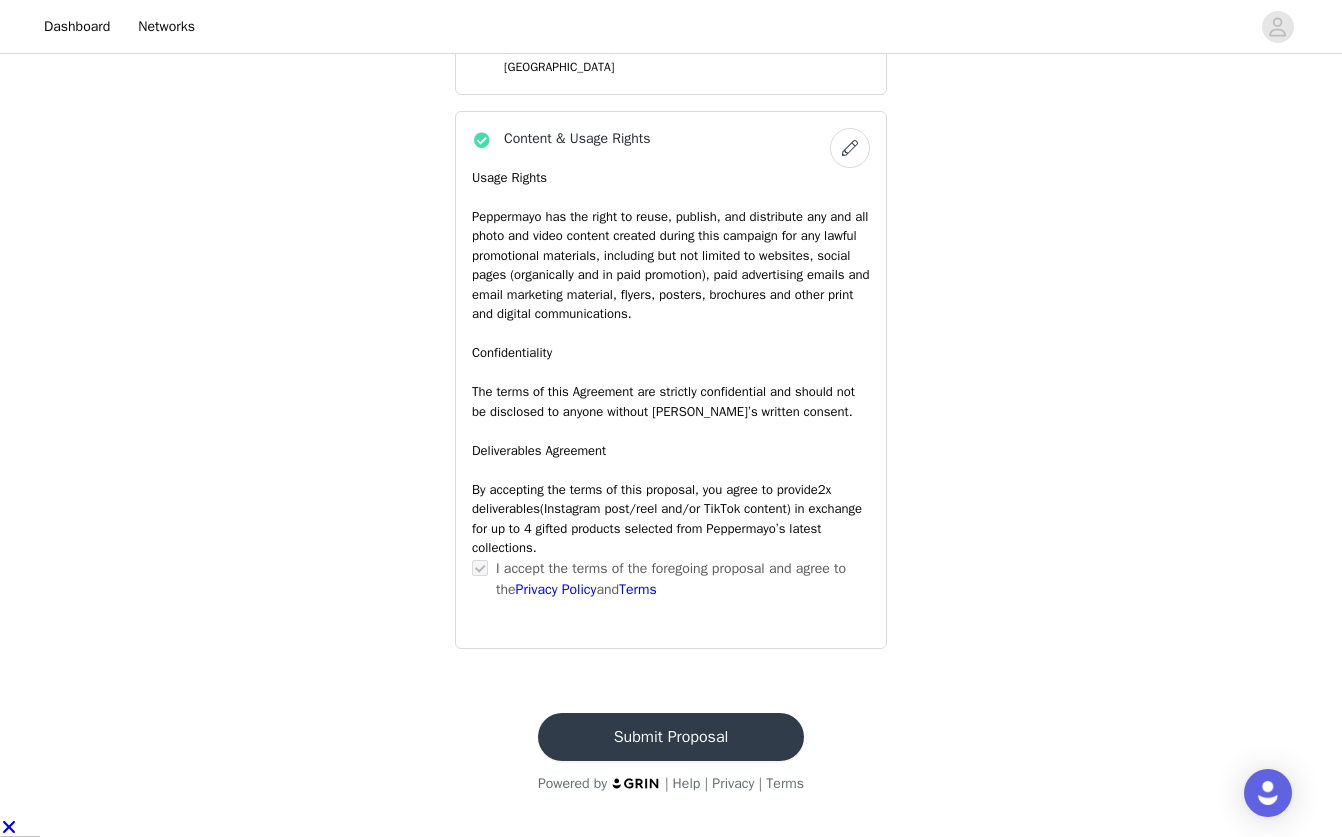 click on "Submit Proposal" at bounding box center (671, 737) 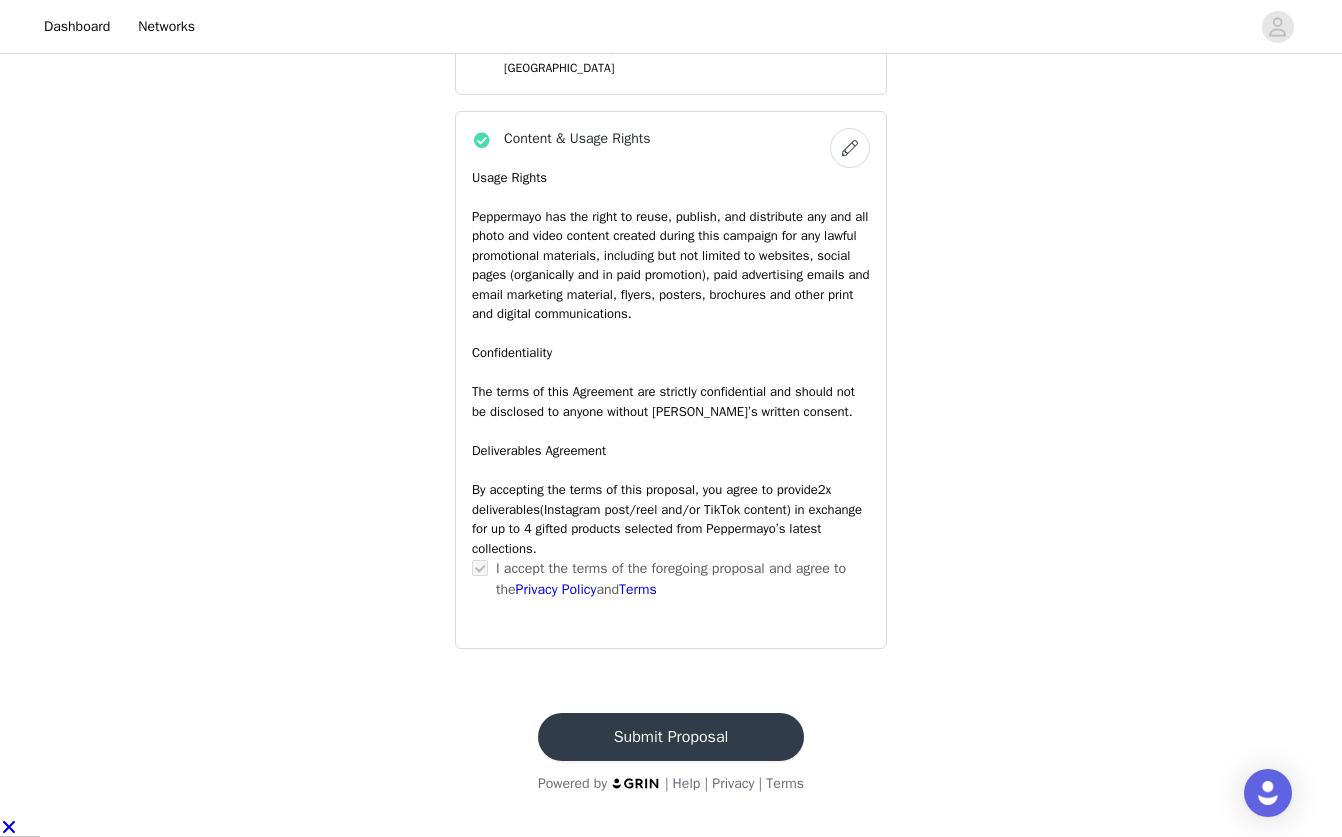 scroll, scrollTop: 0, scrollLeft: 0, axis: both 